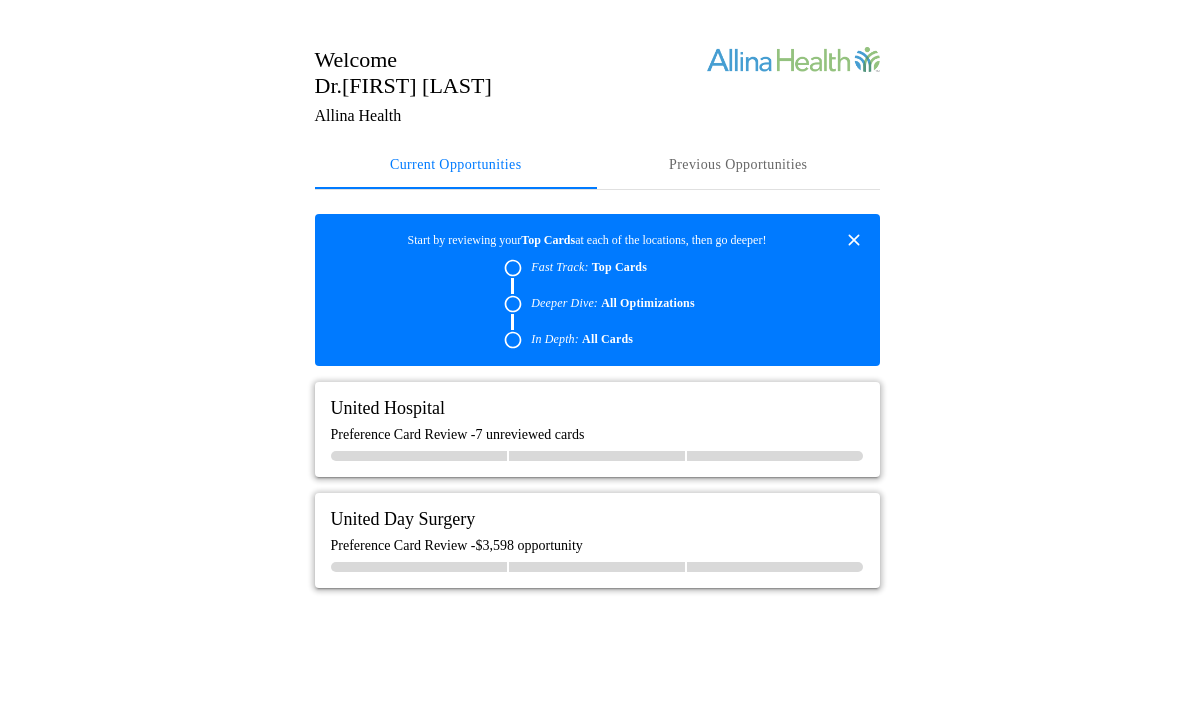 scroll, scrollTop: 0, scrollLeft: 0, axis: both 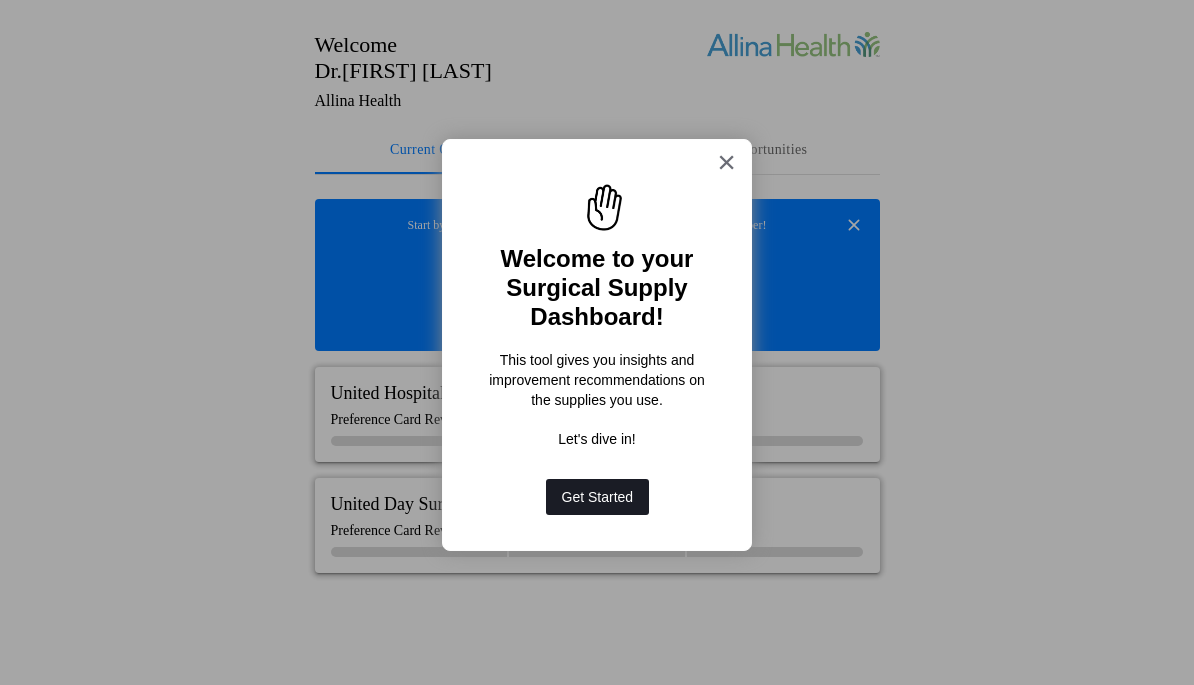 click on "Get Started" at bounding box center [598, 497] 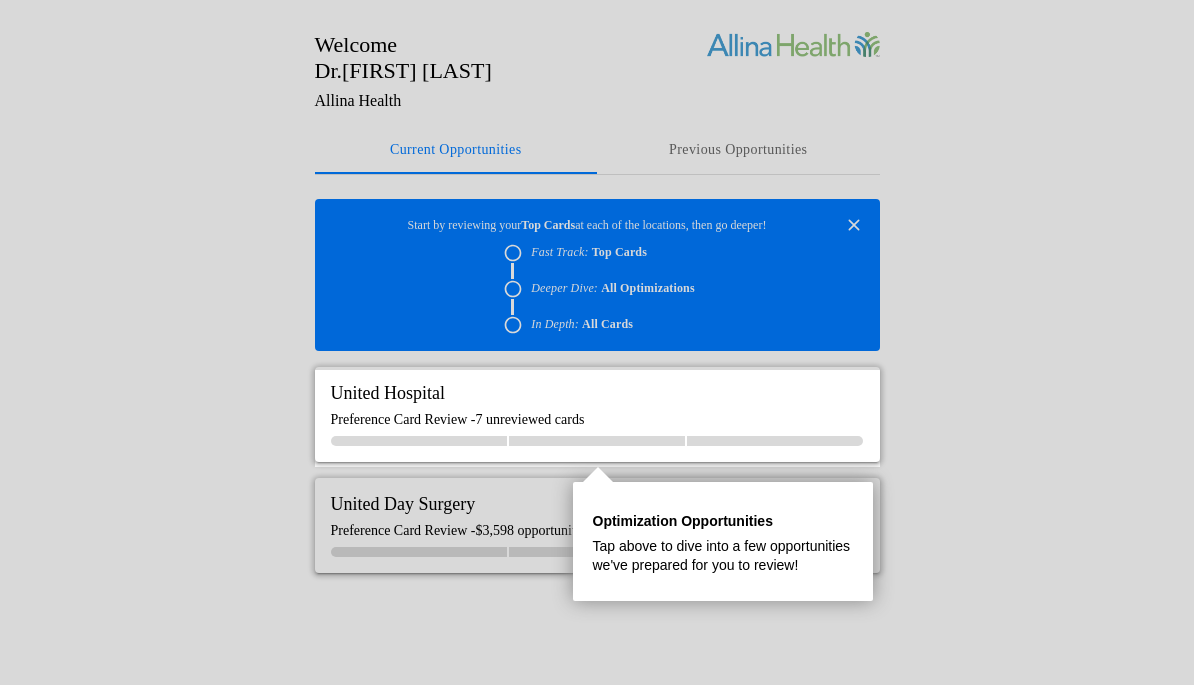 click on "Preference Card Review -  7 unreviewed cards" at bounding box center [597, 420] 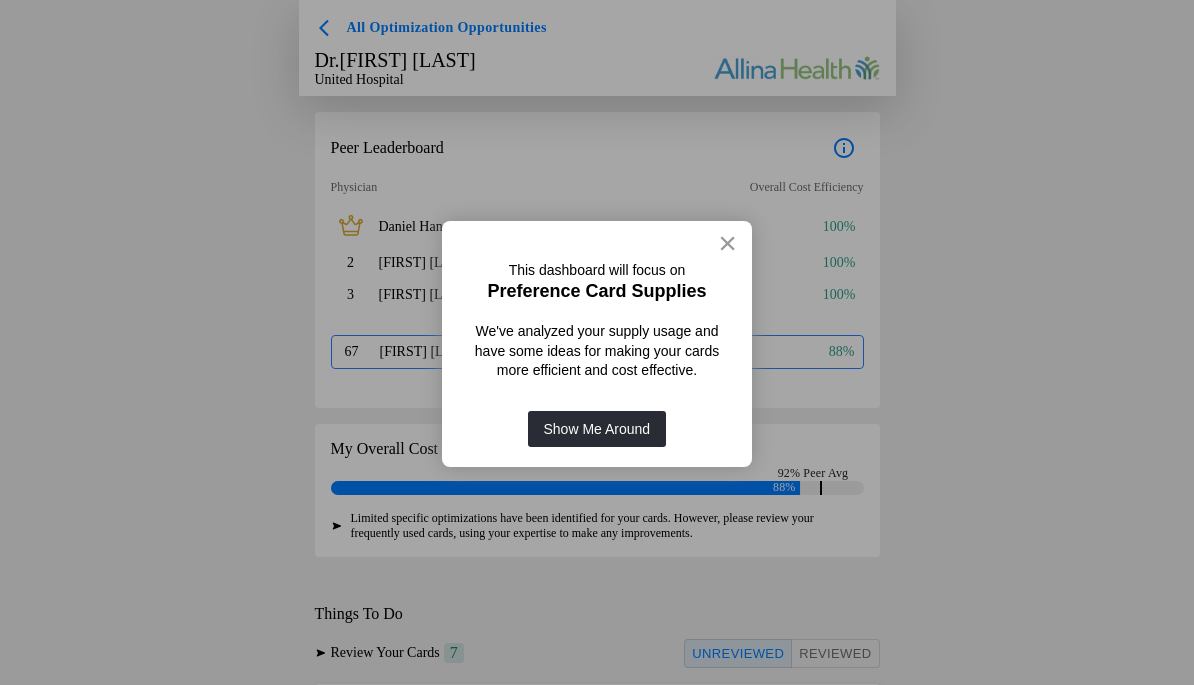 click on "×" at bounding box center [727, 243] 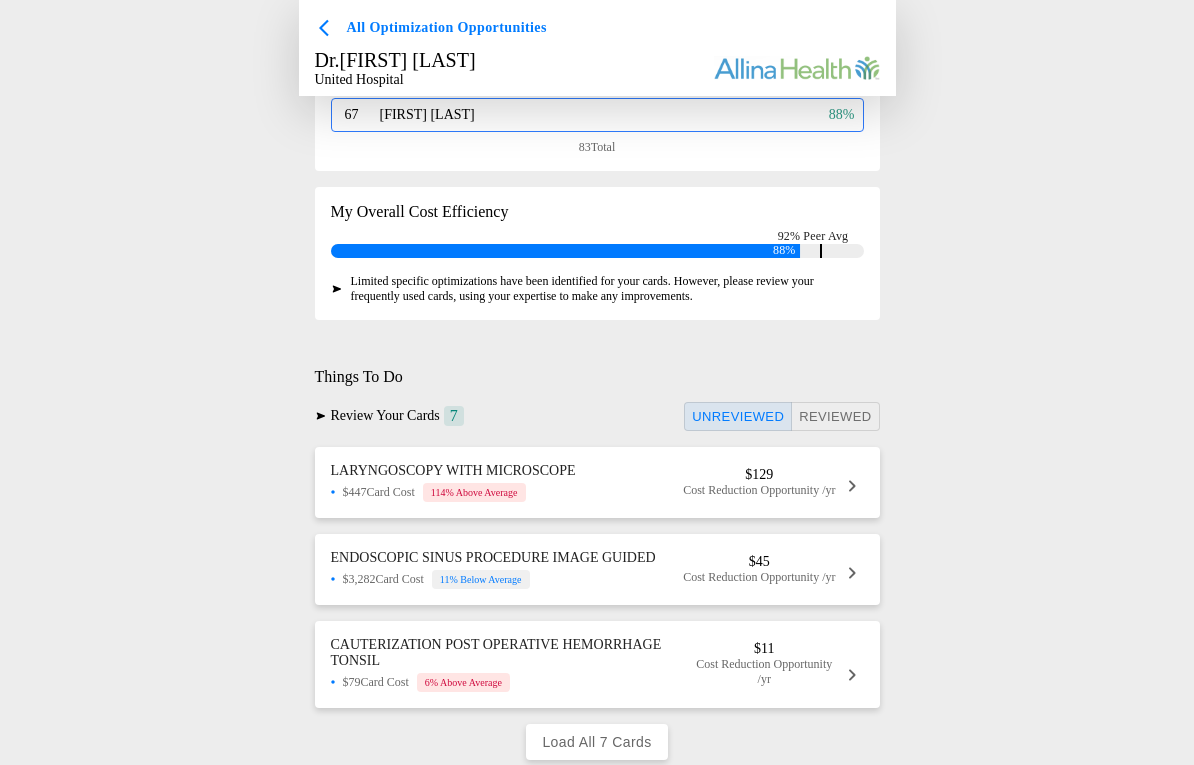 scroll, scrollTop: 238, scrollLeft: 0, axis: vertical 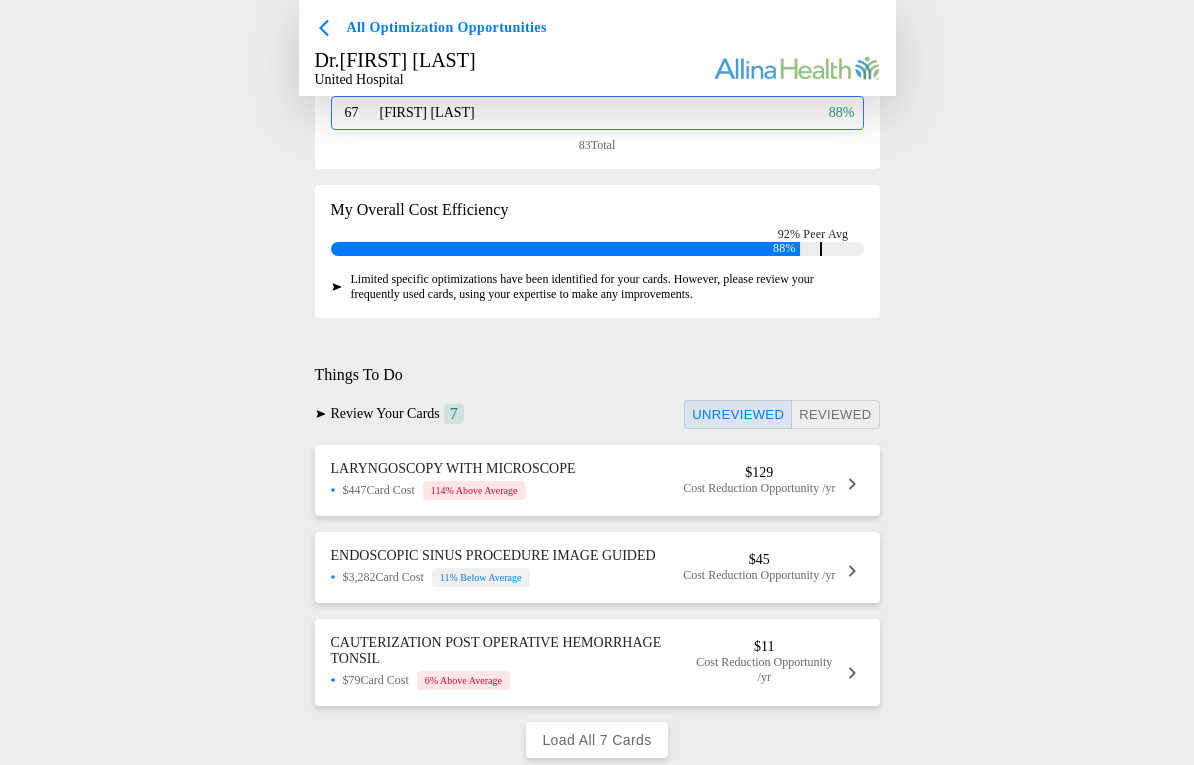 click on "Cost Reduction Opportunity /yr" at bounding box center (759, 489) 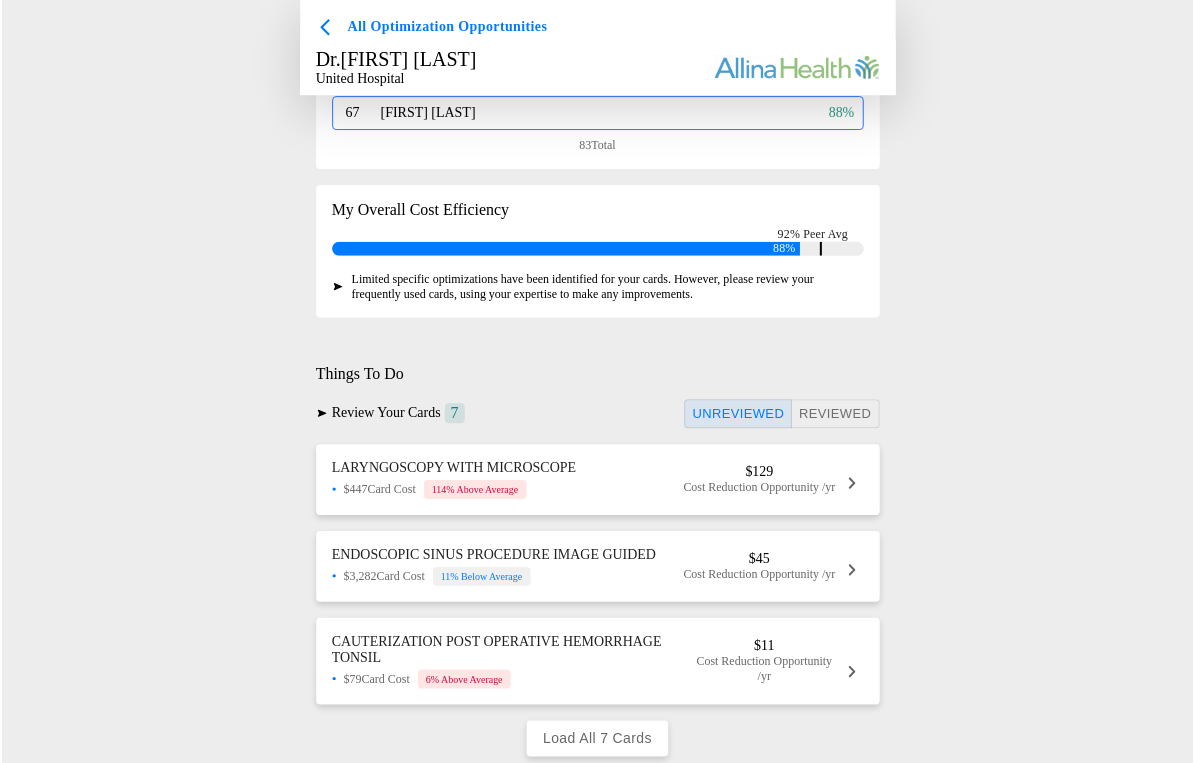 scroll, scrollTop: 0, scrollLeft: 0, axis: both 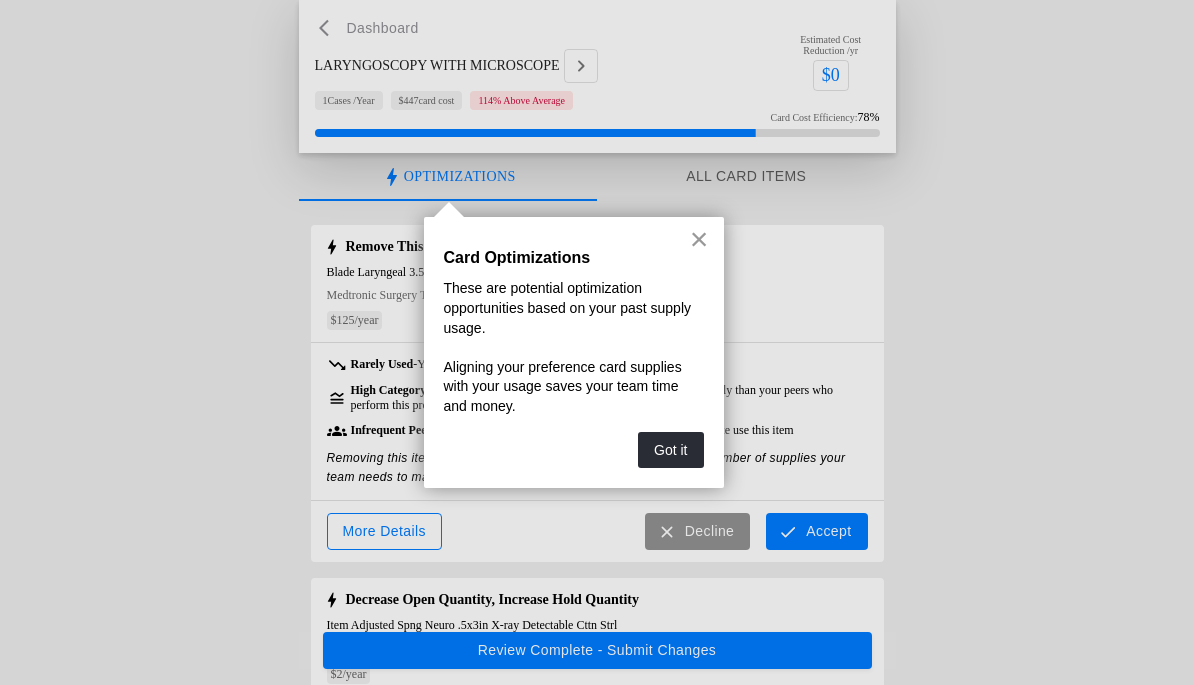 click on "×" at bounding box center (699, 239) 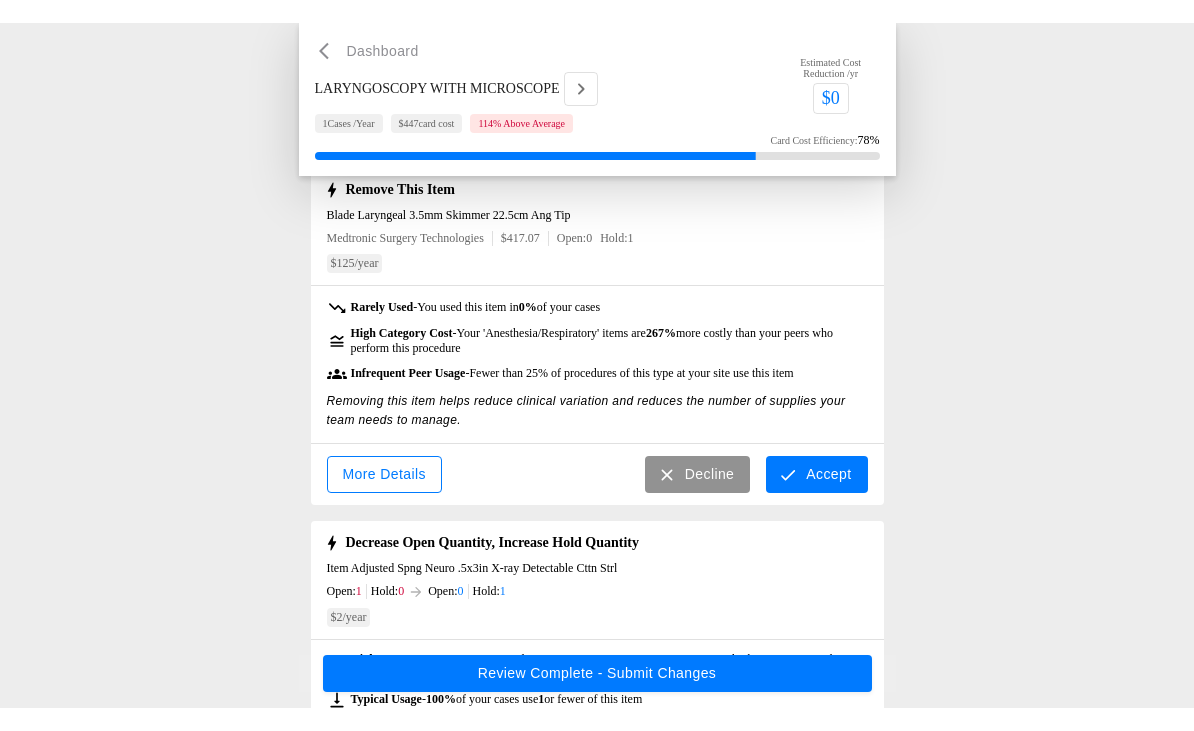 scroll, scrollTop: 0, scrollLeft: 0, axis: both 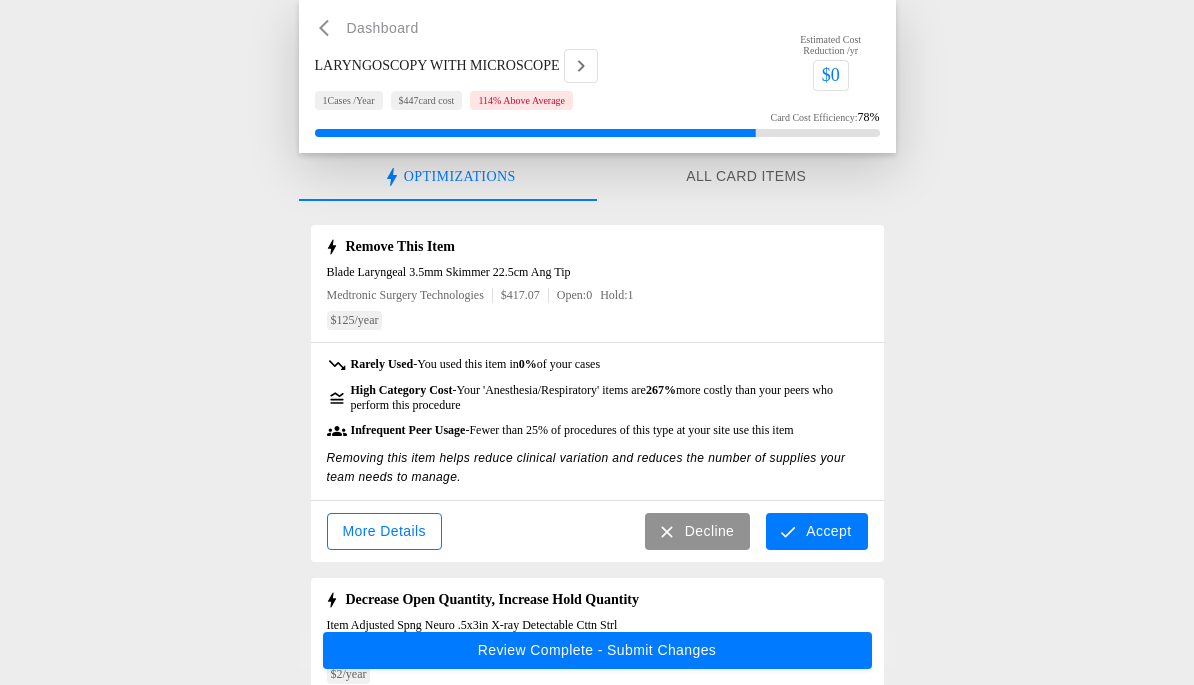 click on "Accept" at bounding box center (816, 531) 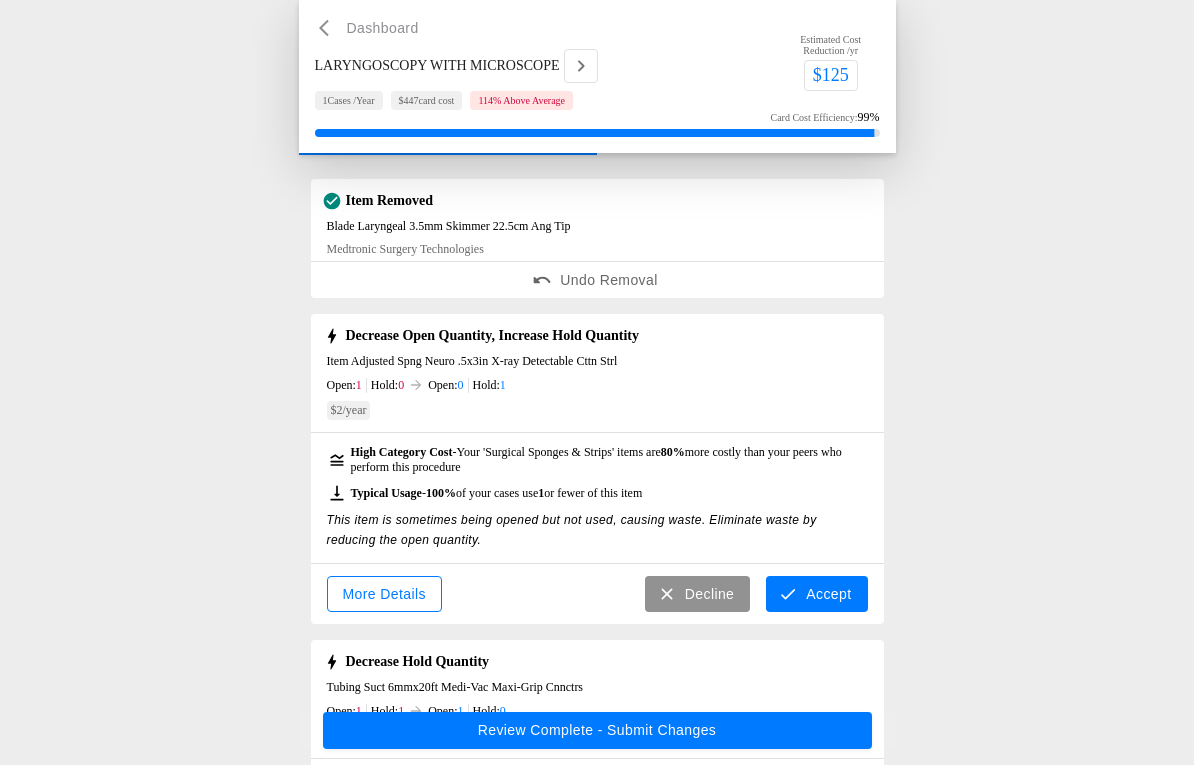 scroll, scrollTop: 55, scrollLeft: 0, axis: vertical 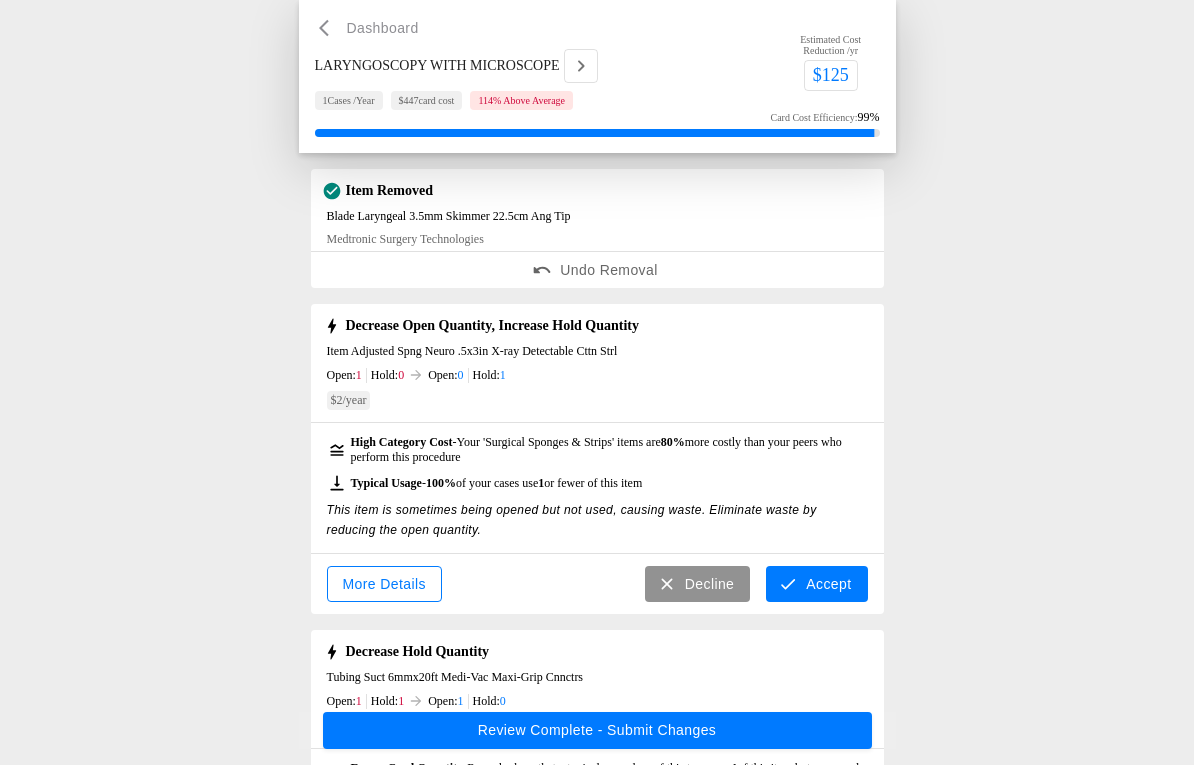 click on "Accept" at bounding box center (816, 585) 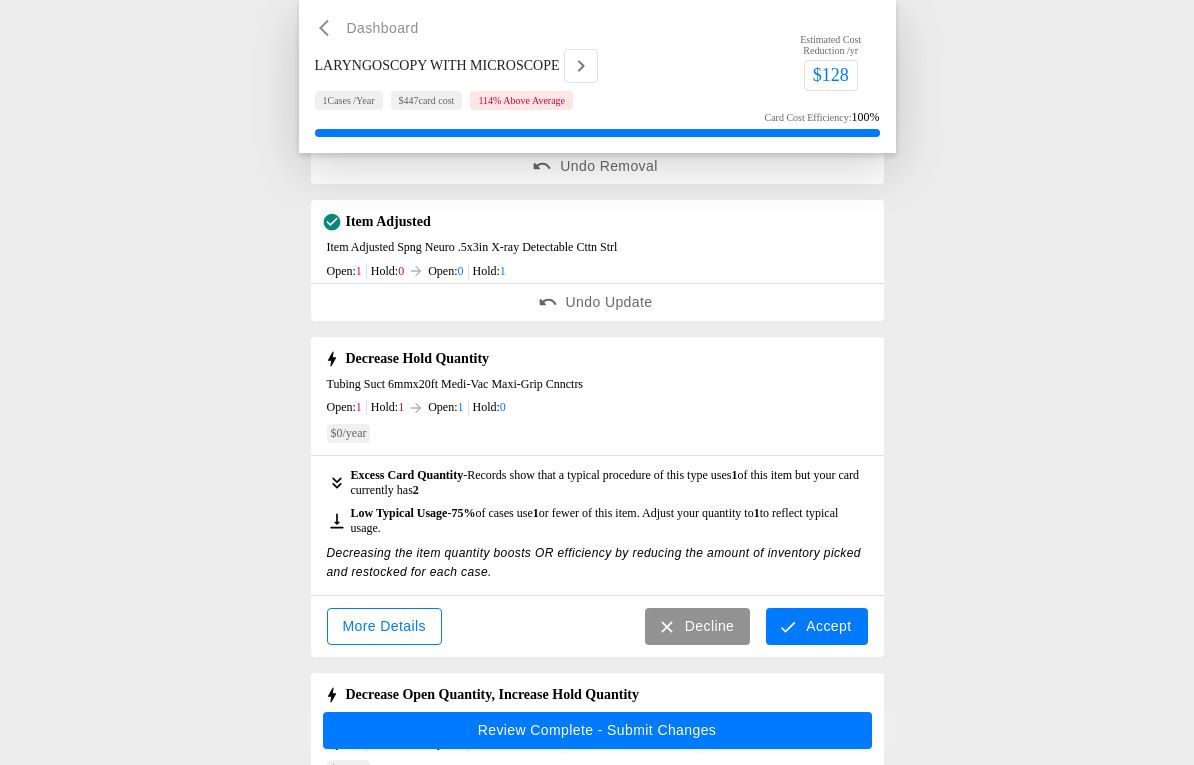 scroll, scrollTop: 172, scrollLeft: 0, axis: vertical 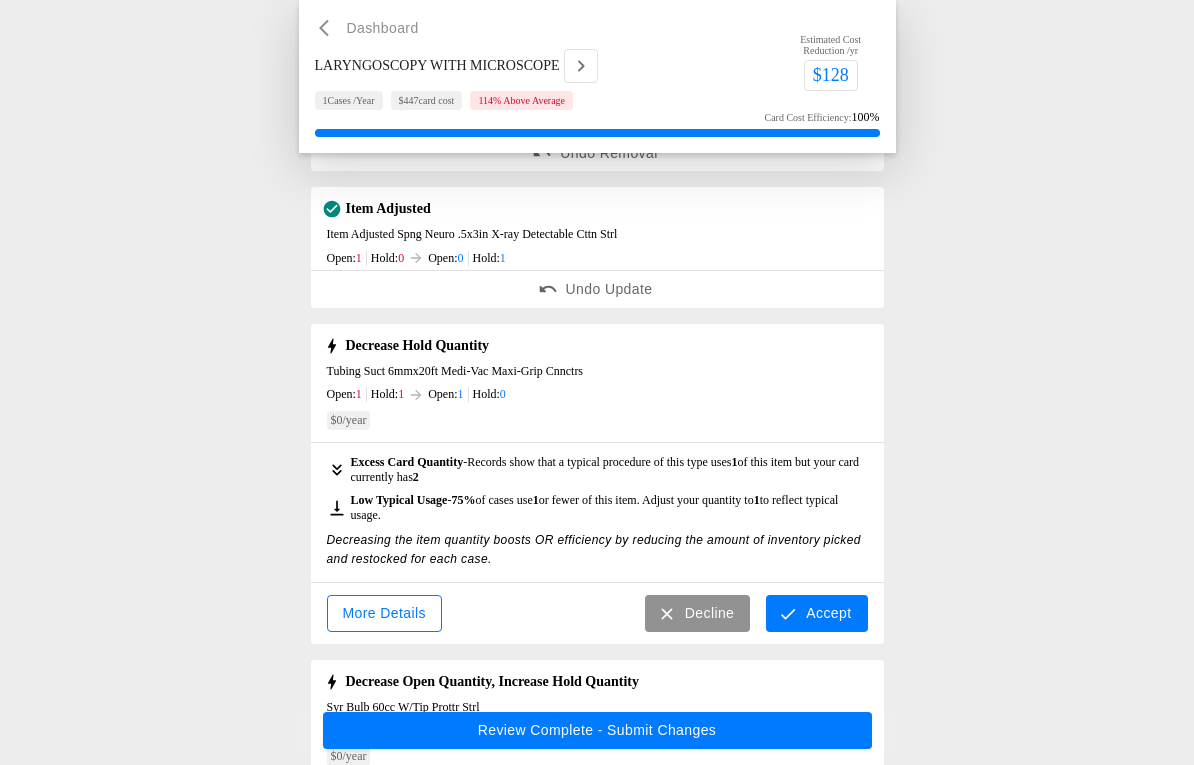 click on "Accept" at bounding box center [816, 614] 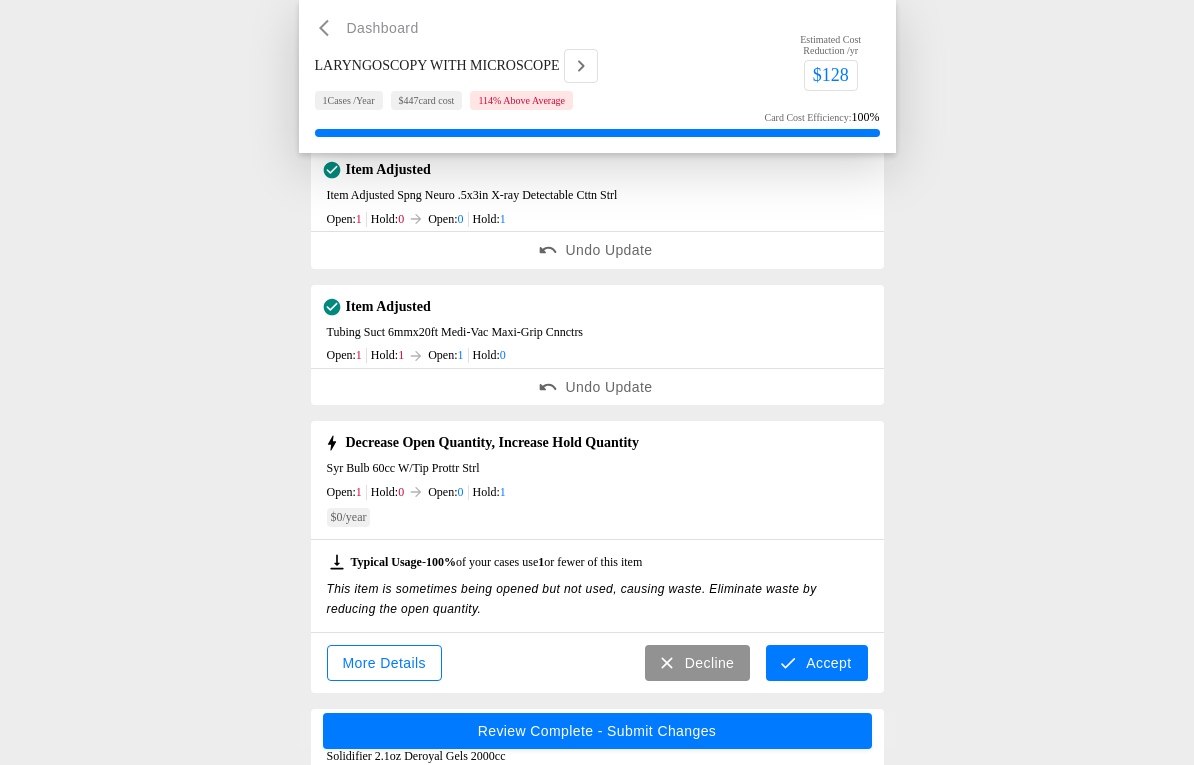 scroll, scrollTop: 284, scrollLeft: 0, axis: vertical 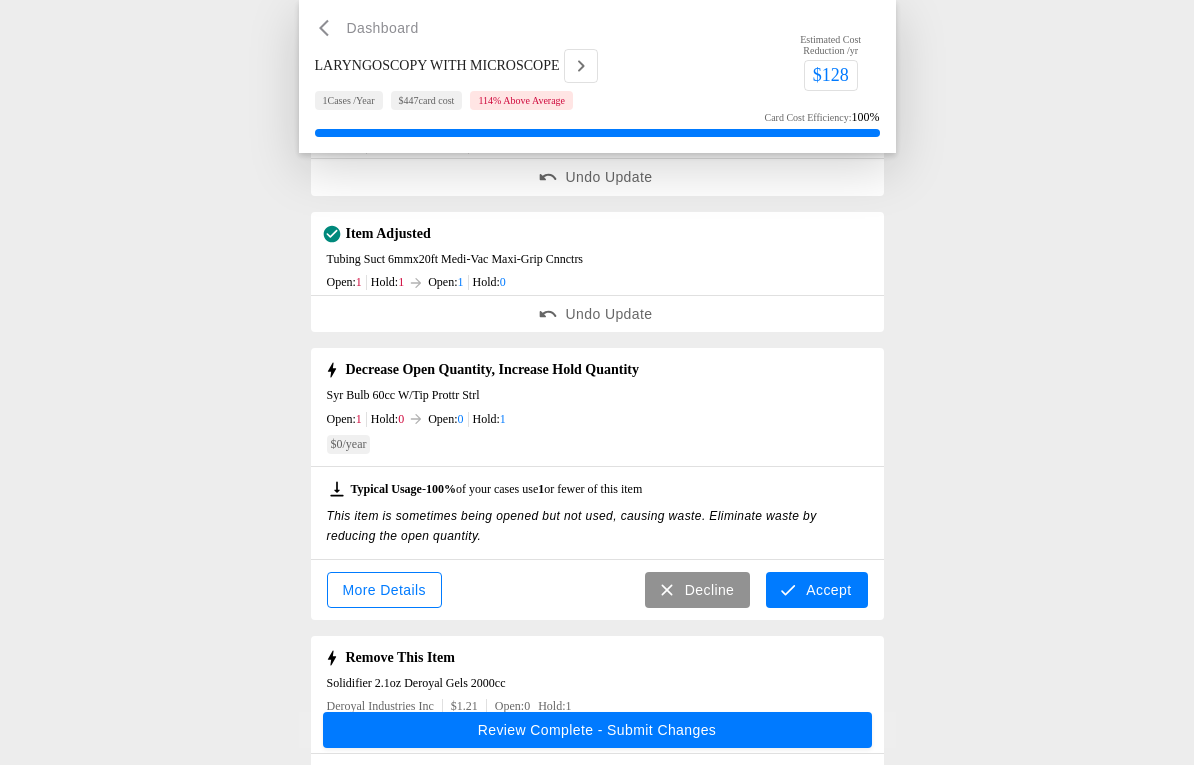 click on "Accept" at bounding box center [816, 591] 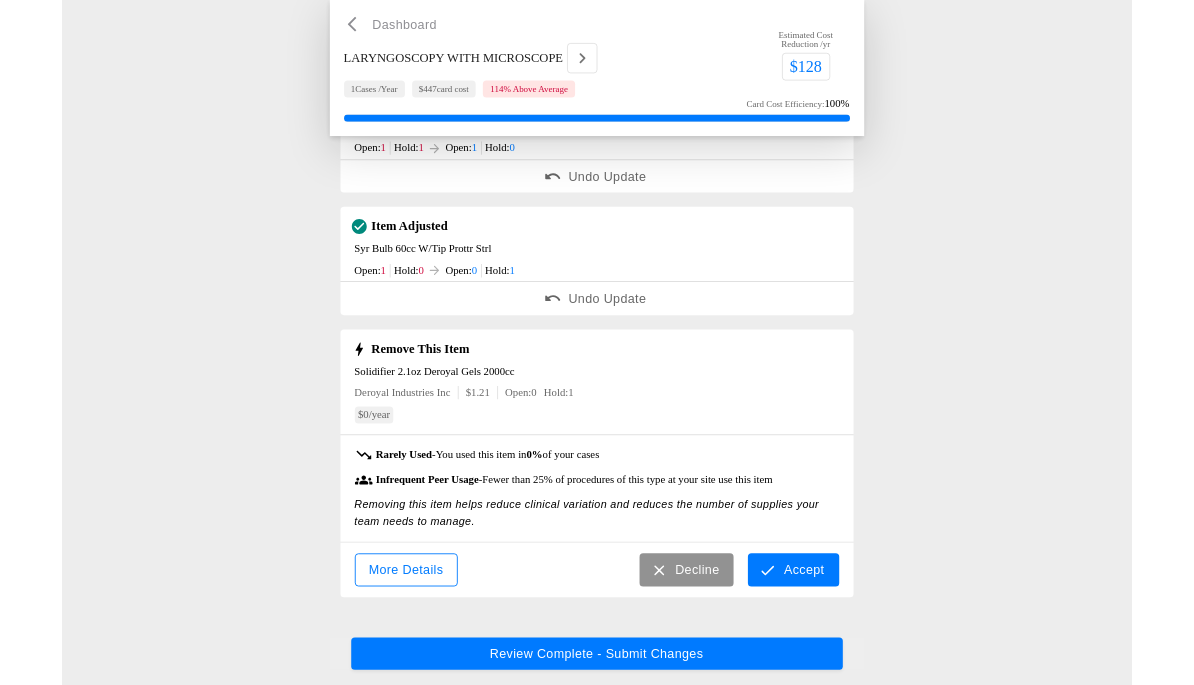 scroll, scrollTop: 481, scrollLeft: 0, axis: vertical 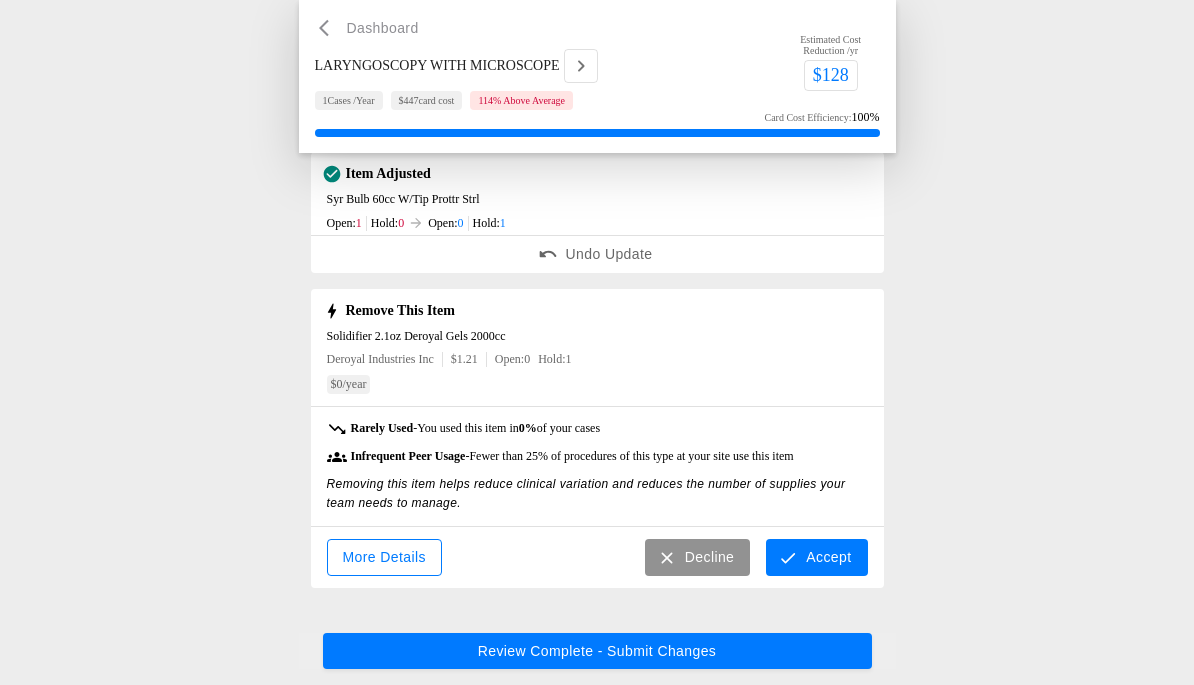 click on "Accept" at bounding box center (816, 557) 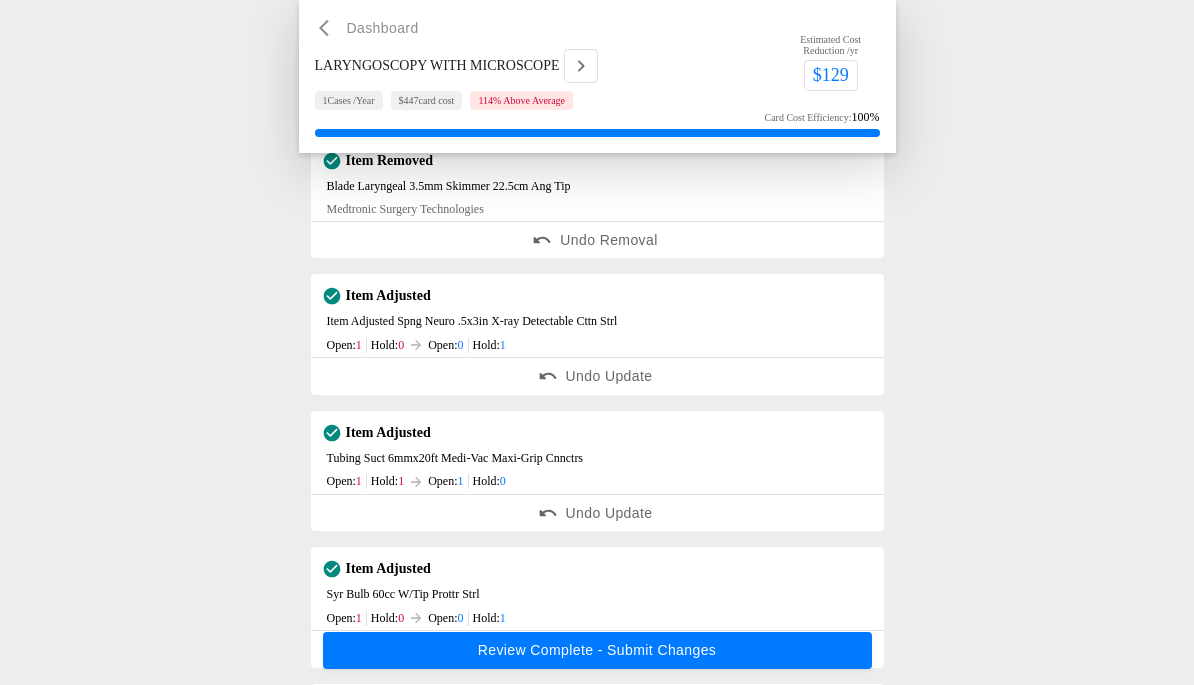 scroll, scrollTop: 0, scrollLeft: 0, axis: both 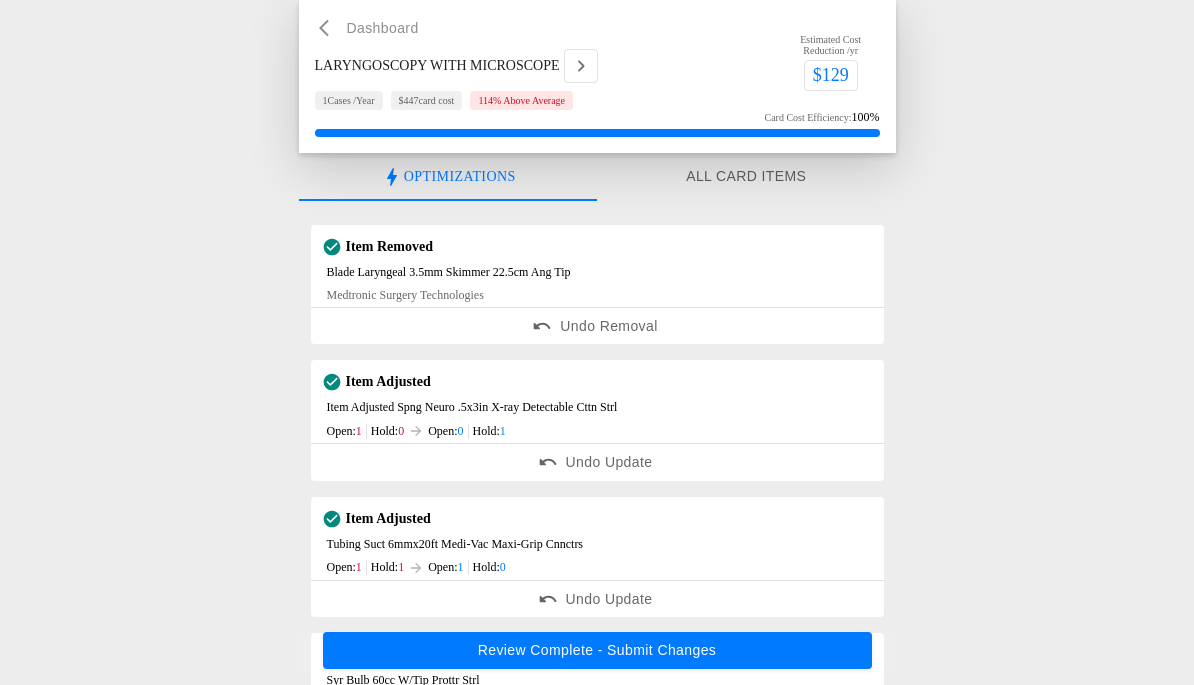 click on "Review Complete - Submit Changes" at bounding box center (597, 651) 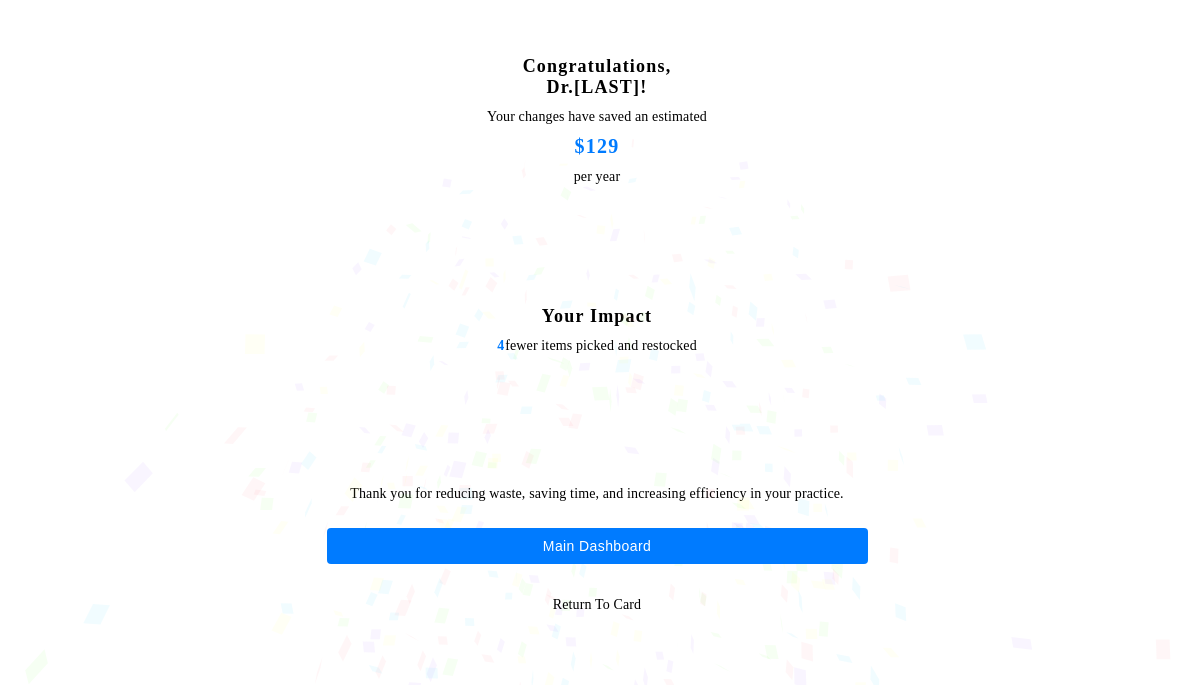 click on "Main Dashboard" at bounding box center [597, 546] 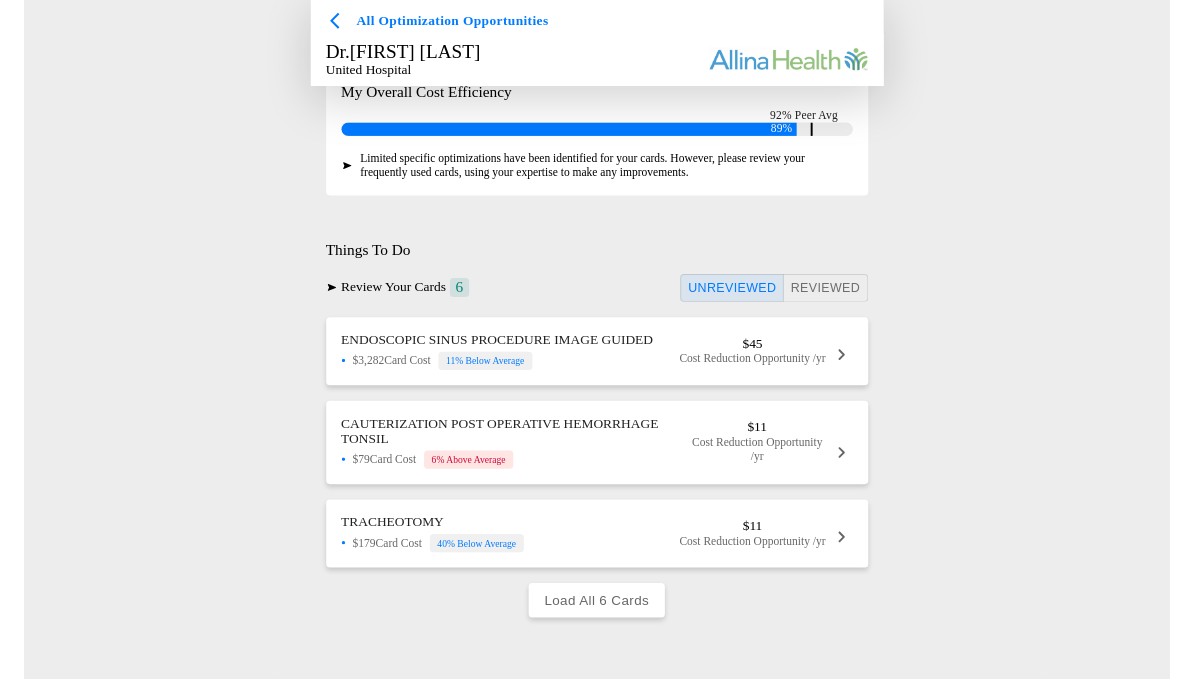scroll, scrollTop: 392, scrollLeft: 0, axis: vertical 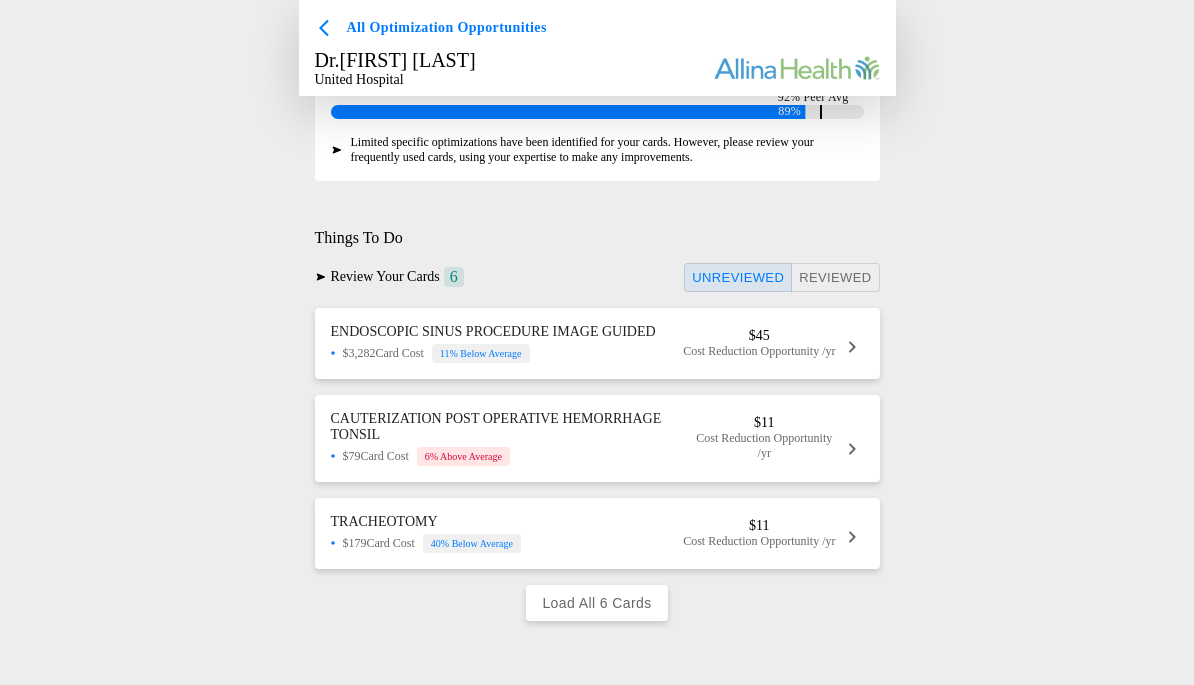 click on "Cost Reduction Opportunity /yr" at bounding box center [759, 351] 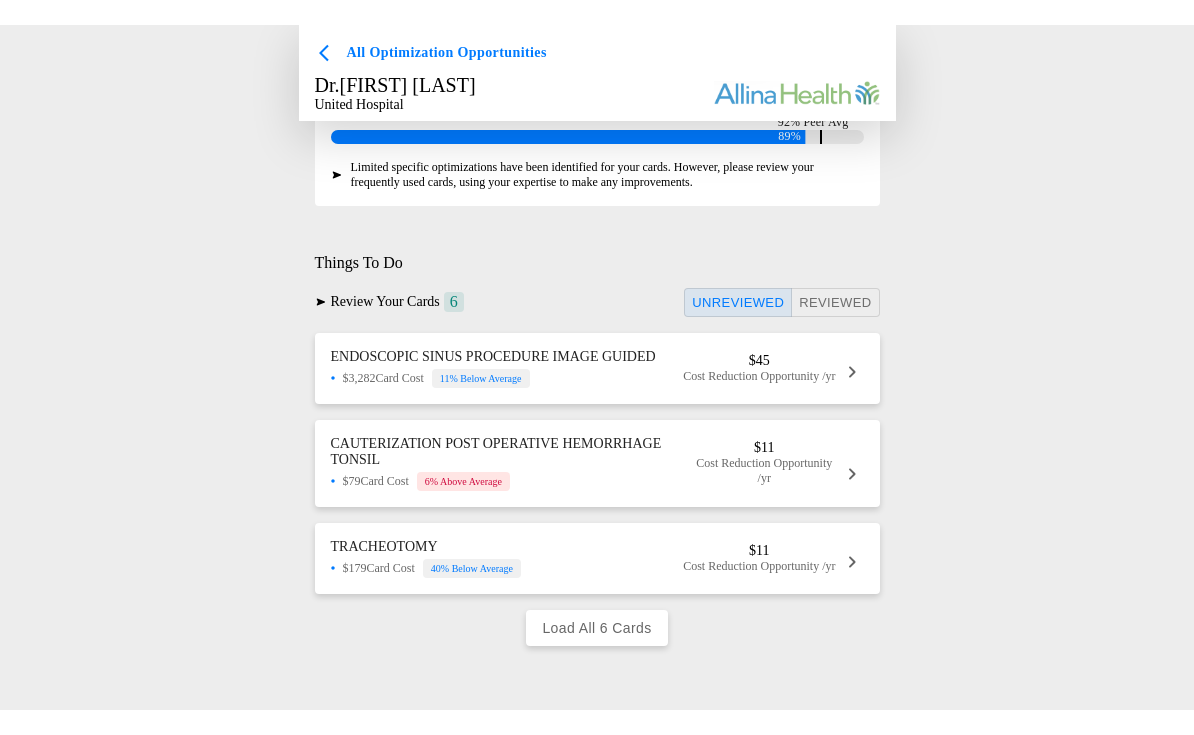 scroll, scrollTop: 0, scrollLeft: 0, axis: both 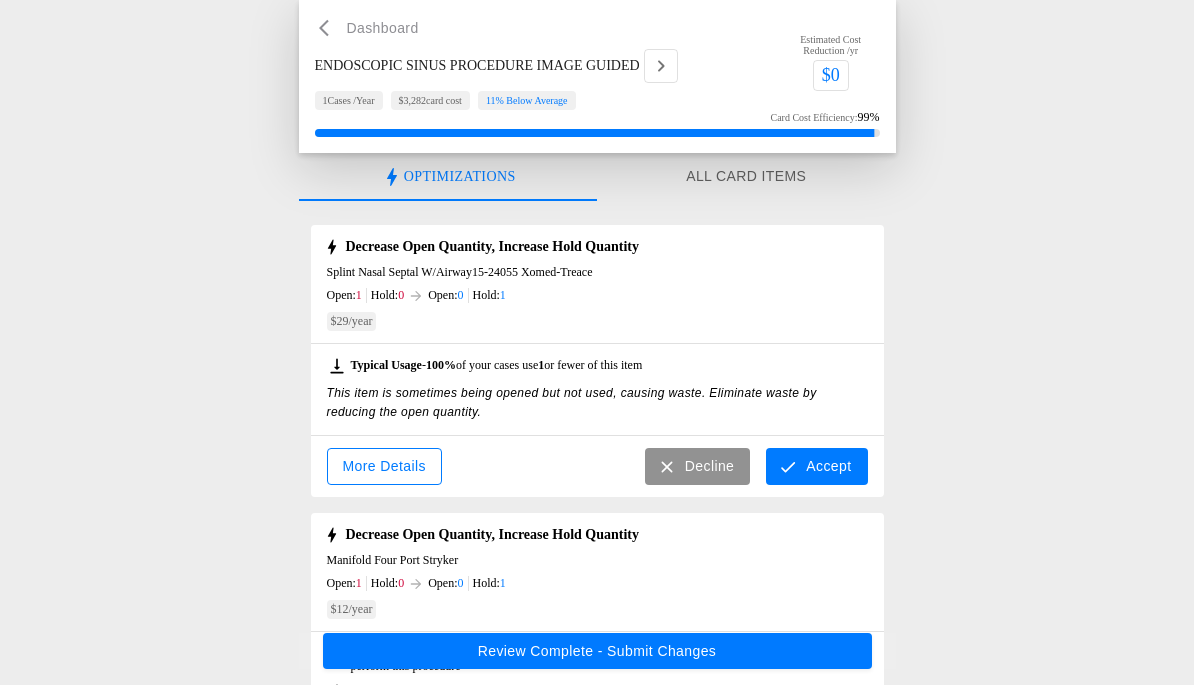 click on "Accept" at bounding box center [816, 466] 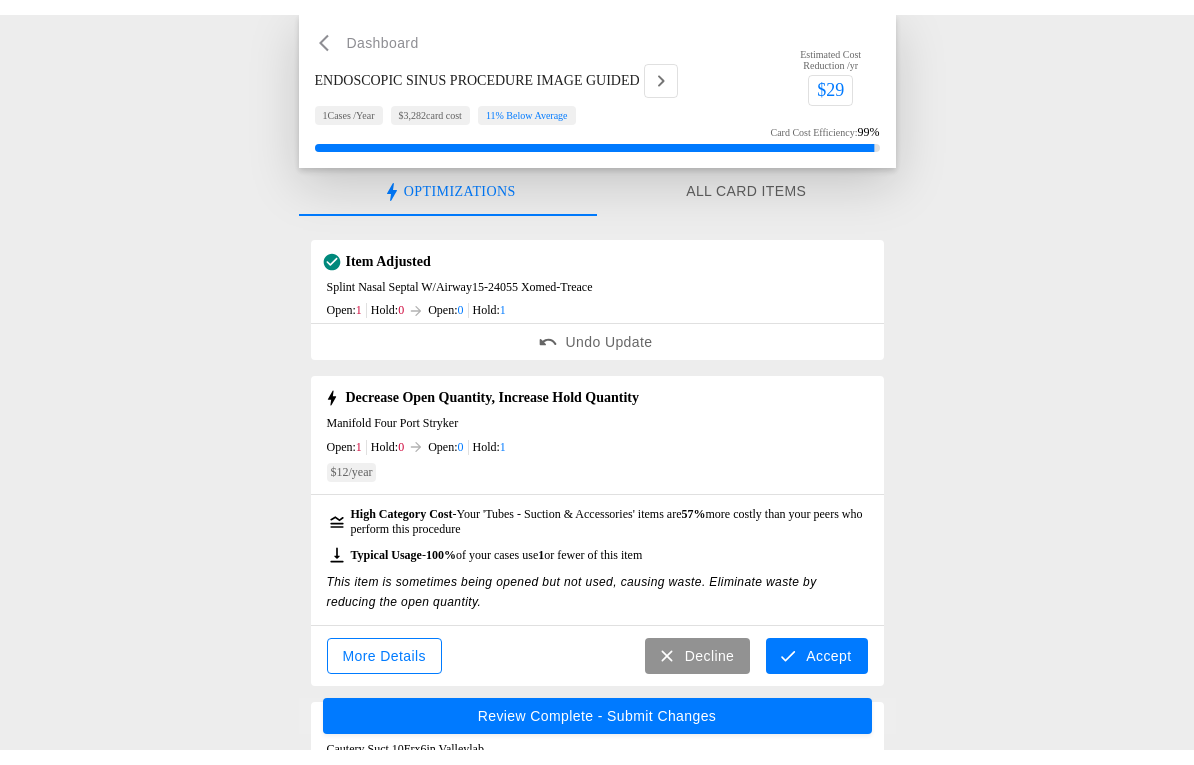 scroll, scrollTop: 15, scrollLeft: 0, axis: vertical 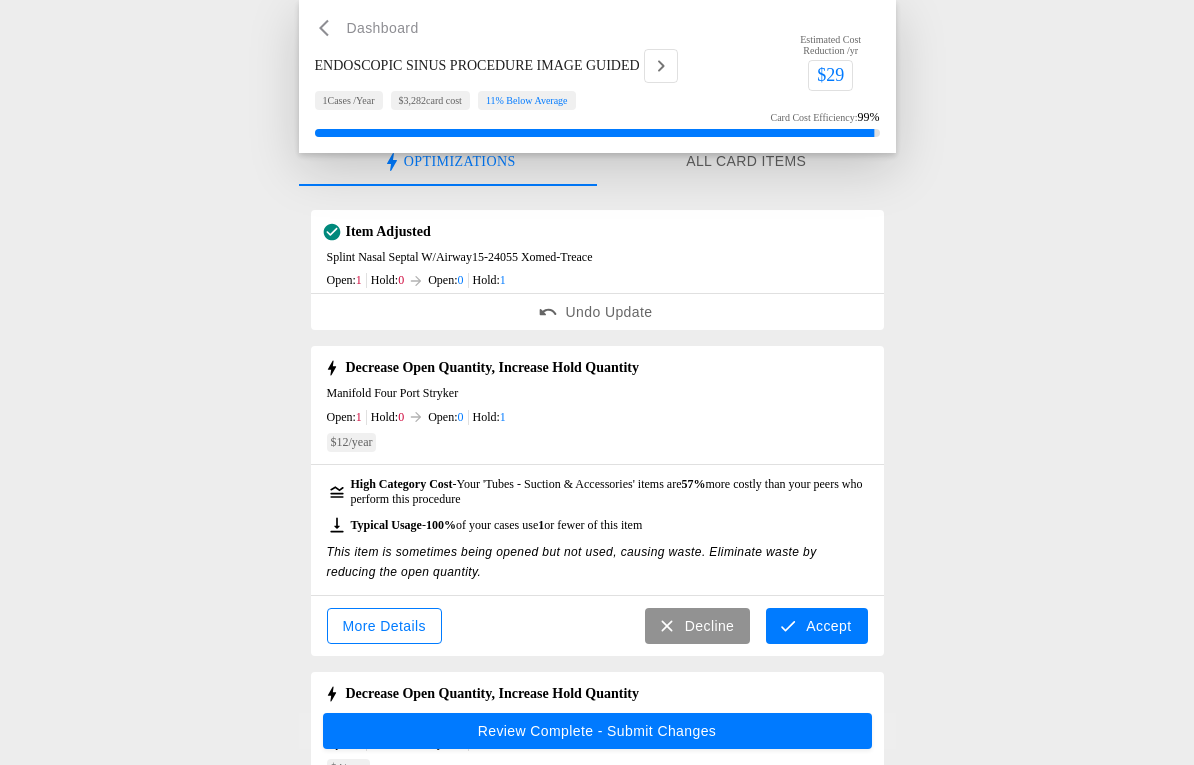 click on "Accept" at bounding box center (816, 626) 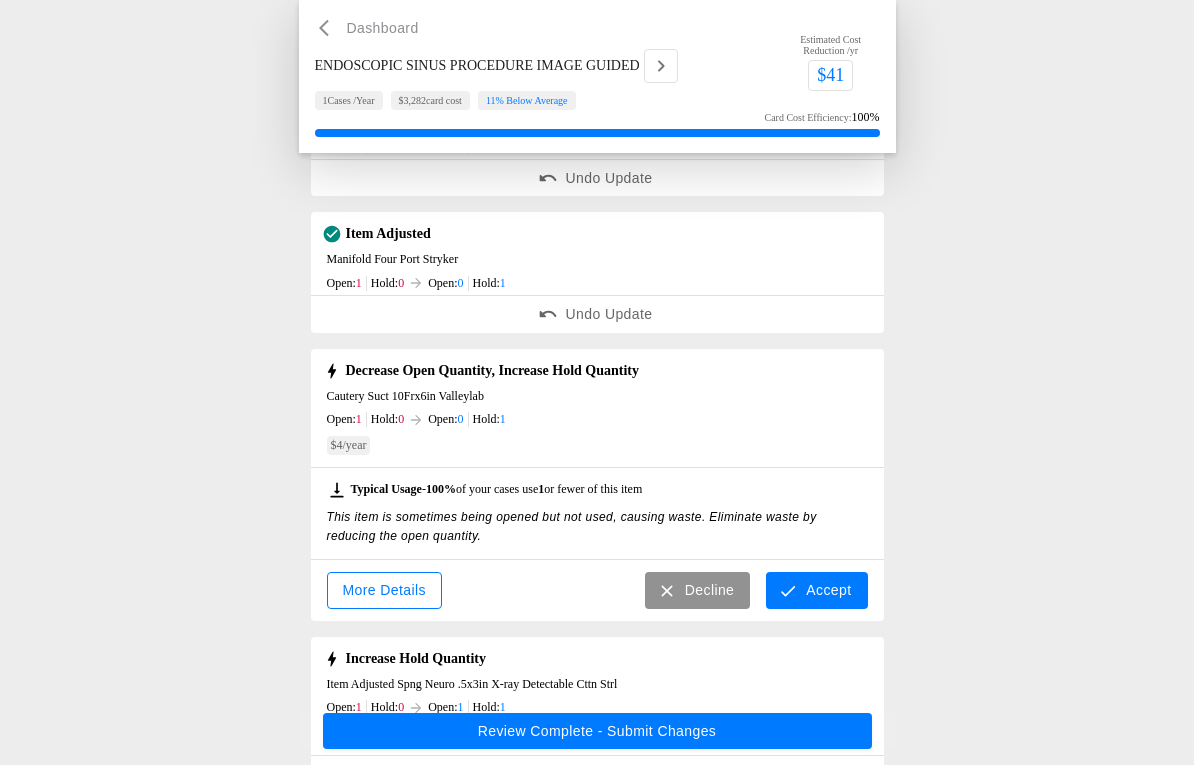 scroll, scrollTop: 157, scrollLeft: 0, axis: vertical 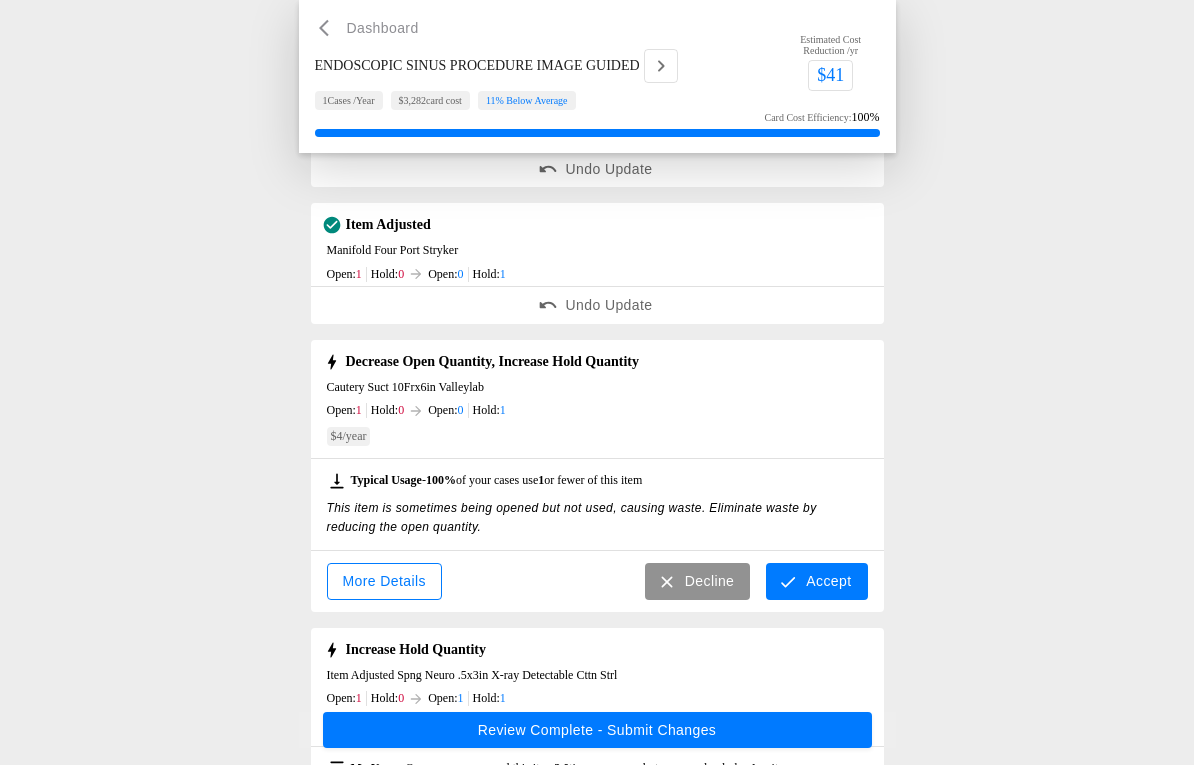 click on "Accept" at bounding box center (816, 582) 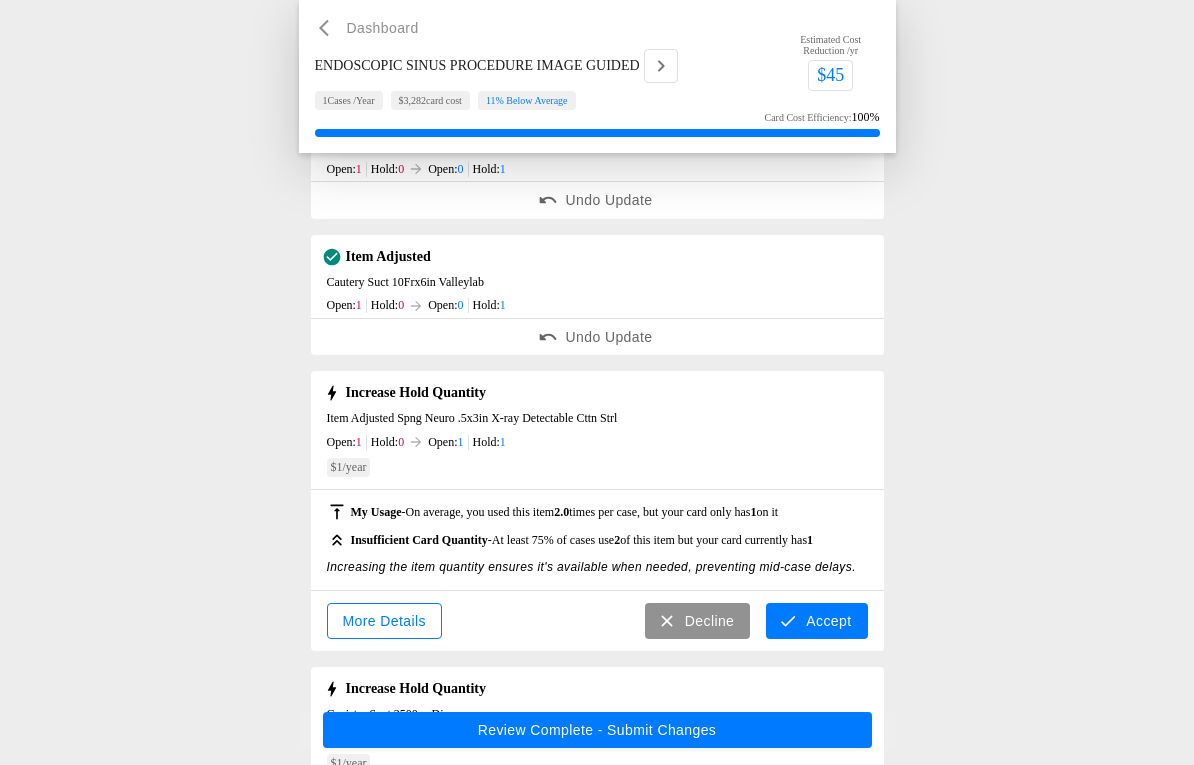 scroll, scrollTop: 269, scrollLeft: 0, axis: vertical 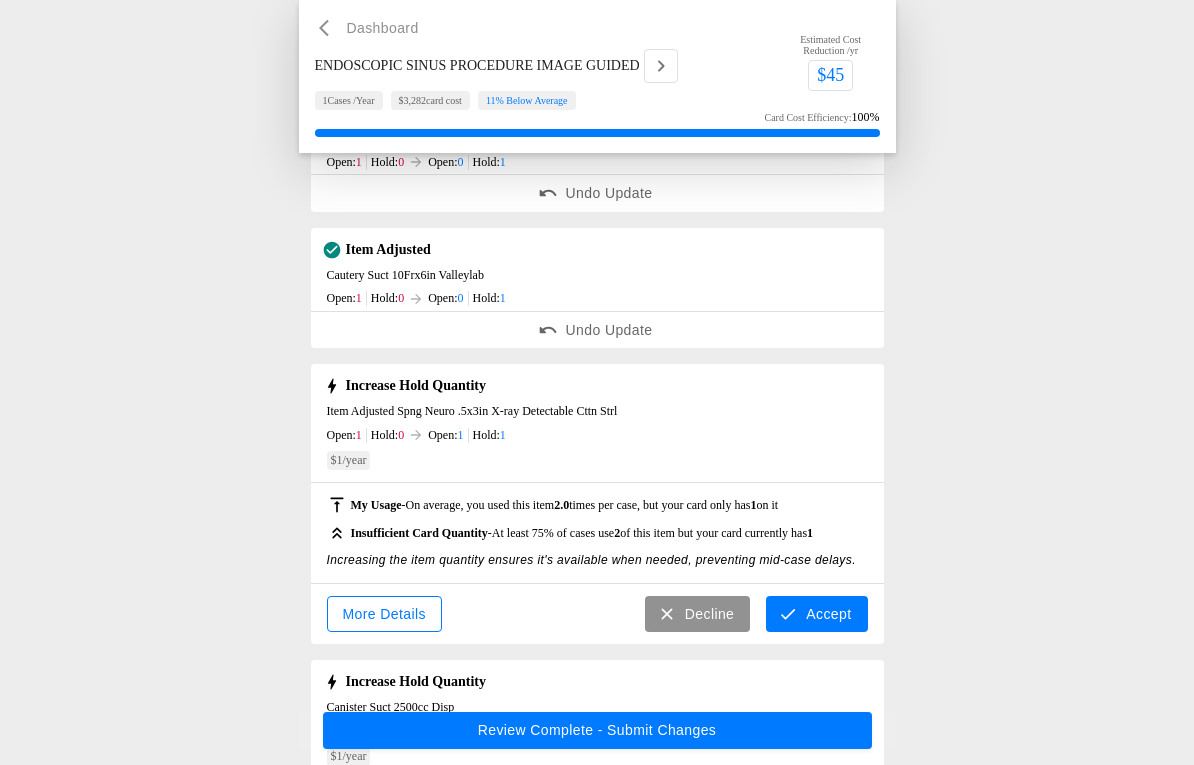 click on "Accept" at bounding box center (816, 615) 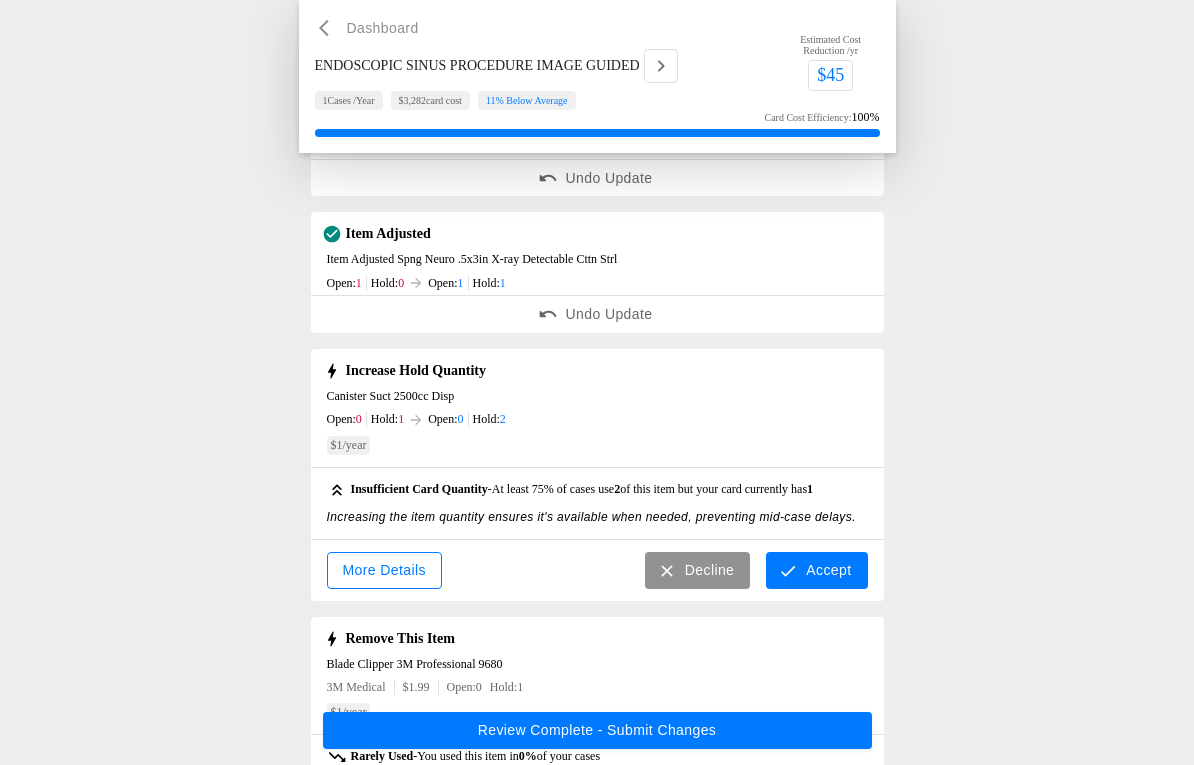 scroll, scrollTop: 427, scrollLeft: 0, axis: vertical 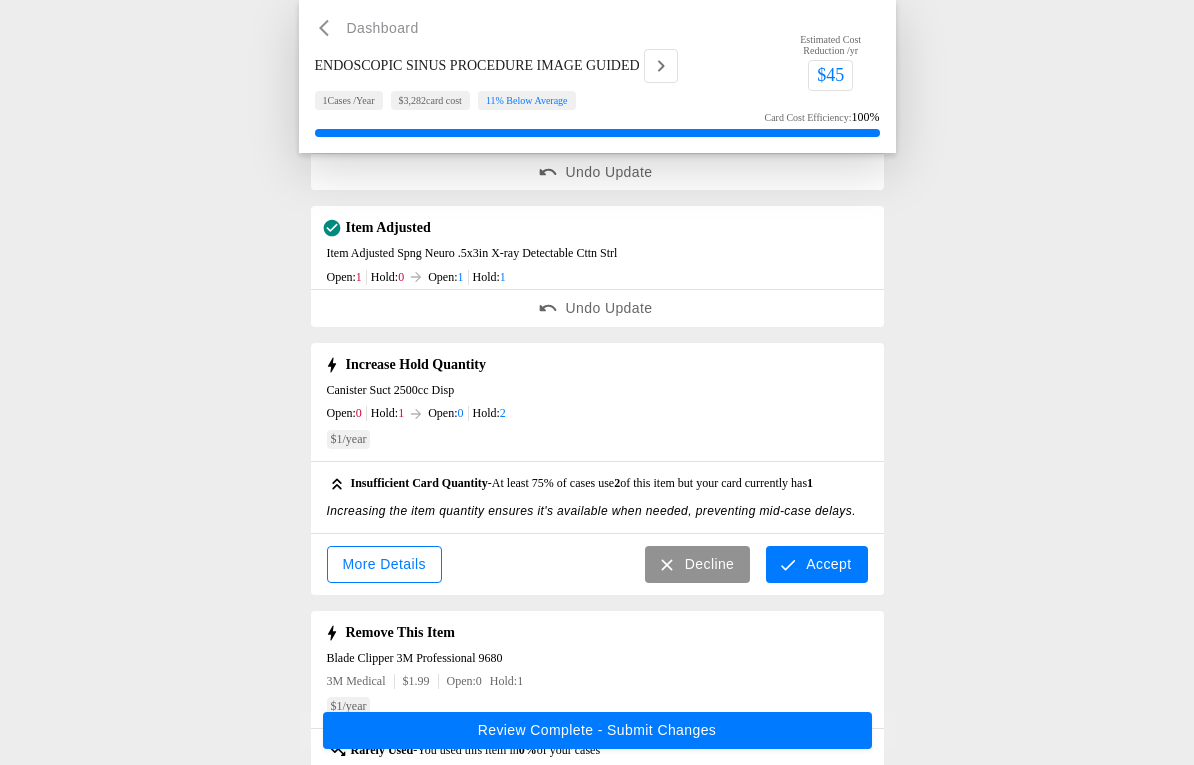 click on "Accept" at bounding box center [816, 564] 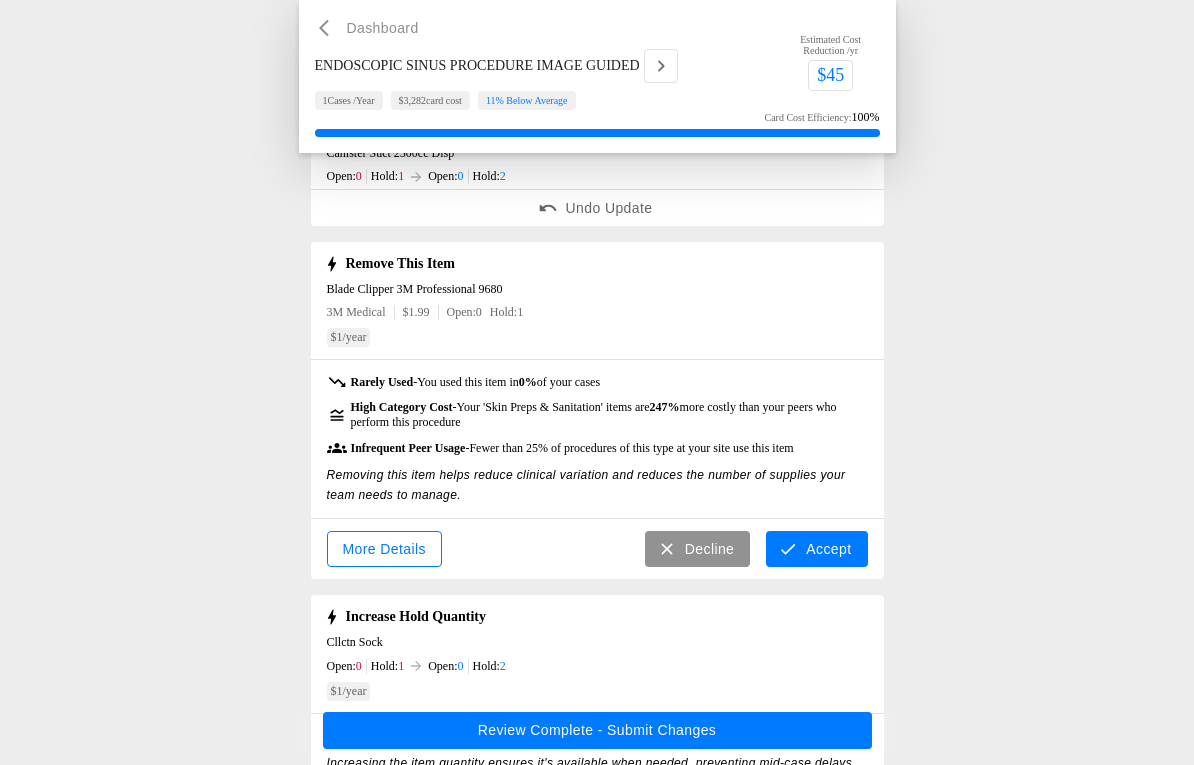 scroll, scrollTop: 685, scrollLeft: 0, axis: vertical 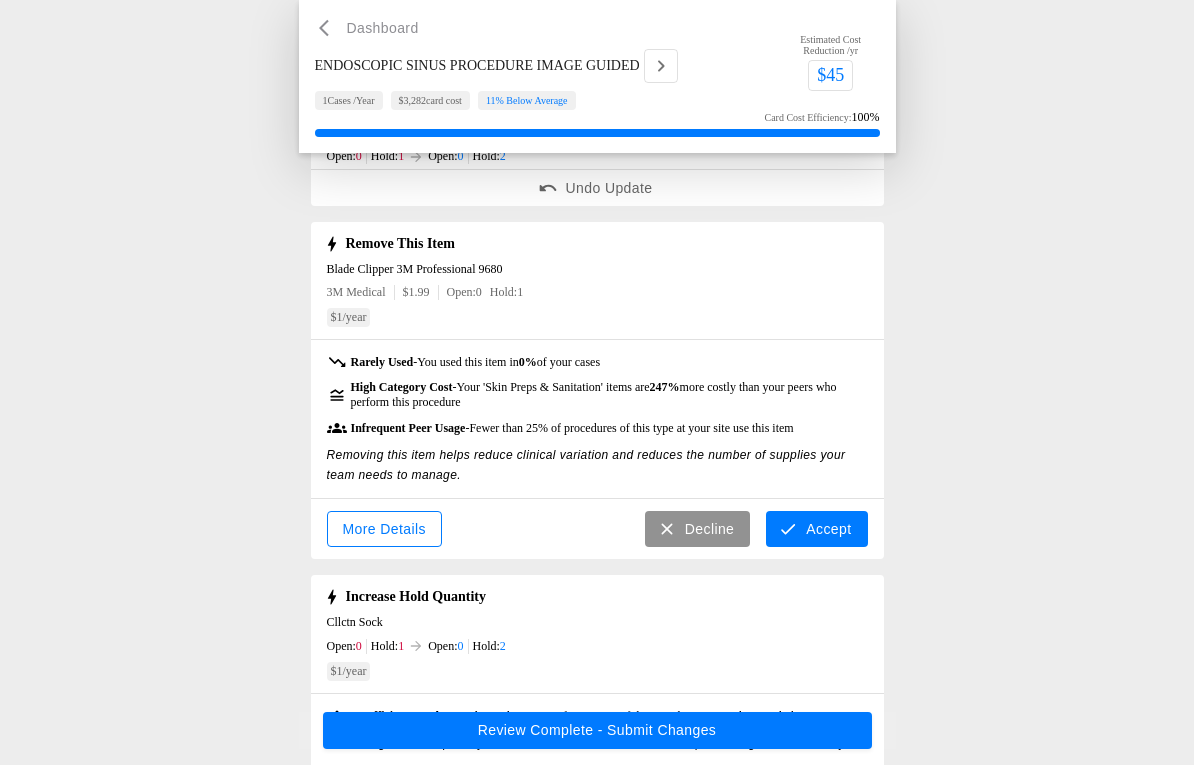 click on "Accept" at bounding box center (816, 529) 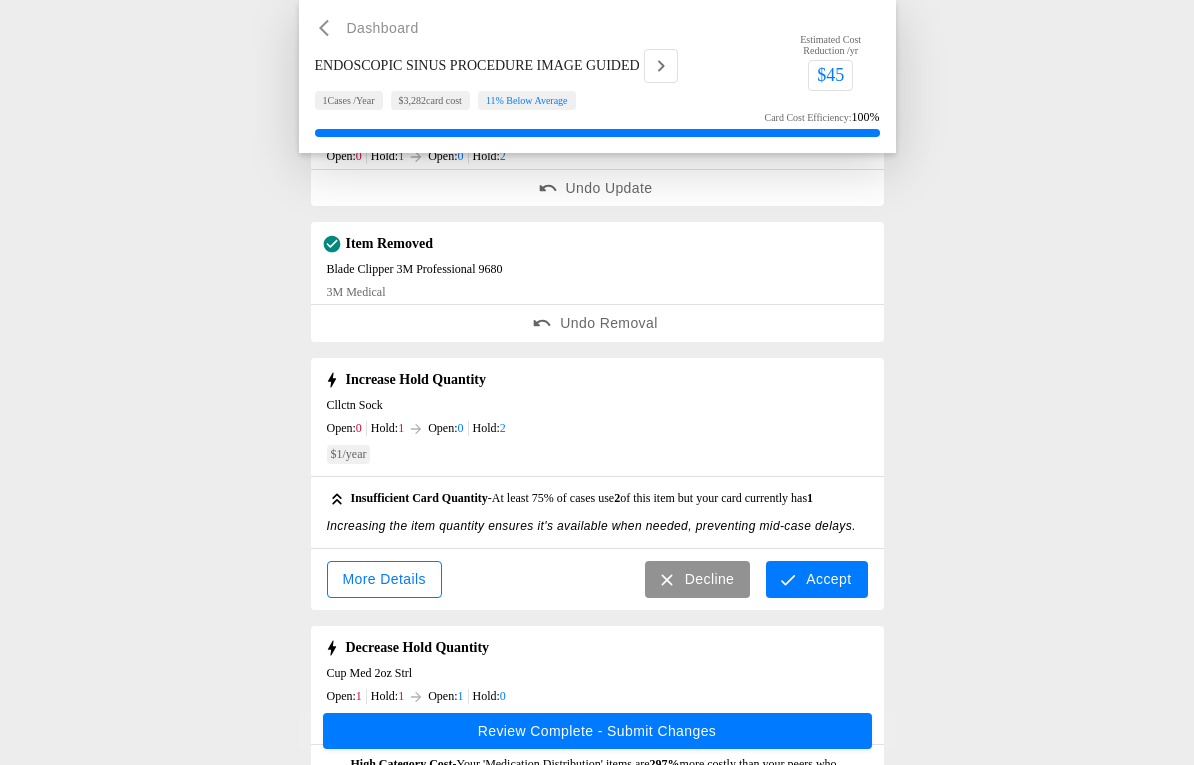 click on "Accept" at bounding box center [816, 579] 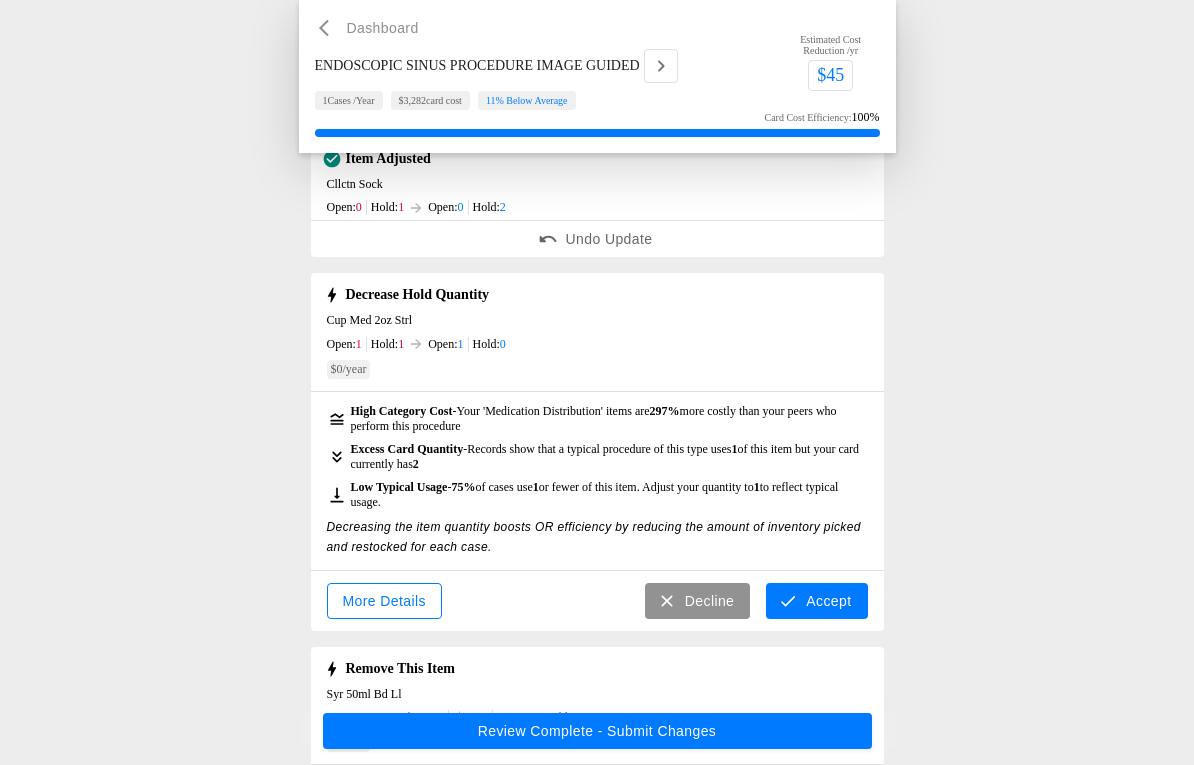 scroll, scrollTop: 941, scrollLeft: 0, axis: vertical 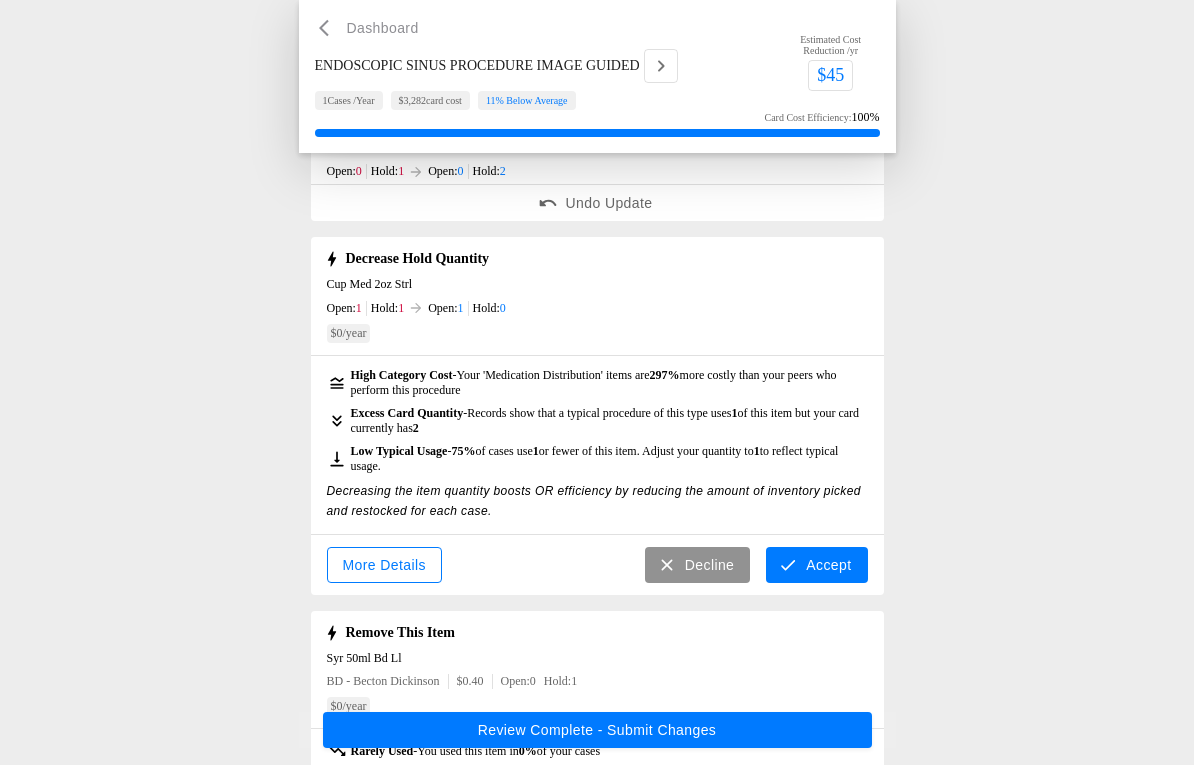 click on "Accept" at bounding box center (816, 566) 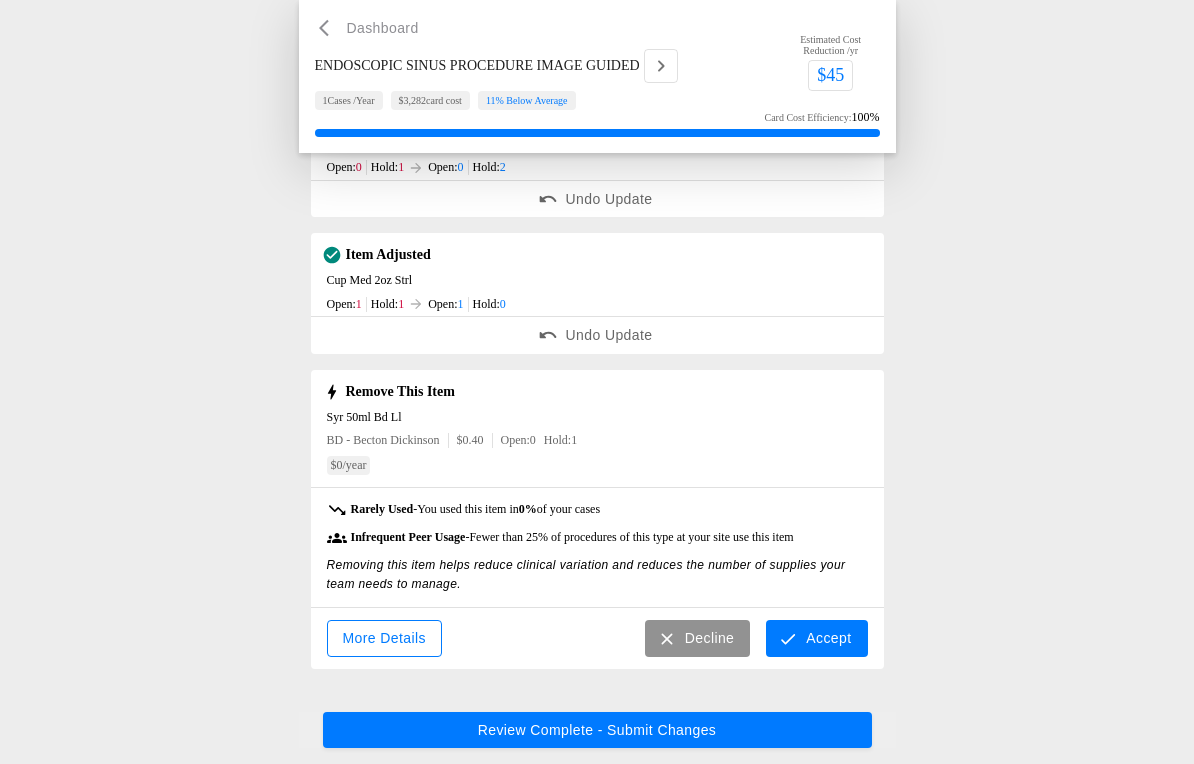 click on "Accept" at bounding box center (816, 638) 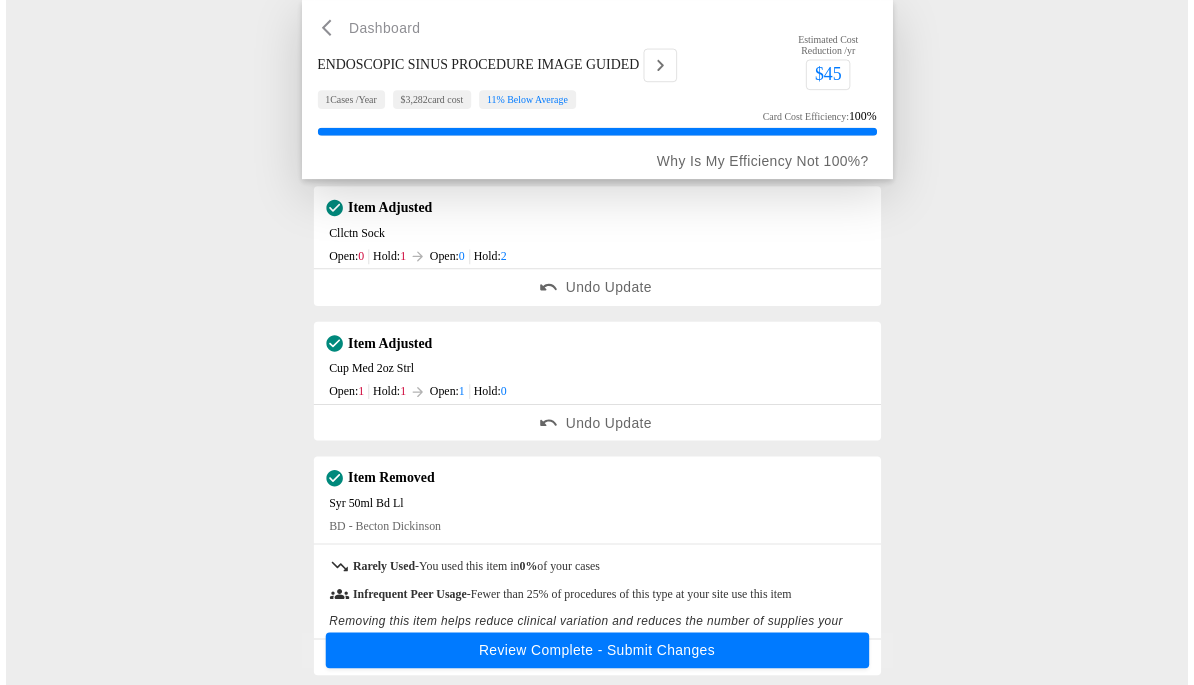 scroll, scrollTop: 840, scrollLeft: 0, axis: vertical 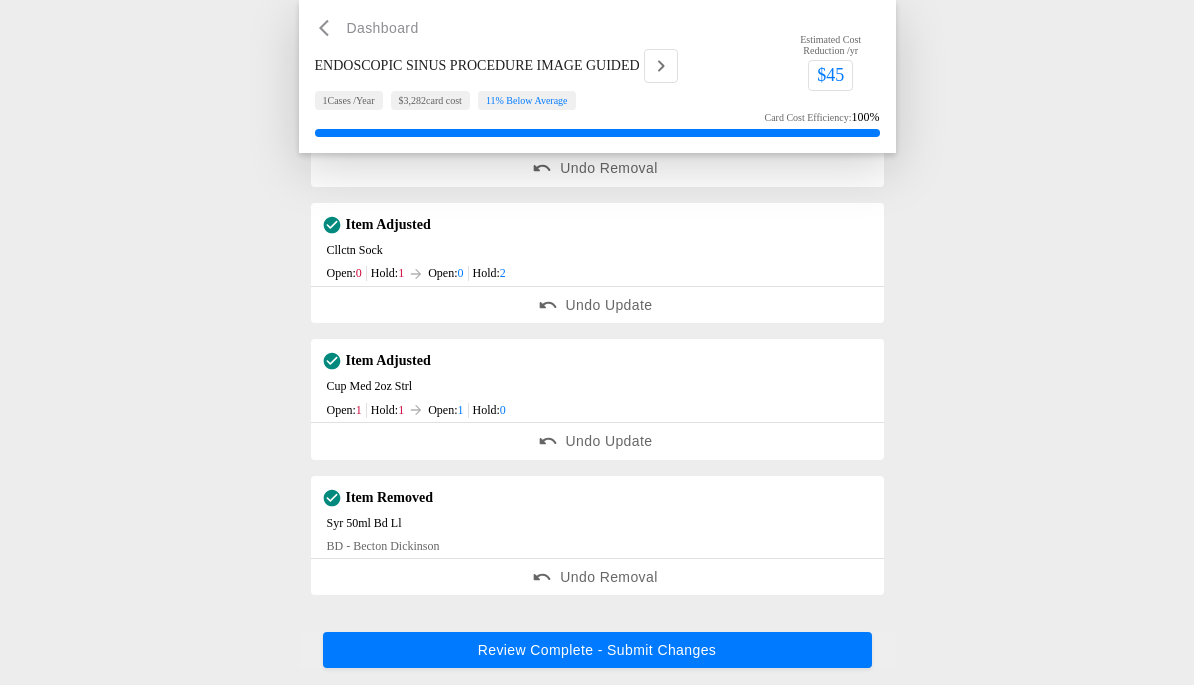 click on "Review Complete - Submit Changes" at bounding box center (597, 651) 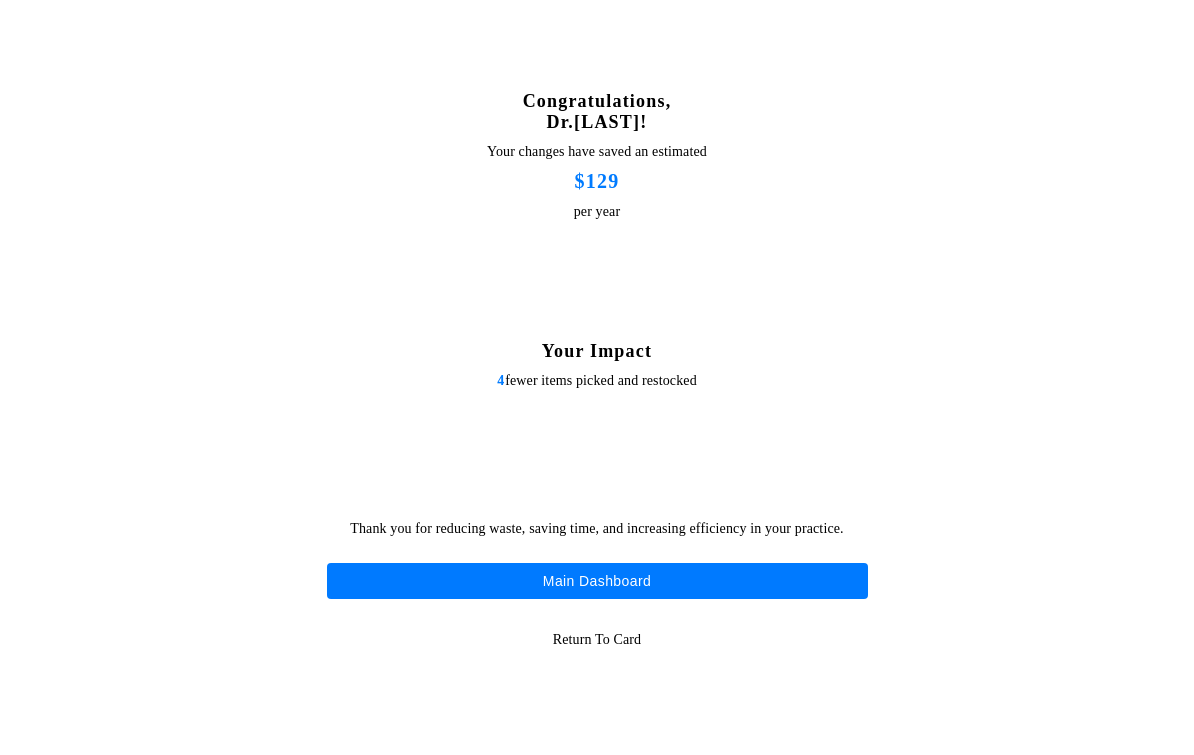 scroll, scrollTop: 0, scrollLeft: 0, axis: both 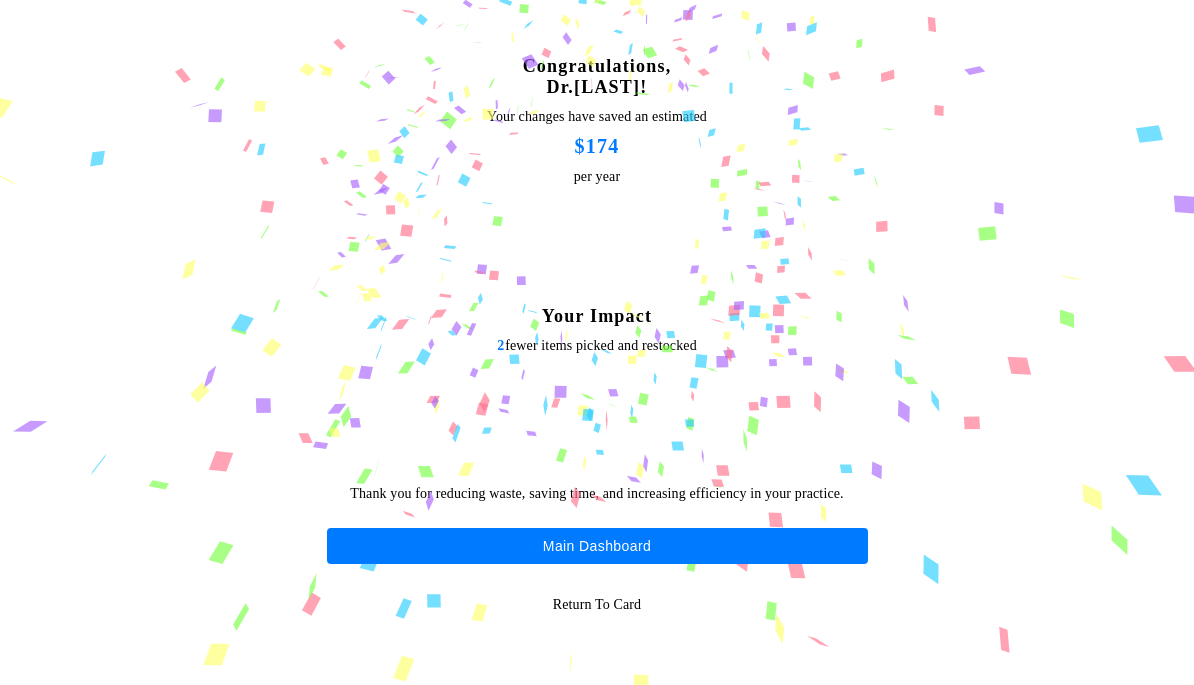 click on "Main Dashboard" at bounding box center [597, 546] 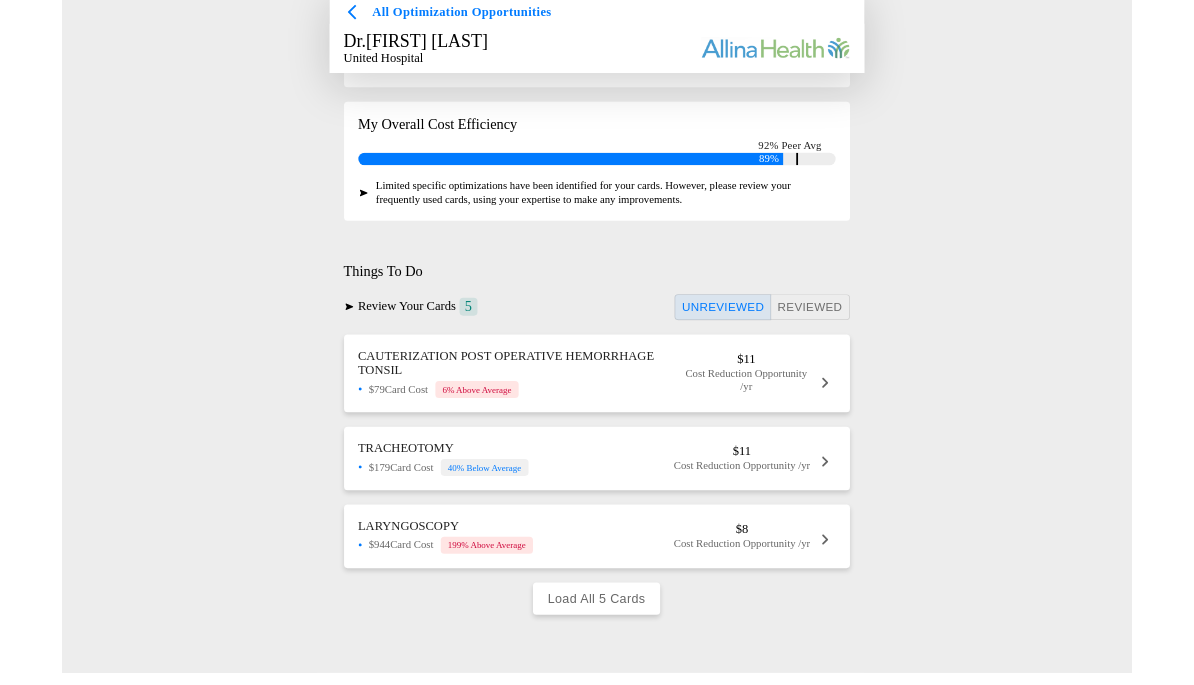 scroll, scrollTop: 392, scrollLeft: 0, axis: vertical 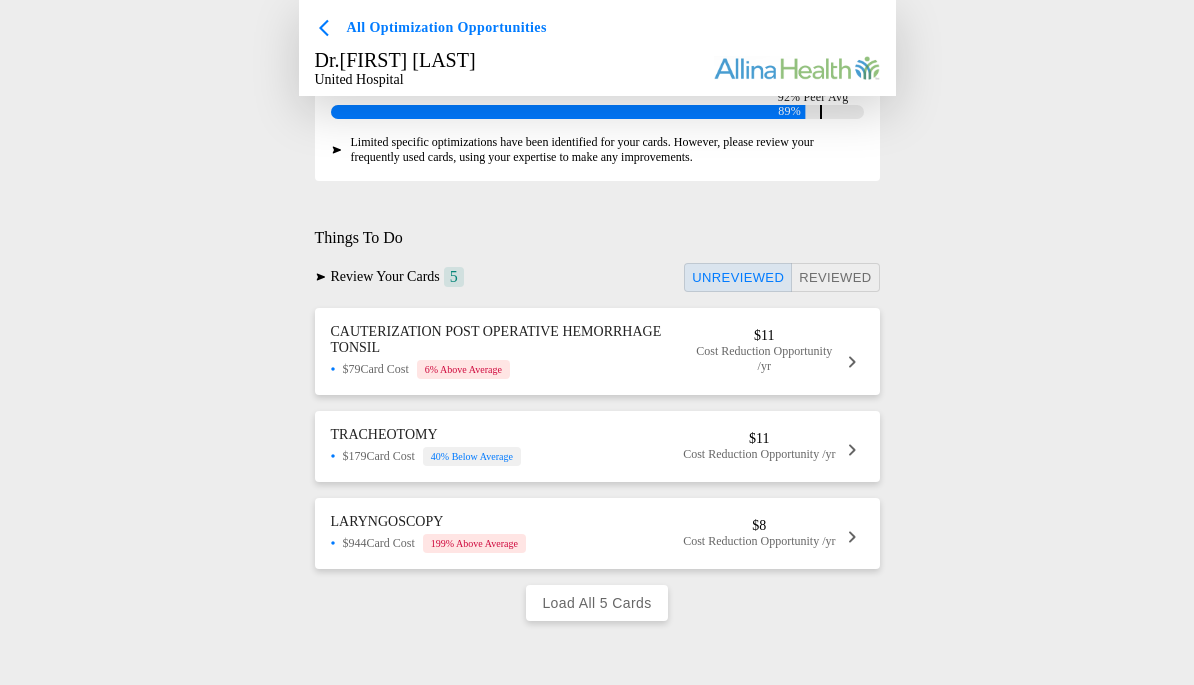 click on "Cost Reduction Opportunity /yr" at bounding box center [764, 359] 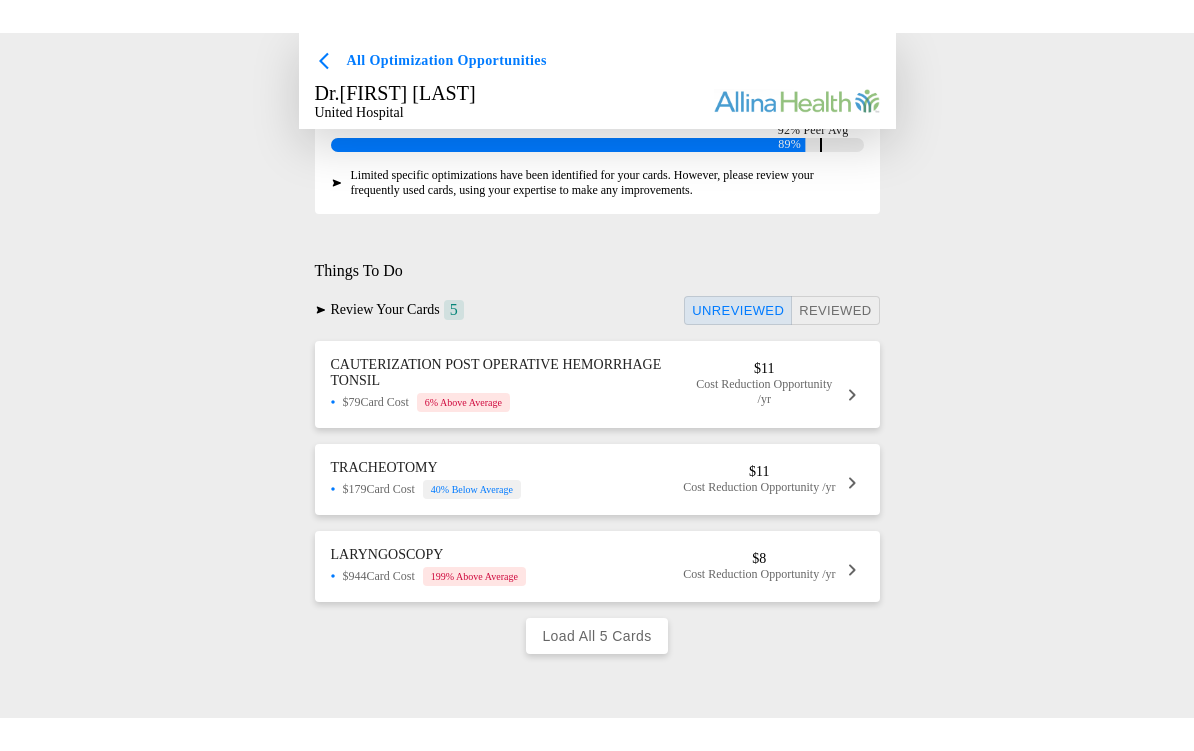 scroll, scrollTop: 0, scrollLeft: 0, axis: both 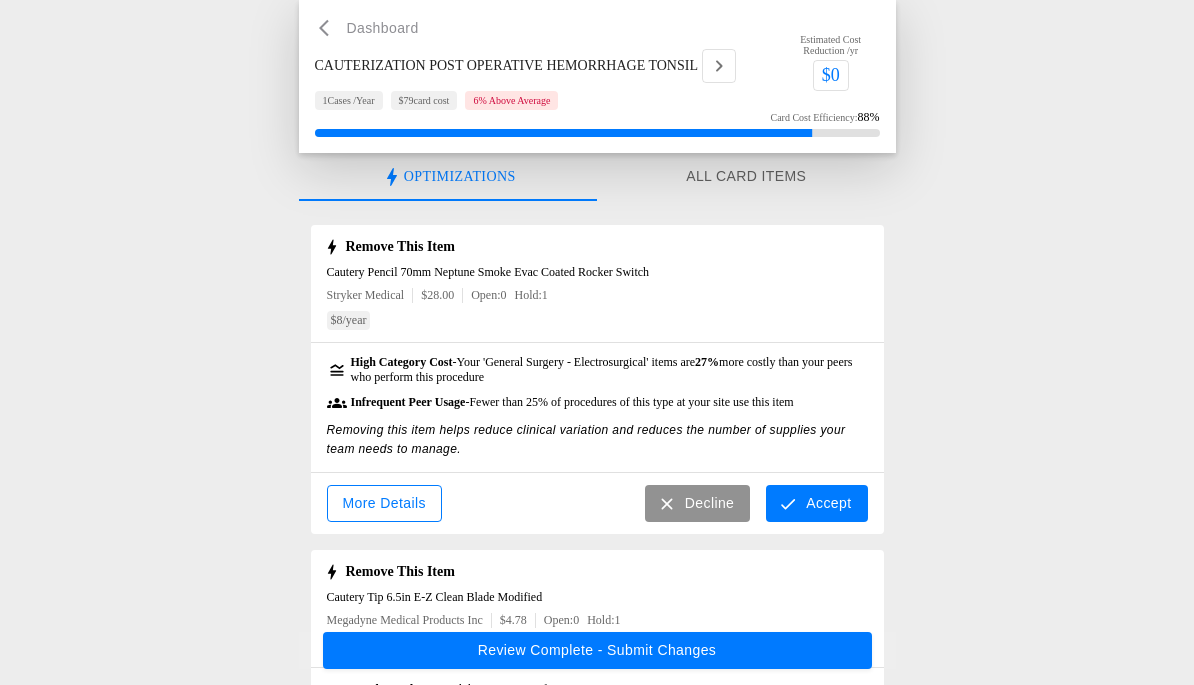 click on "Accept" at bounding box center [816, 503] 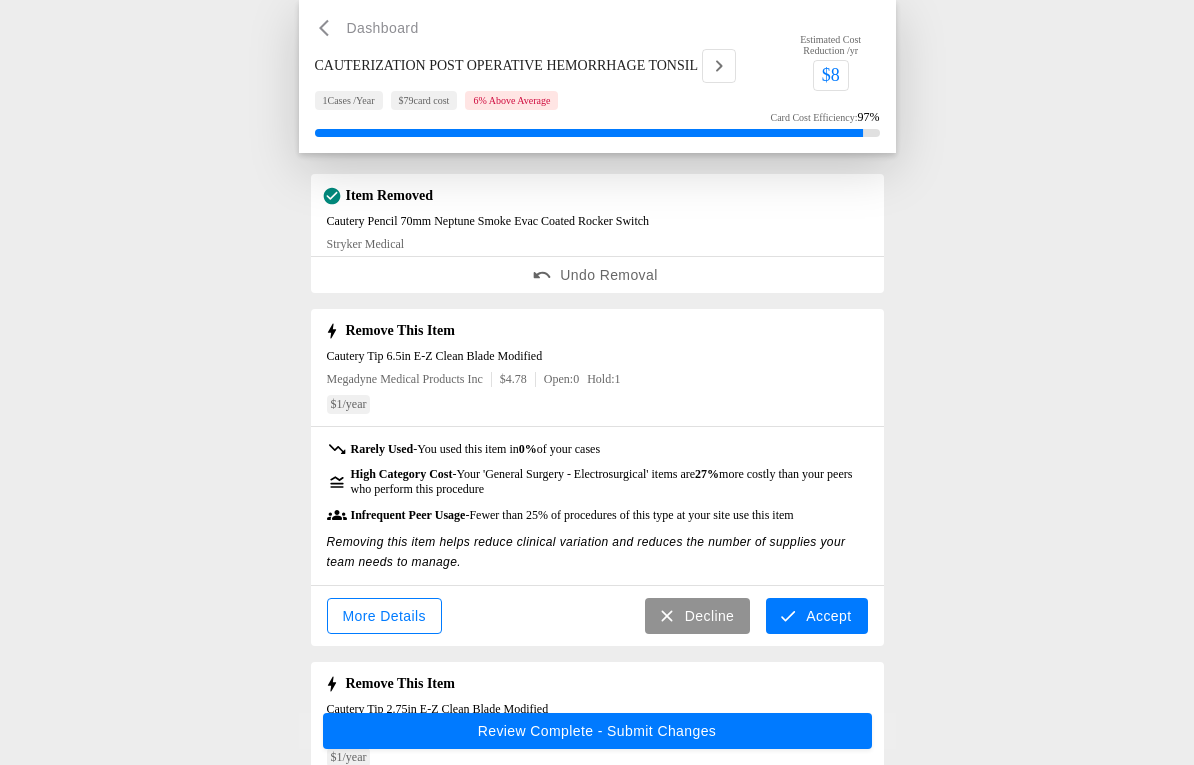 scroll, scrollTop: 84, scrollLeft: 0, axis: vertical 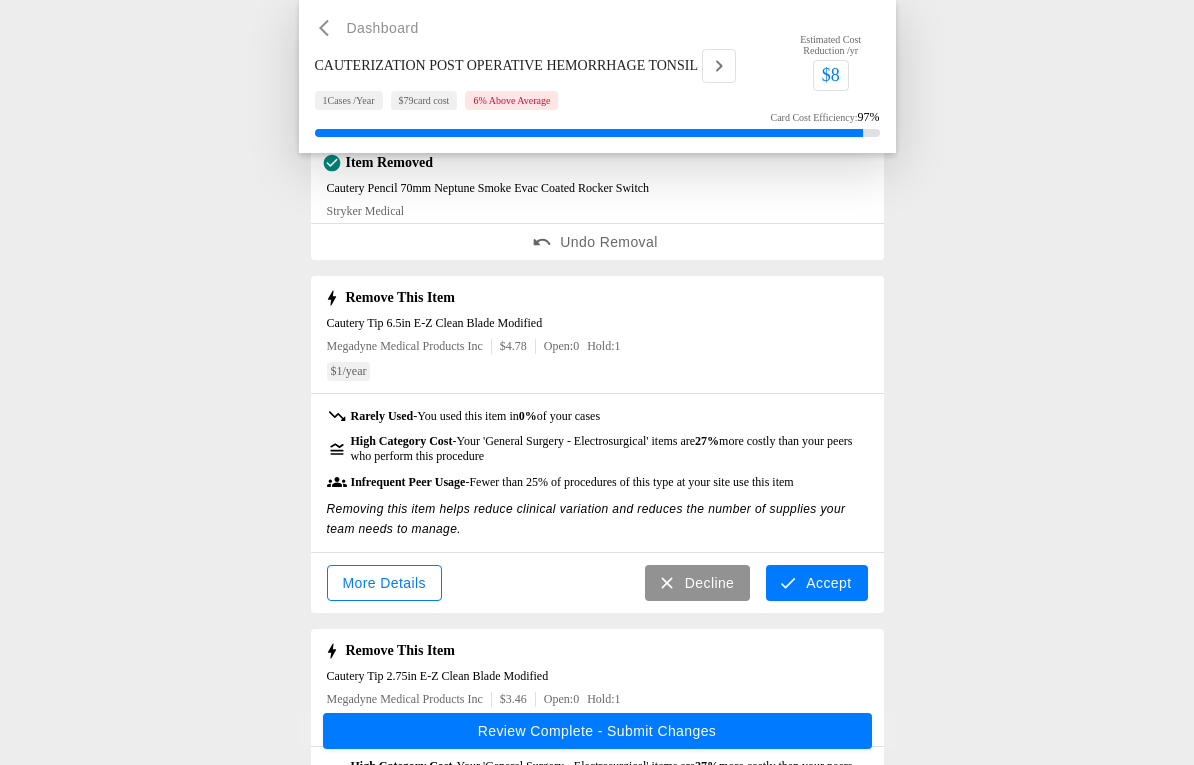 click on "Accept" at bounding box center (816, 583) 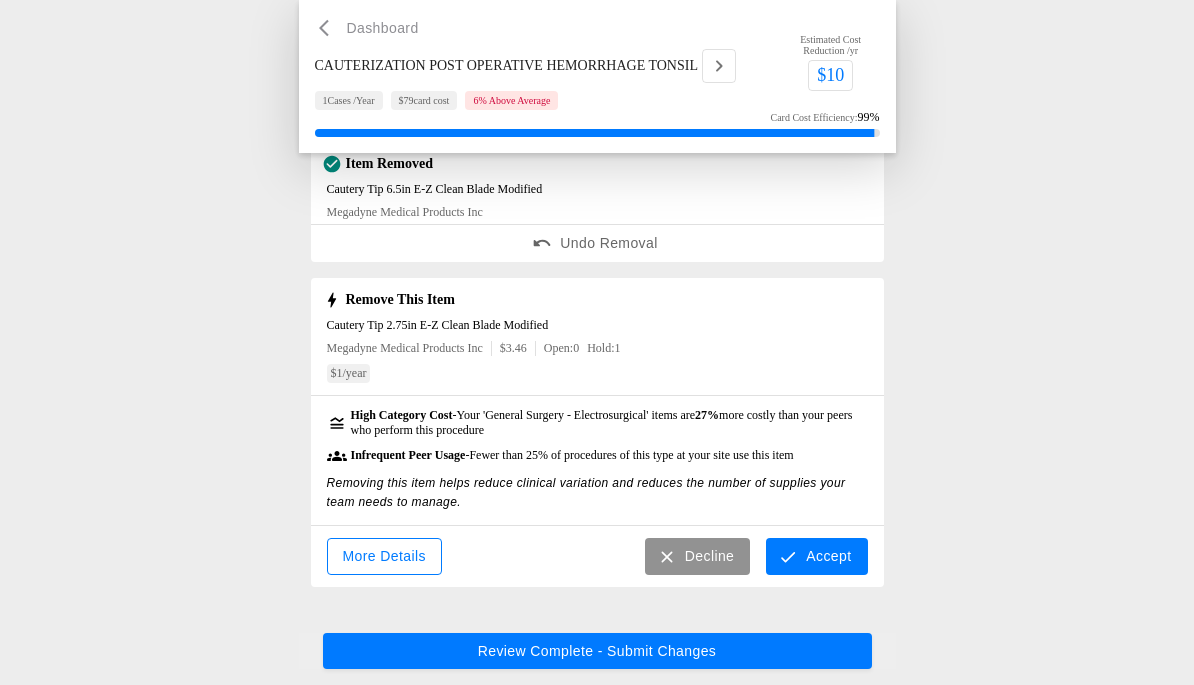 click on "Accept" at bounding box center [816, 556] 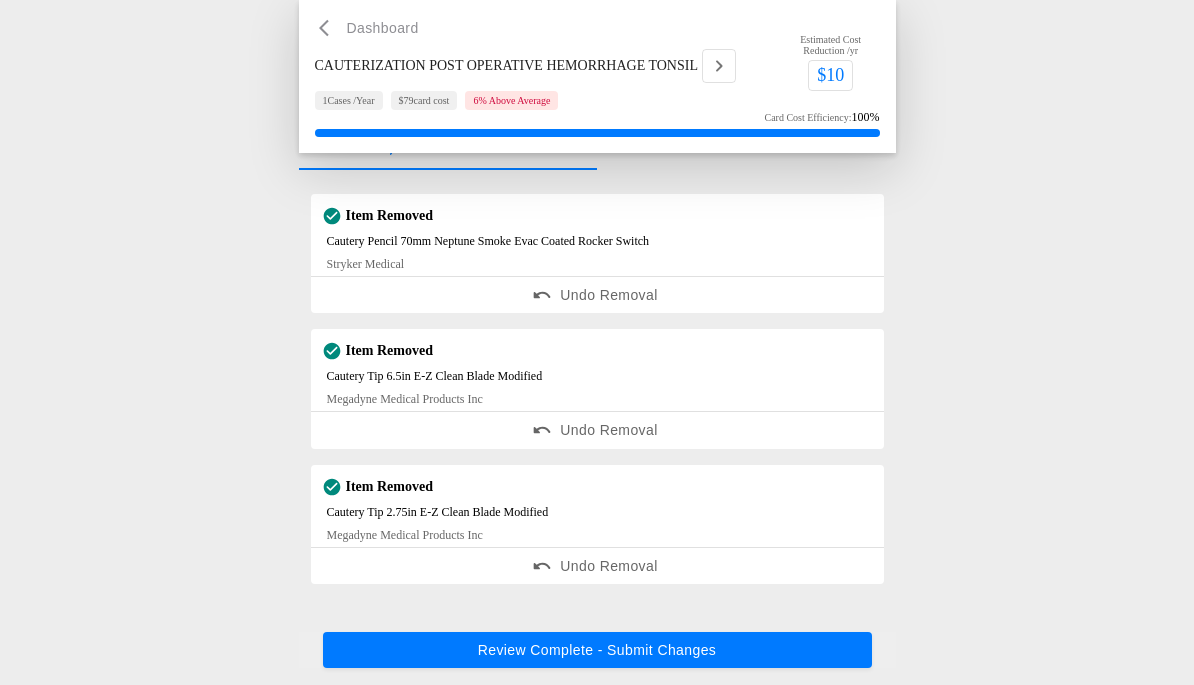 scroll, scrollTop: 30, scrollLeft: 0, axis: vertical 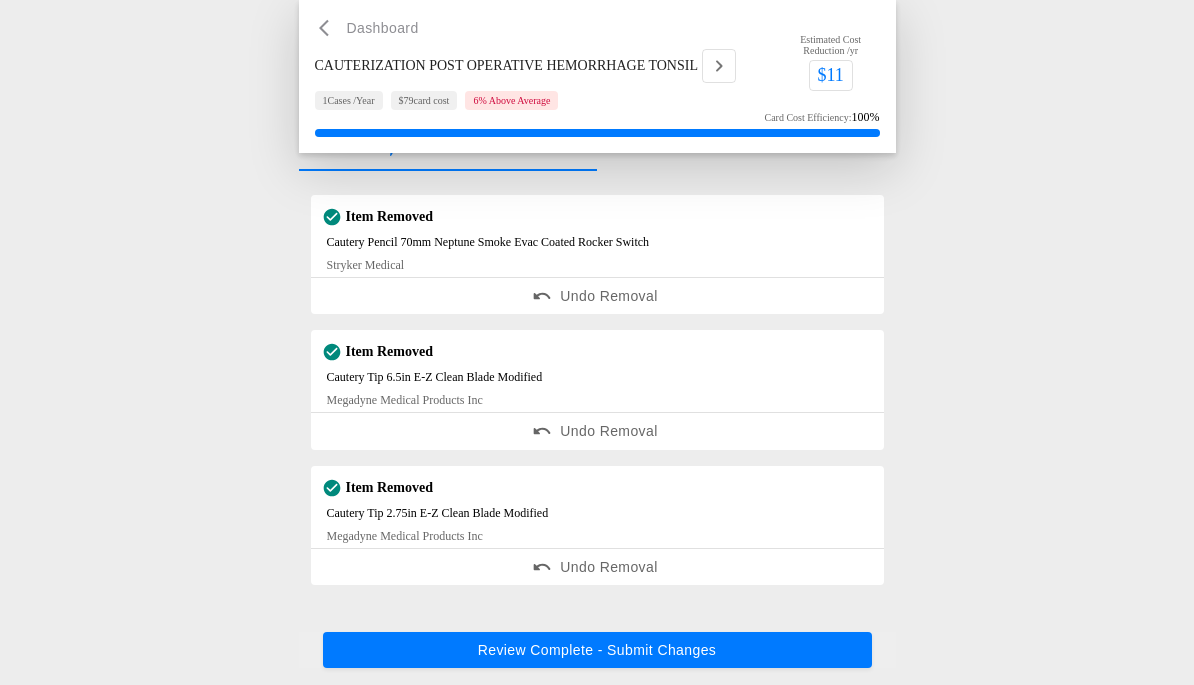 click on "Review Complete - Submit Changes" at bounding box center (597, 651) 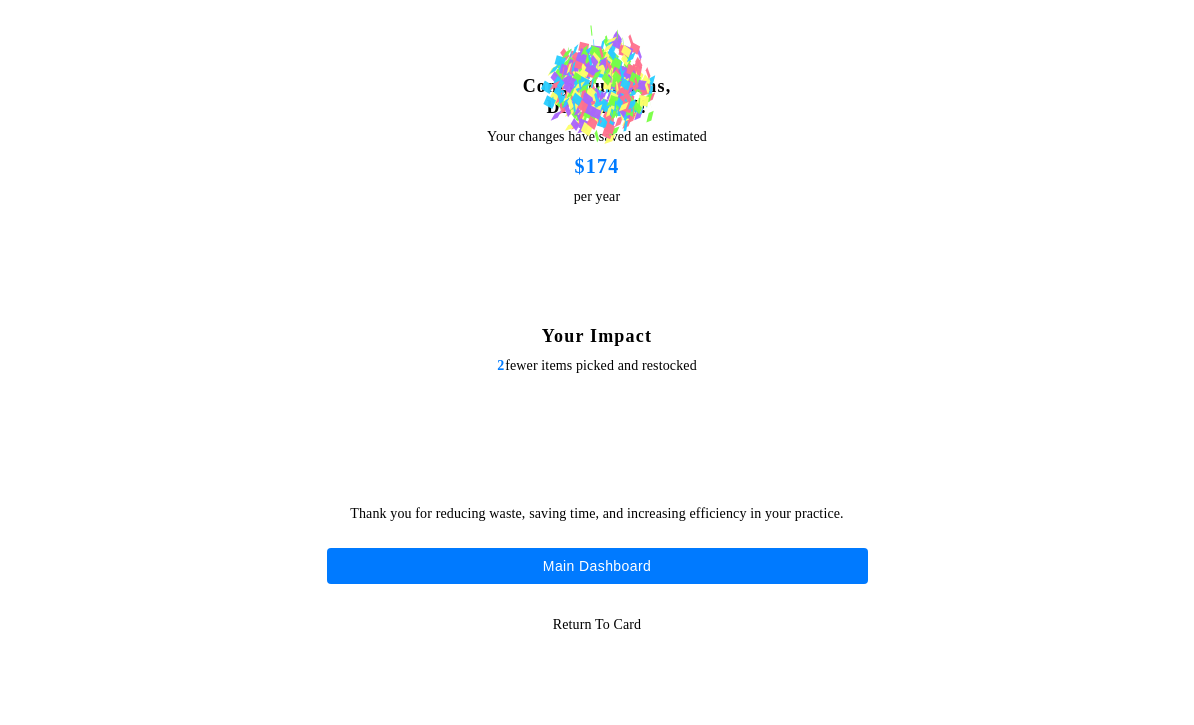 scroll, scrollTop: 0, scrollLeft: 0, axis: both 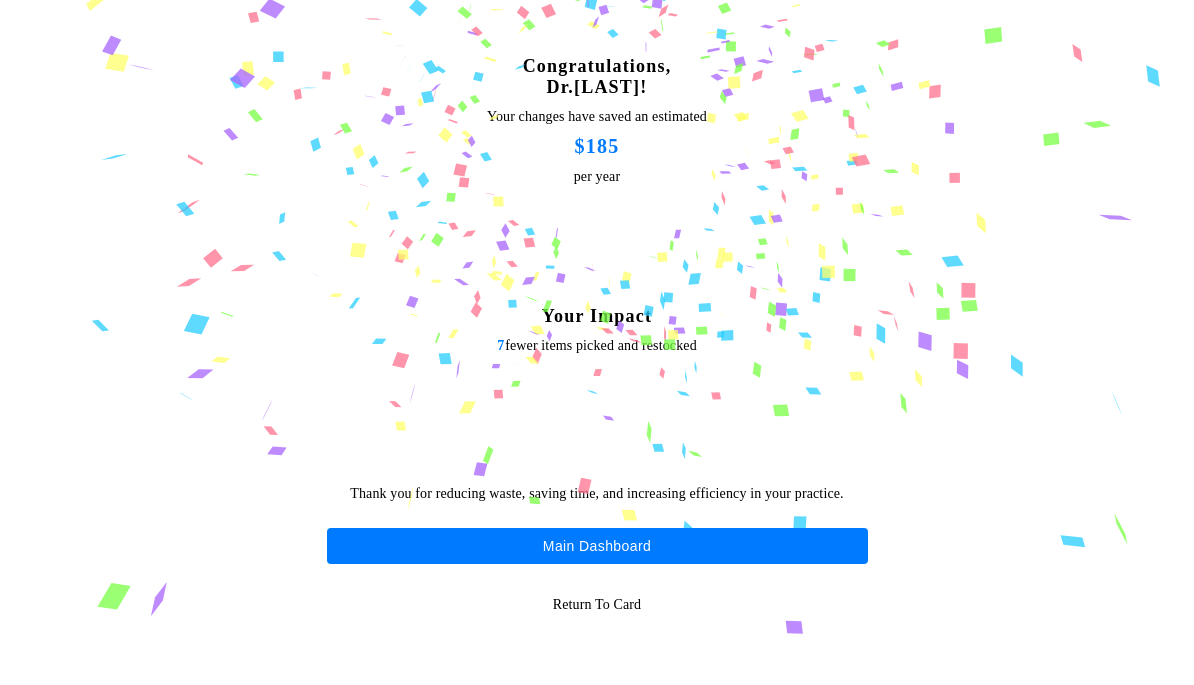 click on "Main Dashboard" at bounding box center (597, 546) 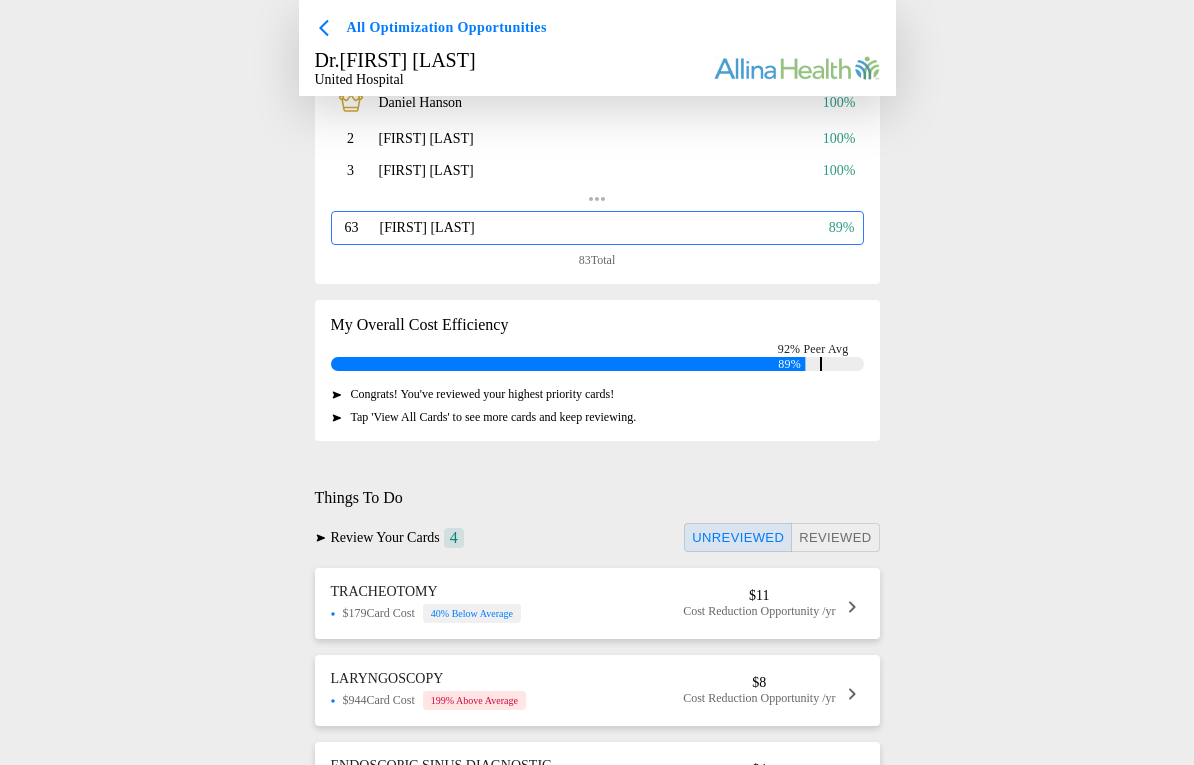 scroll, scrollTop: 471, scrollLeft: 0, axis: vertical 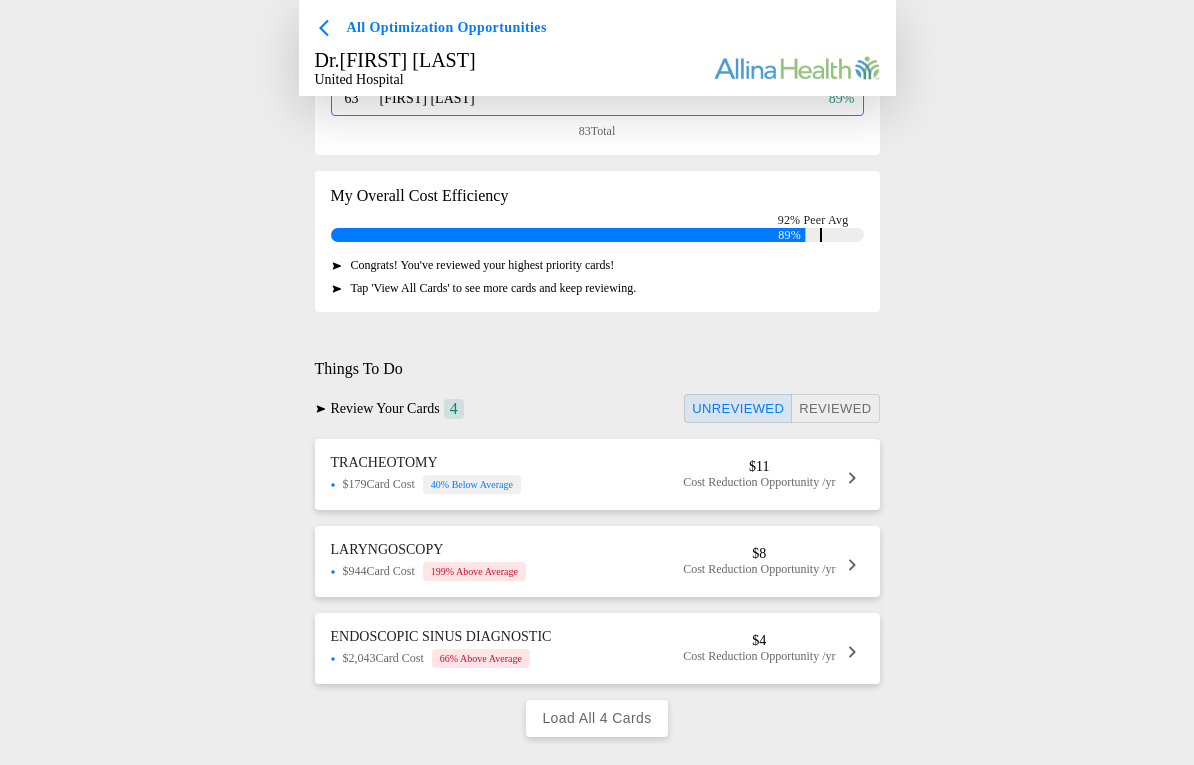 click on "TRACHEOTOMY $[PRICE] Card Cost [PERCENT] % Below Average $[PRICE] Cost Reduction Opportunity /yr" at bounding box center [597, 474] 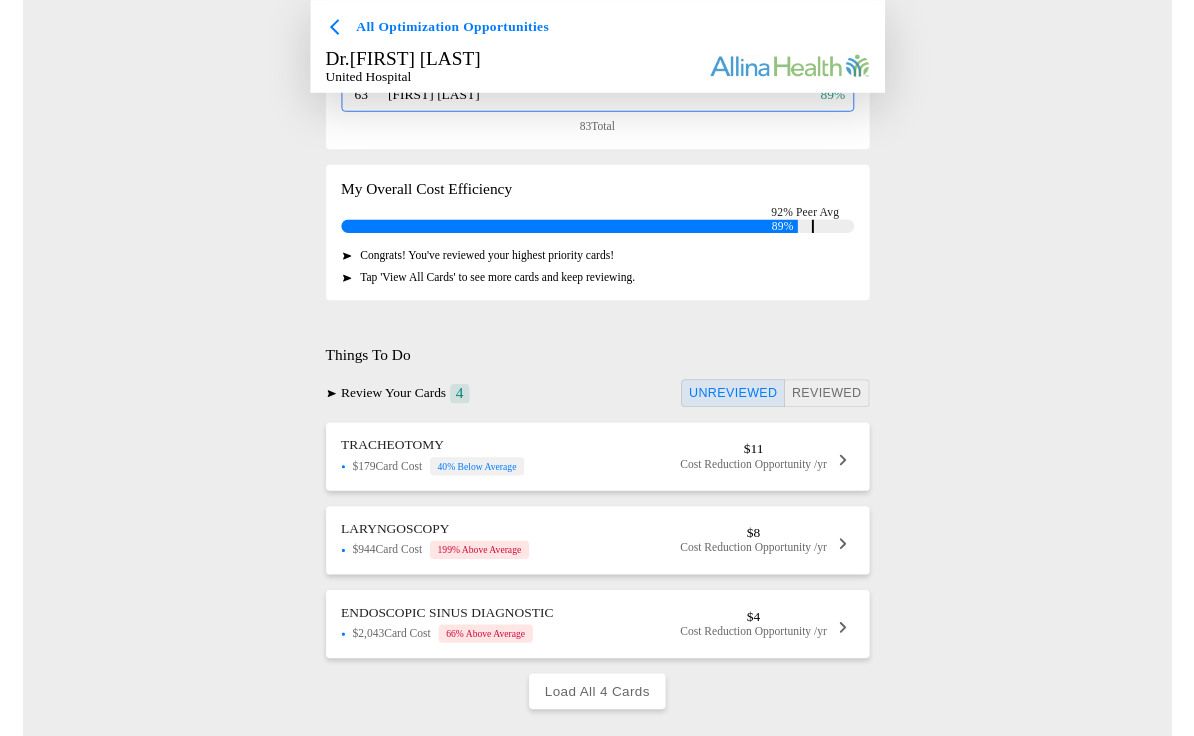 scroll, scrollTop: 0, scrollLeft: 0, axis: both 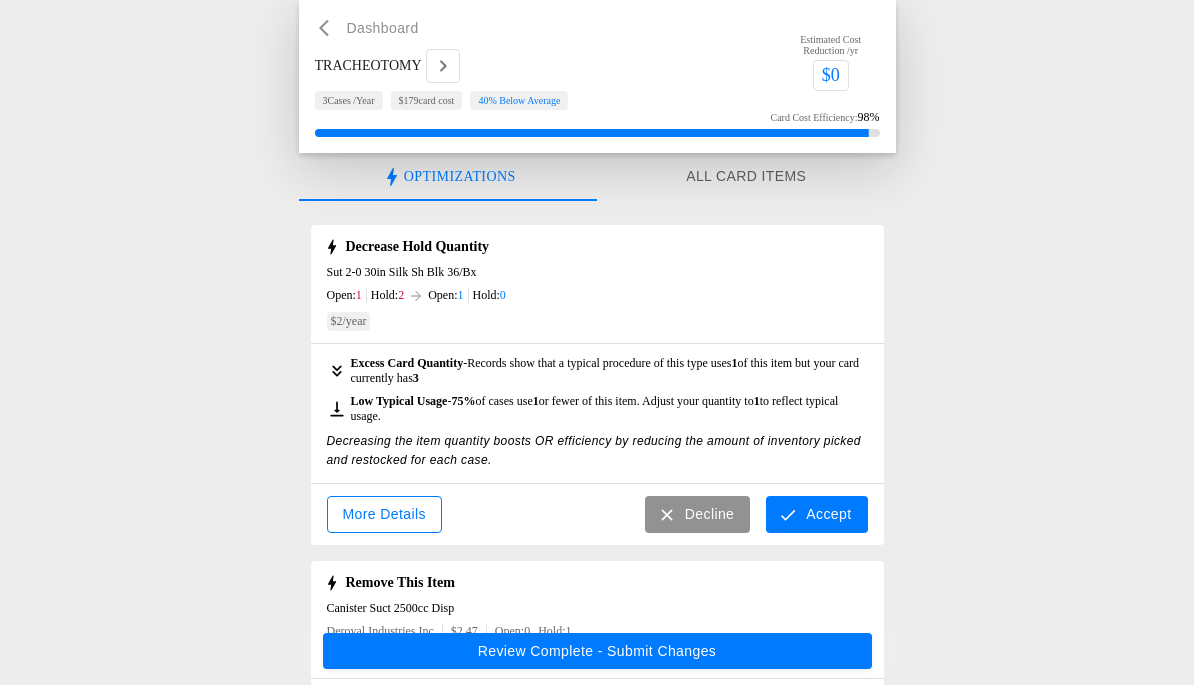 click on "Accept" at bounding box center [816, 514] 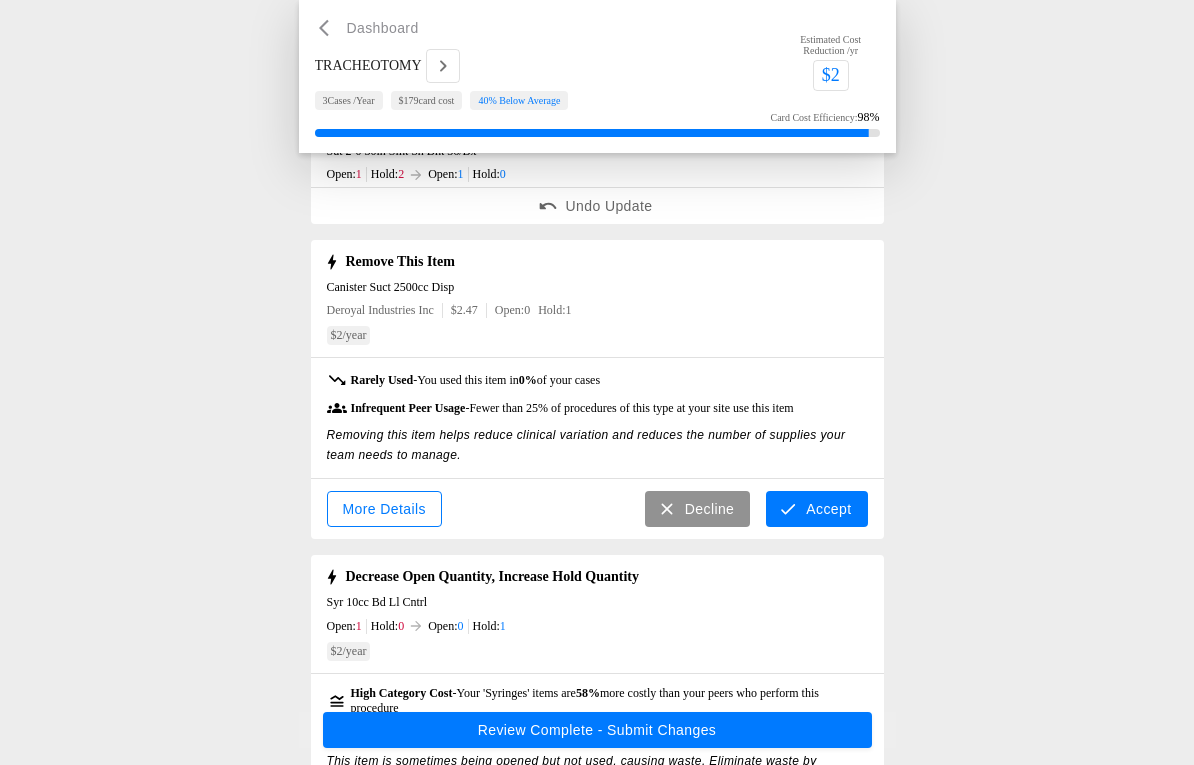 scroll, scrollTop: 139, scrollLeft: 0, axis: vertical 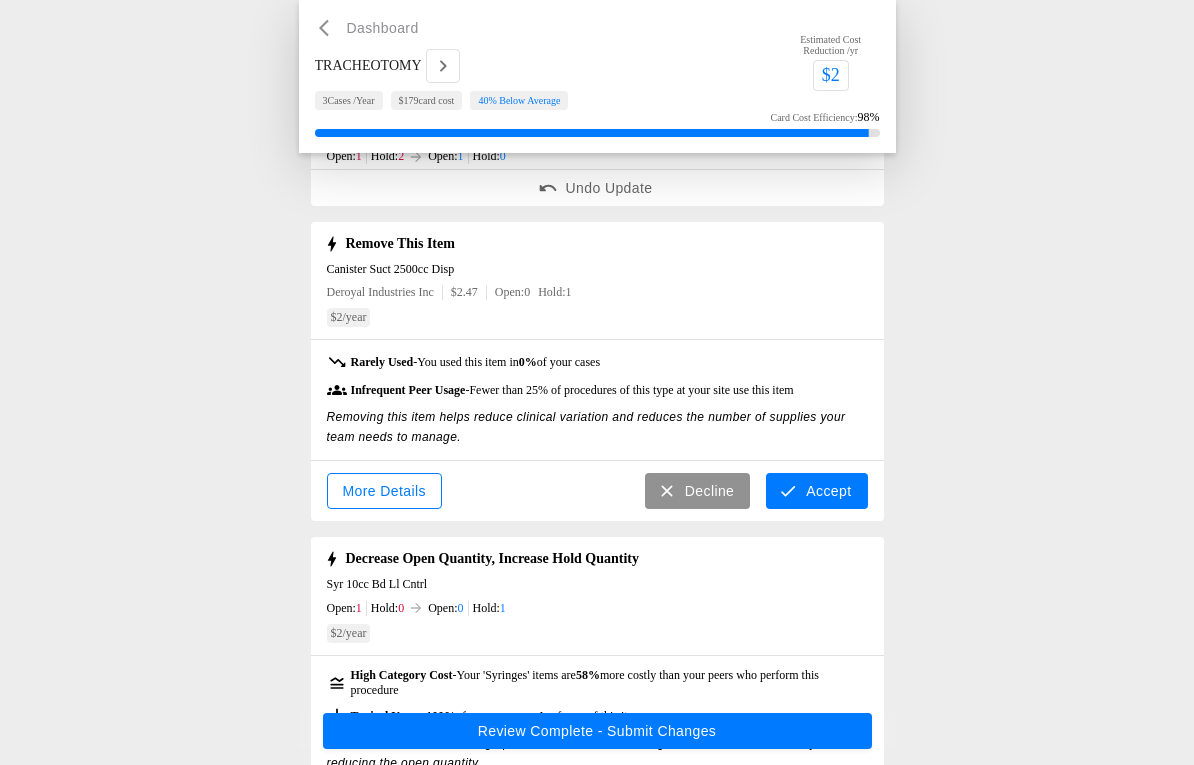 click on "Accept" at bounding box center (816, 491) 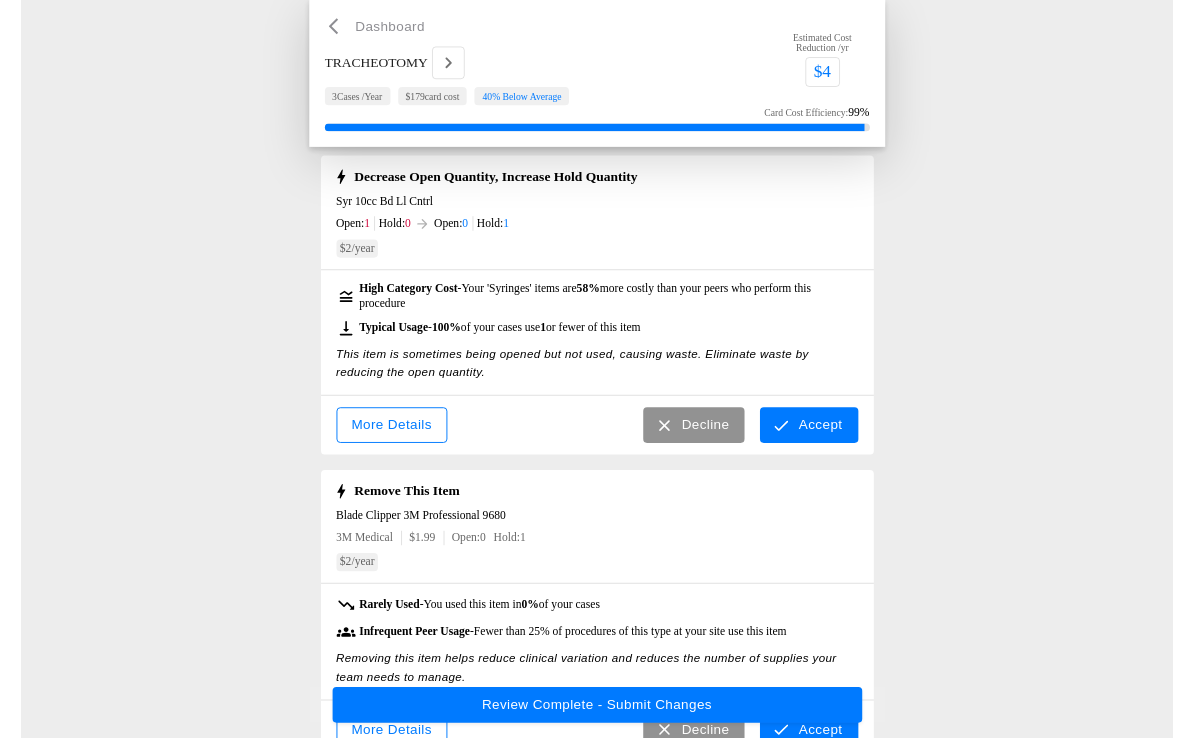 scroll, scrollTop: 416, scrollLeft: 0, axis: vertical 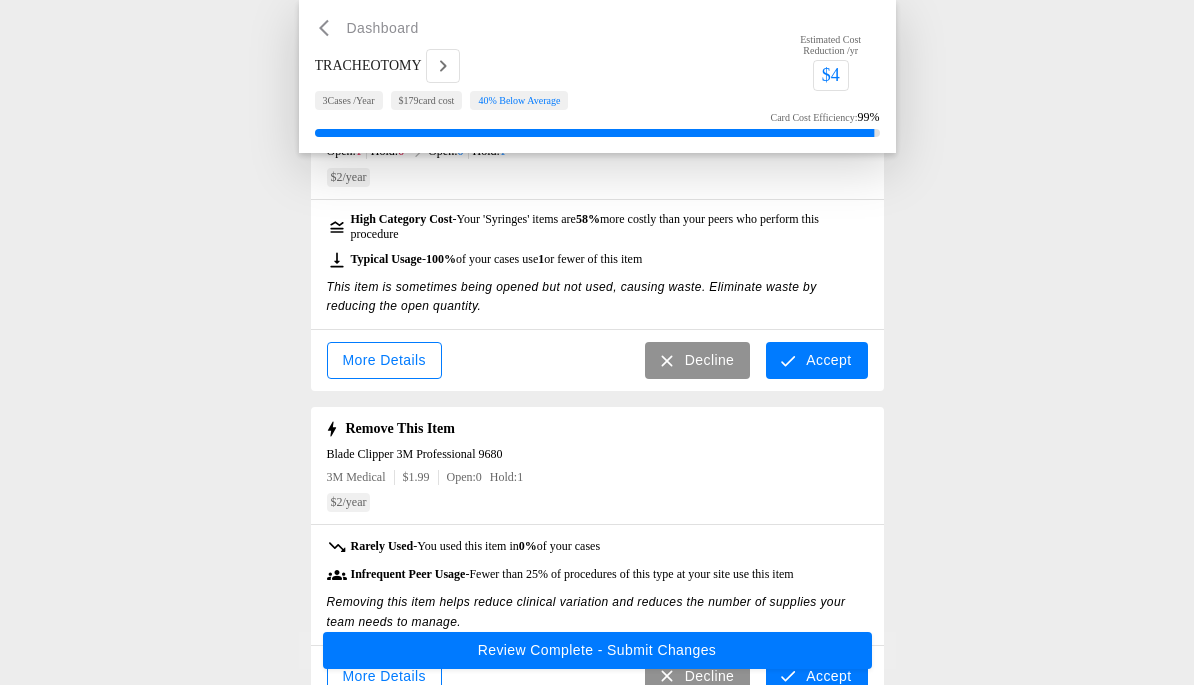 click on "Accept" at bounding box center (816, 360) 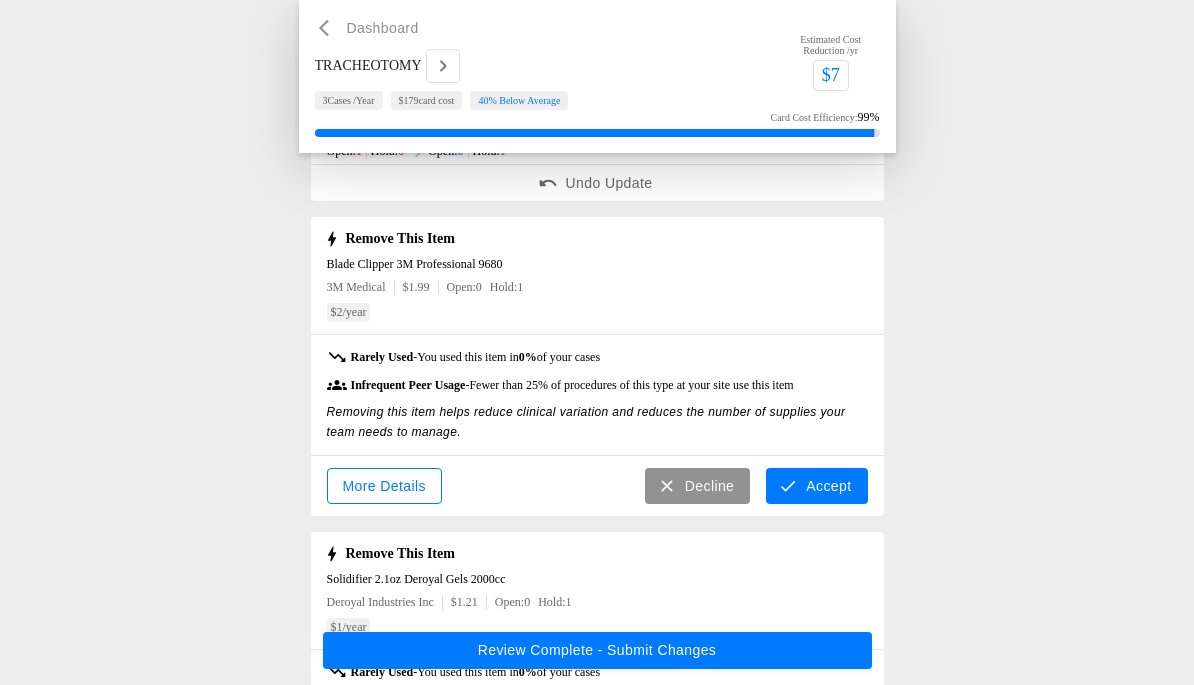 click on "Accept" at bounding box center [816, 486] 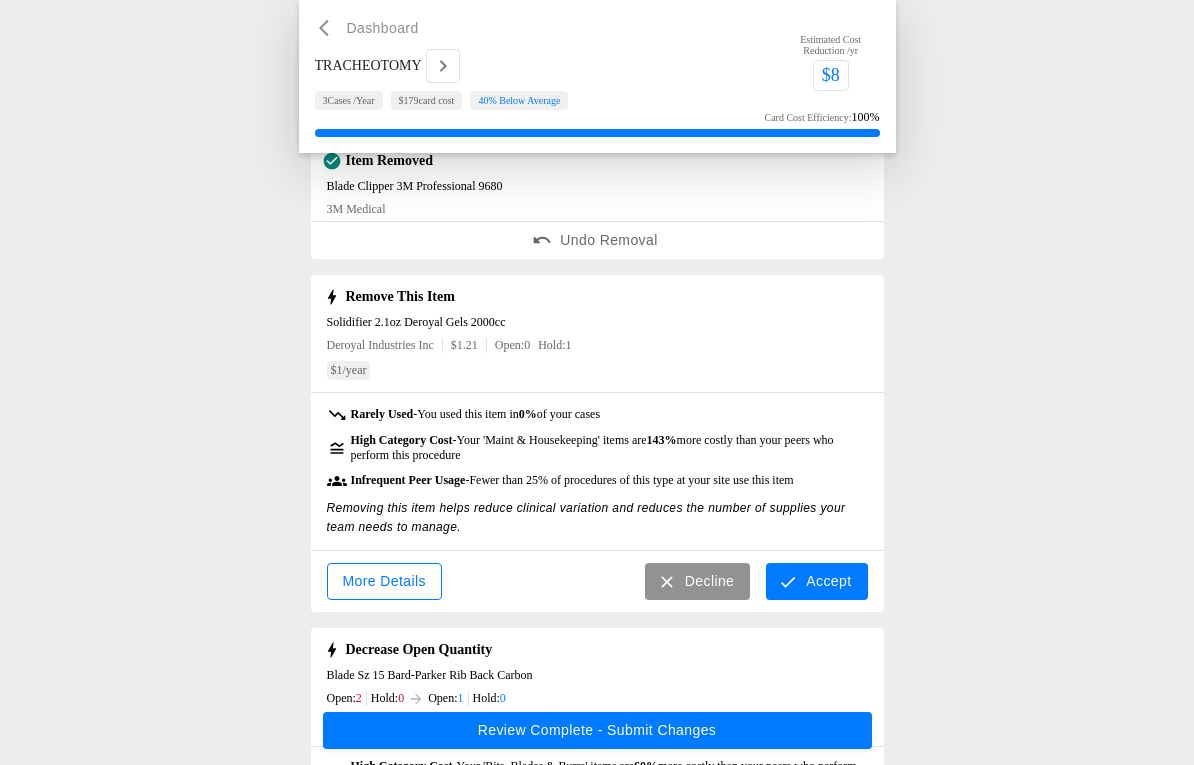 click on "Accept" at bounding box center (816, 582) 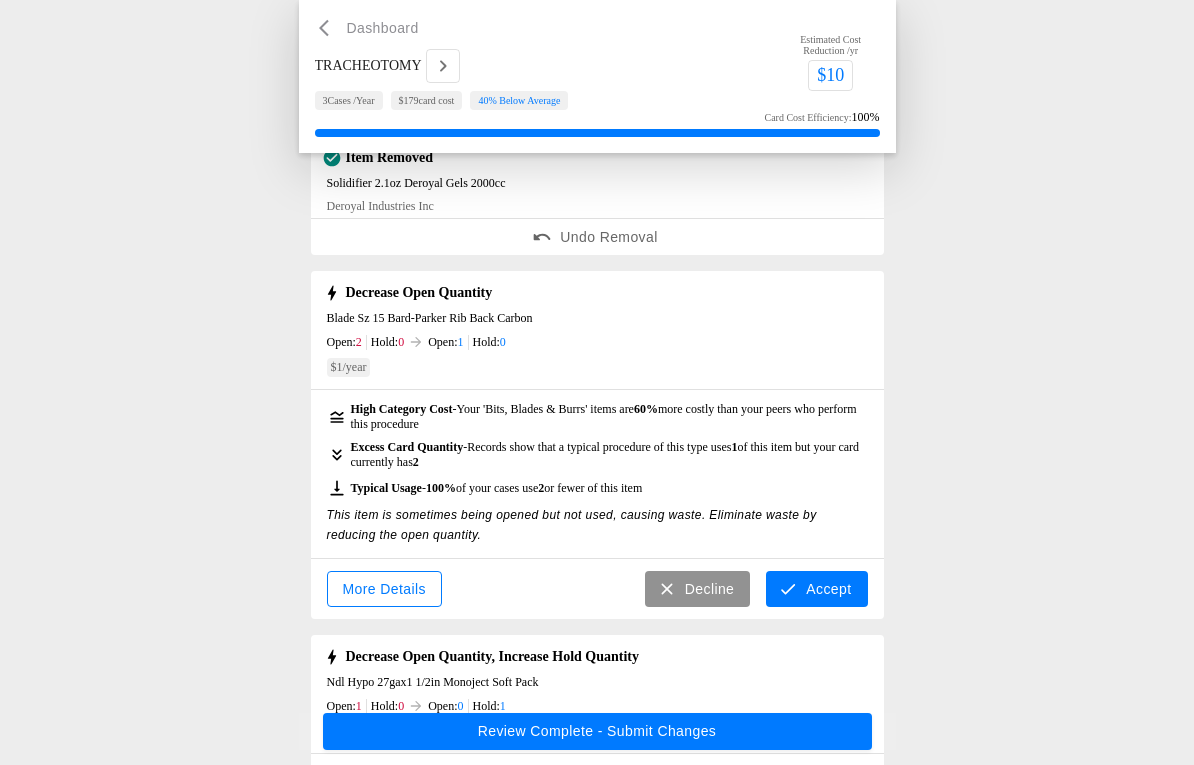 scroll, scrollTop: 641, scrollLeft: 0, axis: vertical 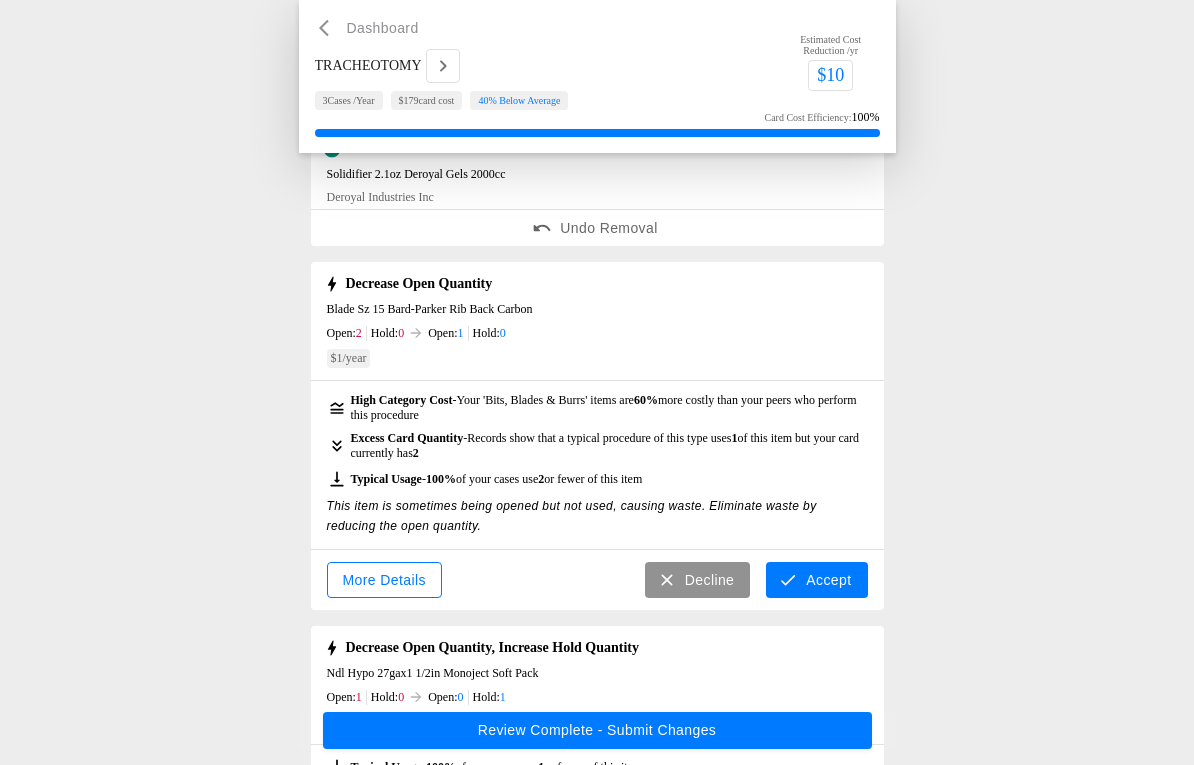 click on "Item Adjusted Sut 2-0 30in Silk Sh Blk 36/Bx Open: 1 Hold: 2 Open: 1 Hold: 0 Excess Card Quantity - Records show that a typical procedure of this type uses 1 of this item but your card currently has 3 Low Typical Usage - 75% of cases use 1 or fewer of this item. Adjust your quantity to 1 to reflect typical usage. Decreasing the item quantity boosts OR efficiency by reducing the amount of inventory picked and restocked for each case. Undo Update Item Removed Canister Suct 2500cc Disp Deroyal Industries Inc Rarely Used - You used this item in 0 % of your cases Infrequent Peer Usage - Fewer than 25% of procedures of this type at your site use this item Removing this item helps reduce clinical variation and reduces the number of supplies your team needs to manage. Undo Removal Item Adjusted Syr 10cc Bd Ll Cntrl Open: 1 Hold: 0 Open: 0 Hold: 1 High Category Cost - Your ' Syringes ' items are 58 % more costly than your peers who perform this procedure Typical Usage - 100 % 1 - 0%" at bounding box center [597, 242] 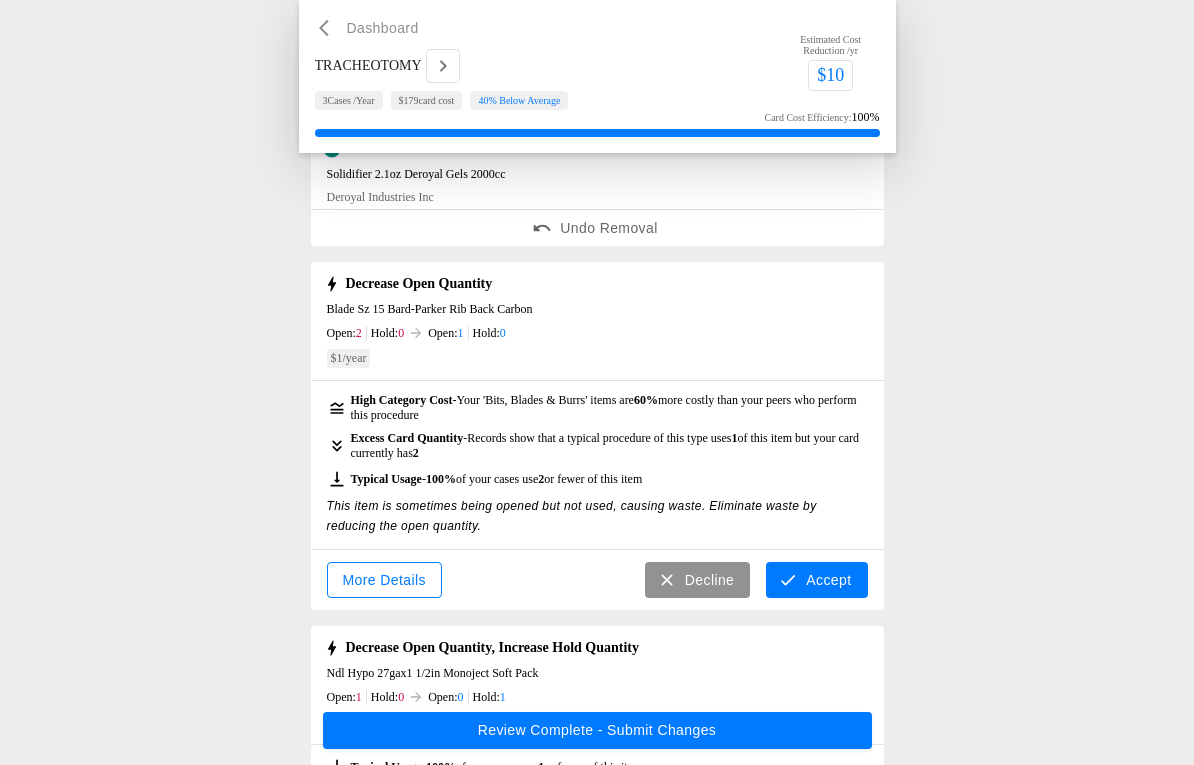 click on "Accept" at bounding box center (816, 581) 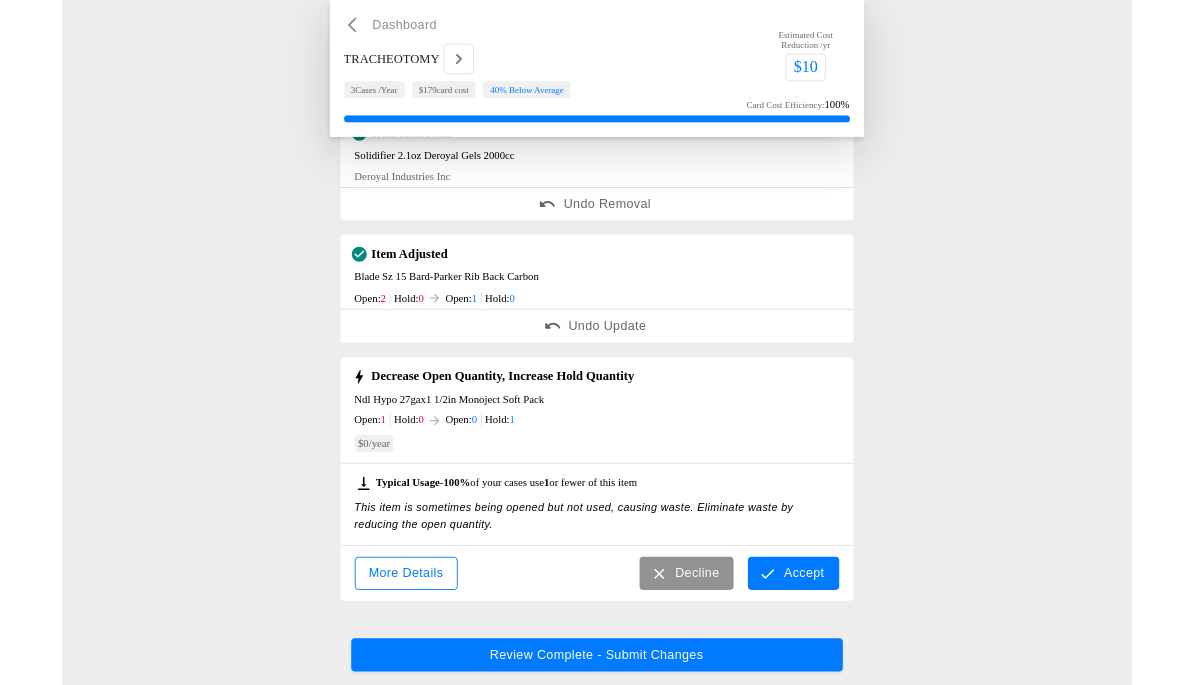 scroll, scrollTop: 724, scrollLeft: 0, axis: vertical 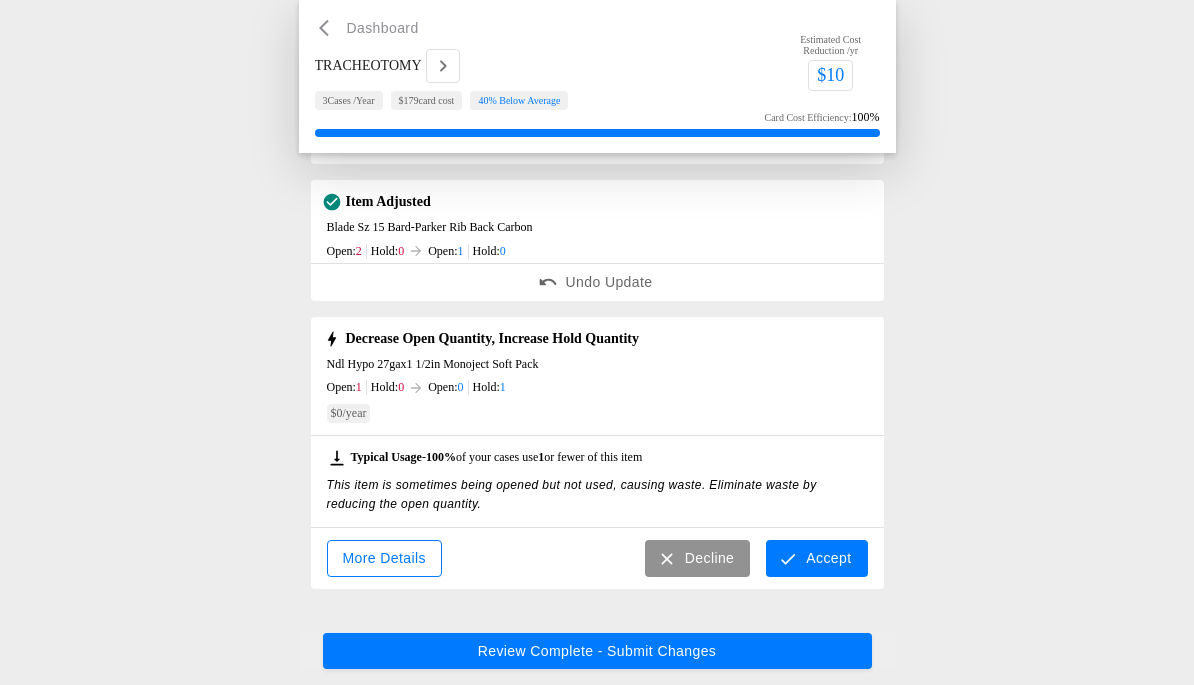click on "Accept" at bounding box center (816, 558) 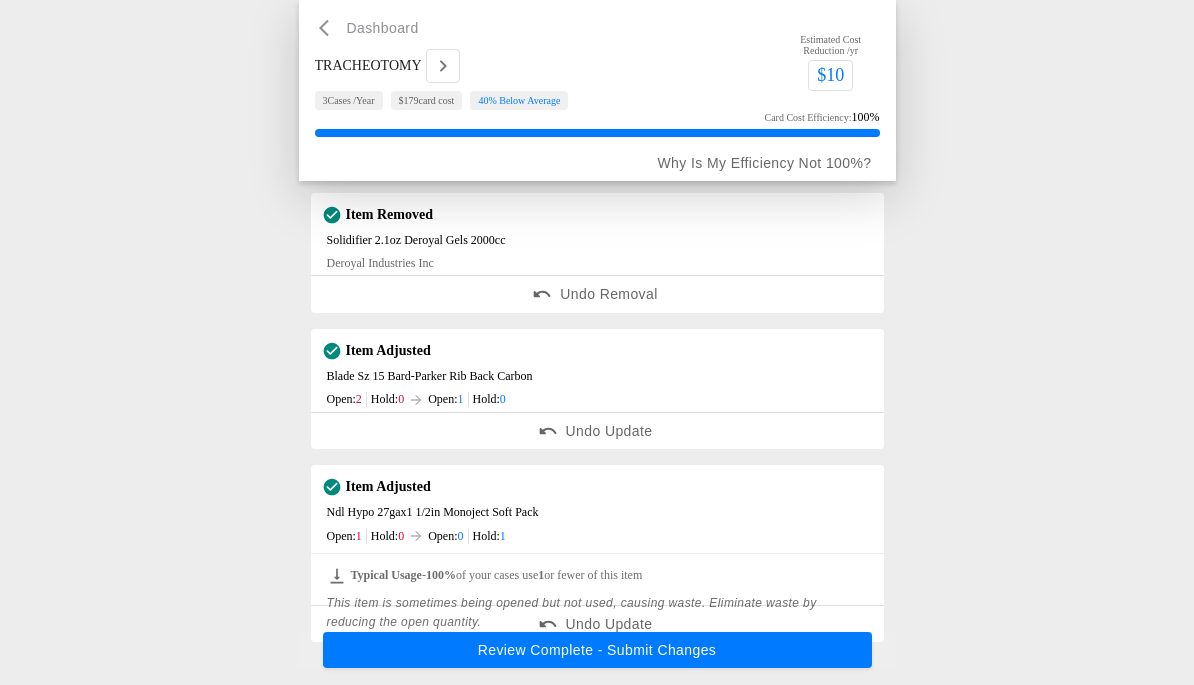 scroll, scrollTop: 574, scrollLeft: 0, axis: vertical 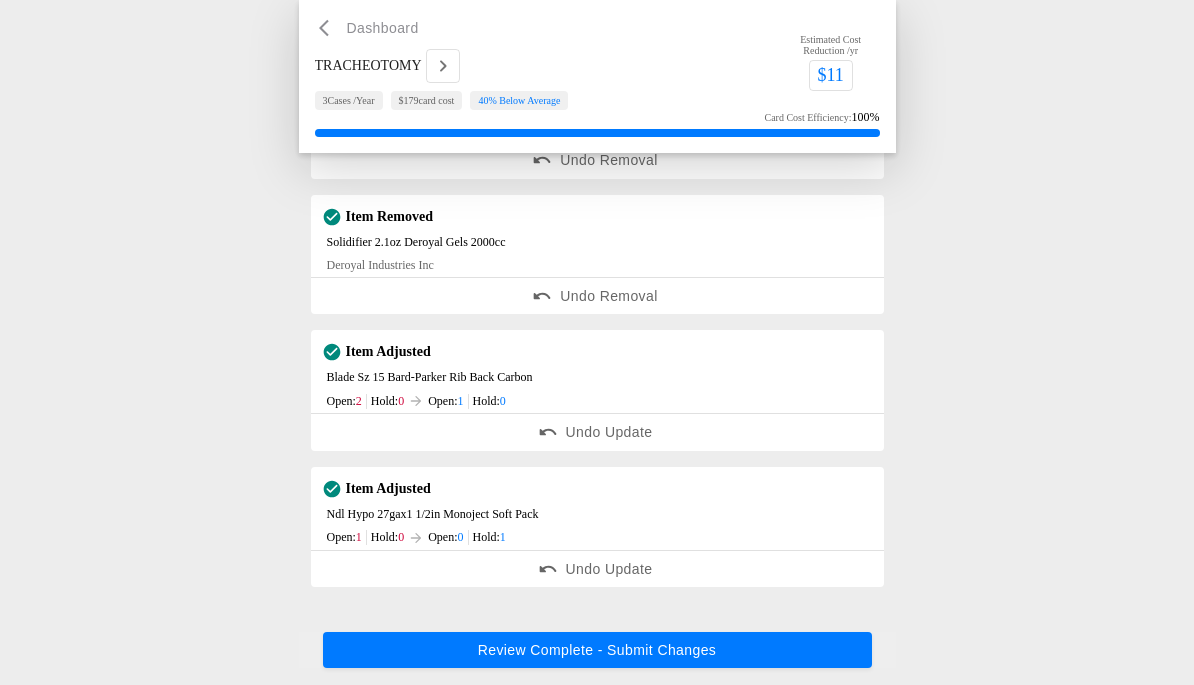 click on "Review Complete - Submit Changes" at bounding box center [597, 651] 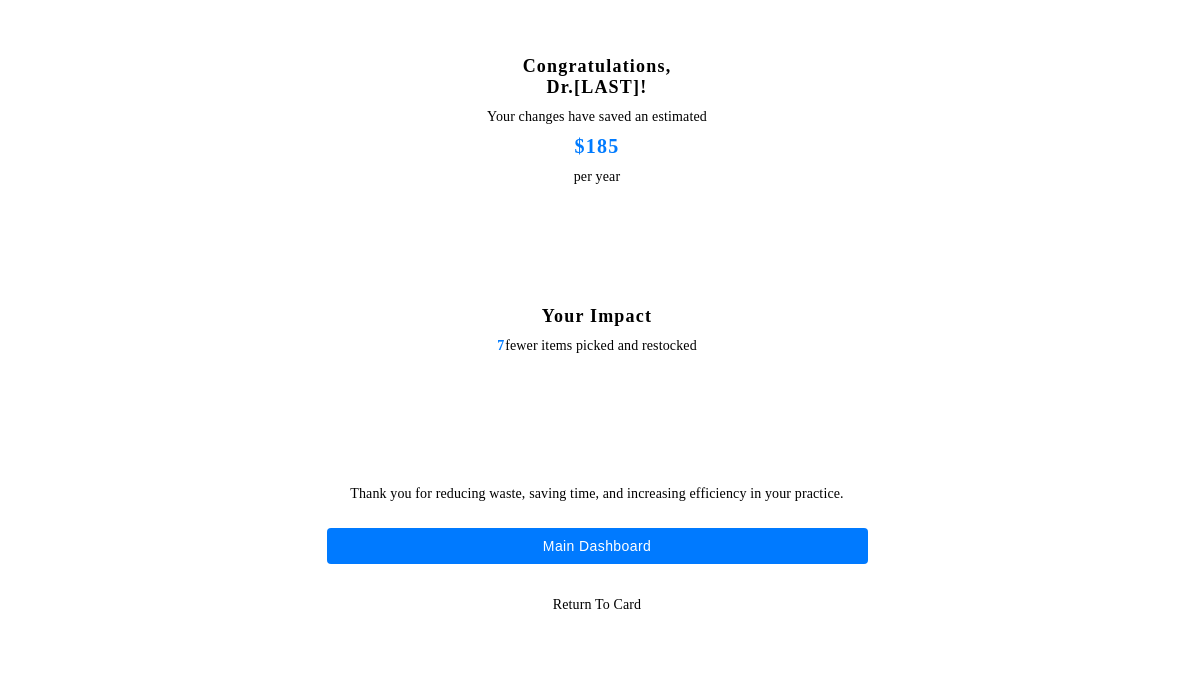 scroll, scrollTop: 0, scrollLeft: 0, axis: both 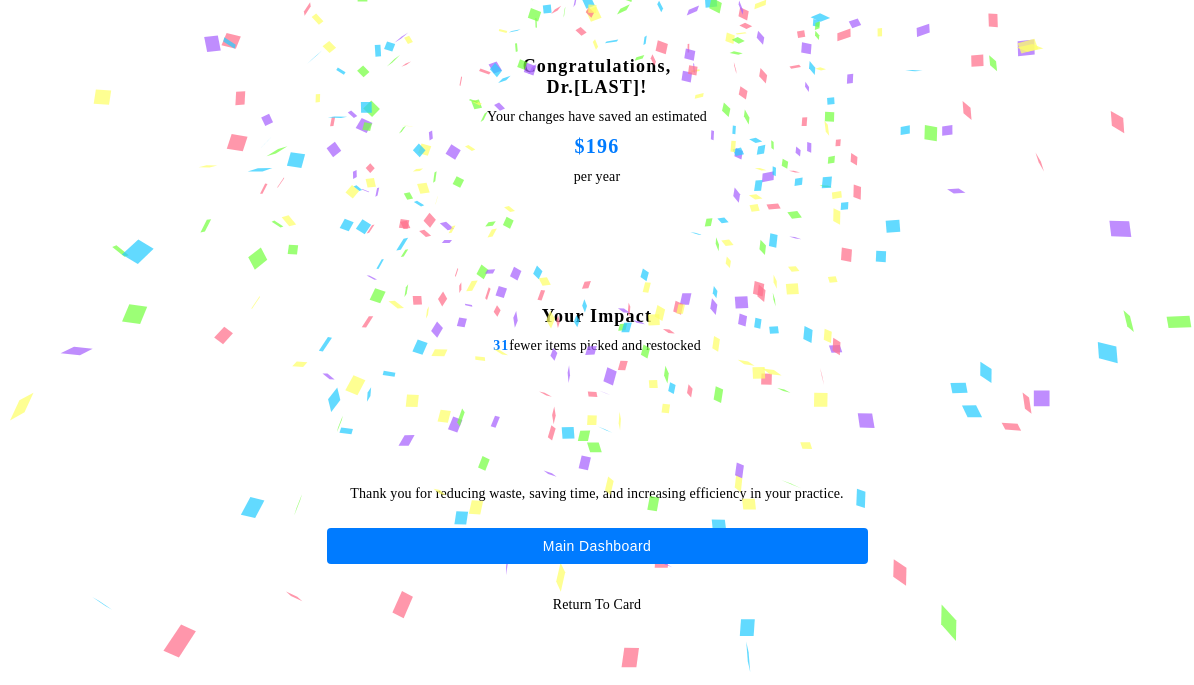 click on "Main Dashboard" at bounding box center [597, 546] 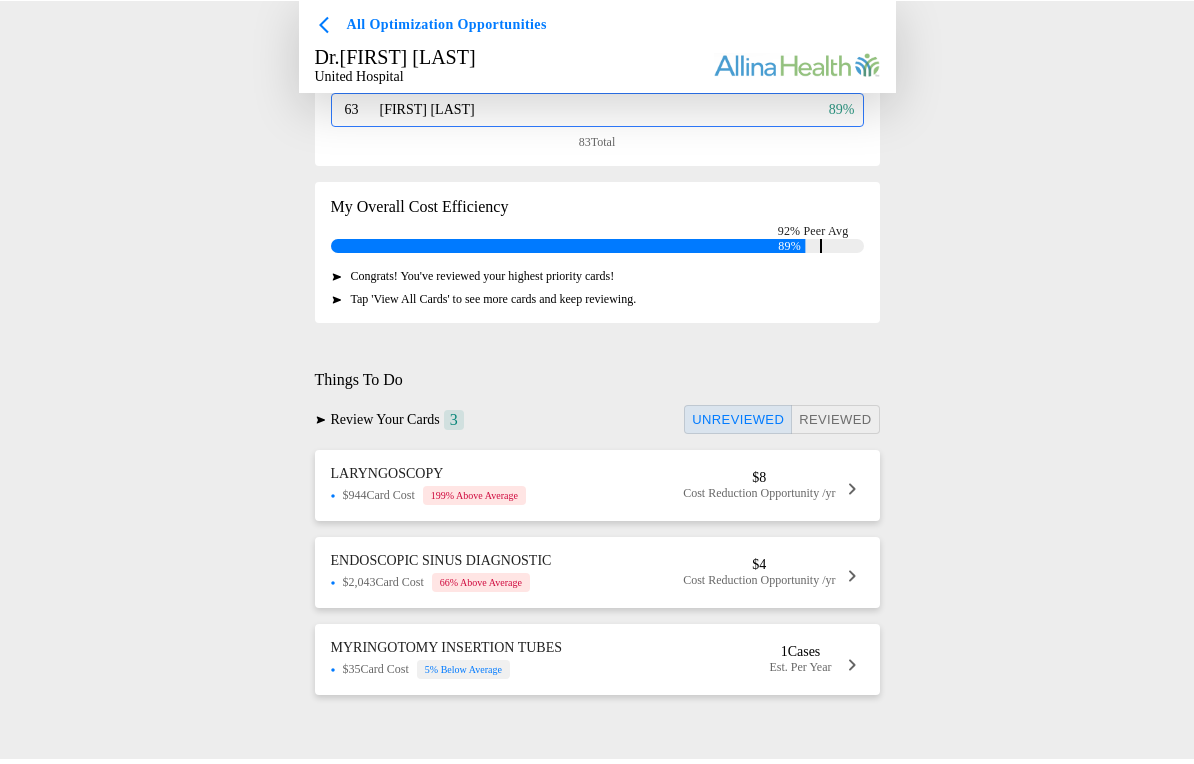 scroll, scrollTop: 470, scrollLeft: 0, axis: vertical 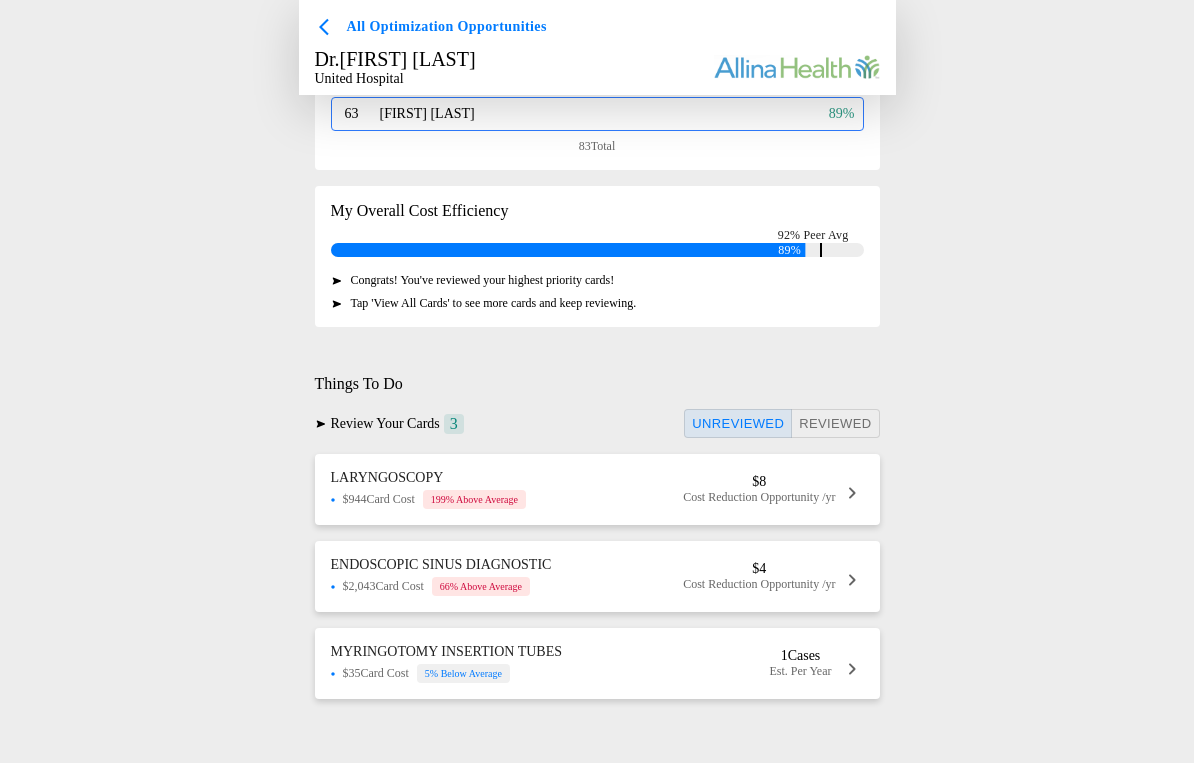 click on "Cost Reduction Opportunity /yr" at bounding box center (759, 498) 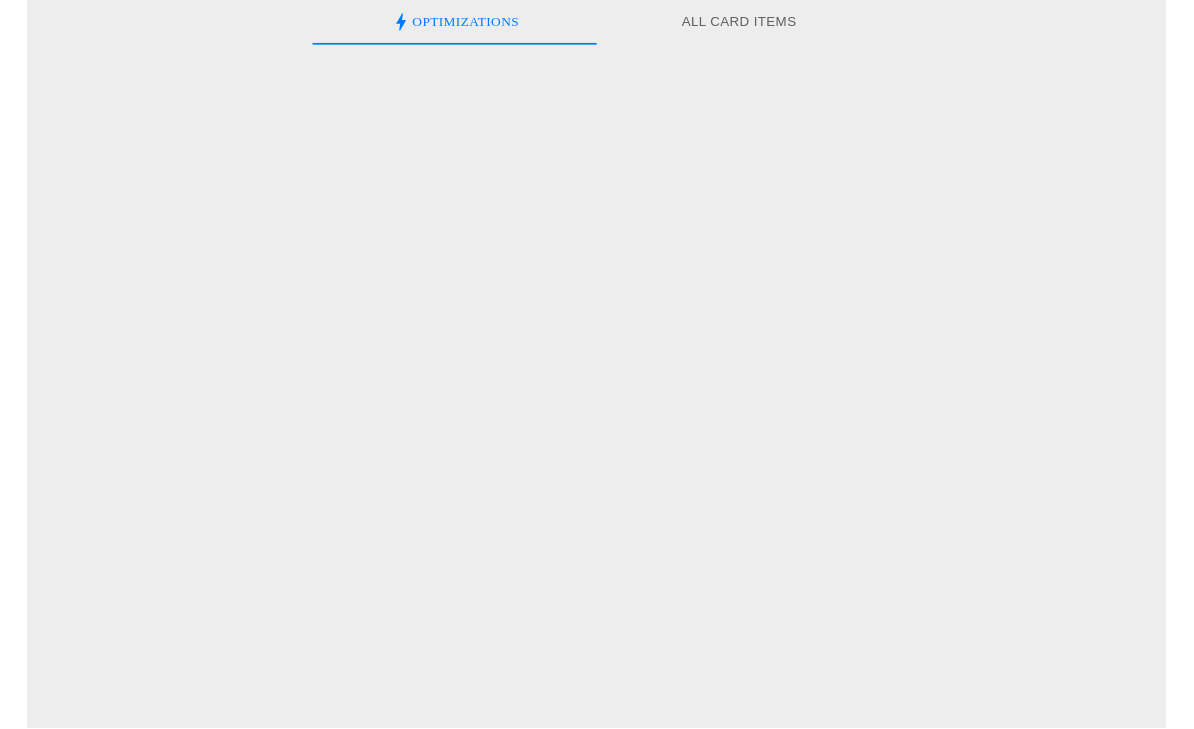scroll, scrollTop: 0, scrollLeft: 0, axis: both 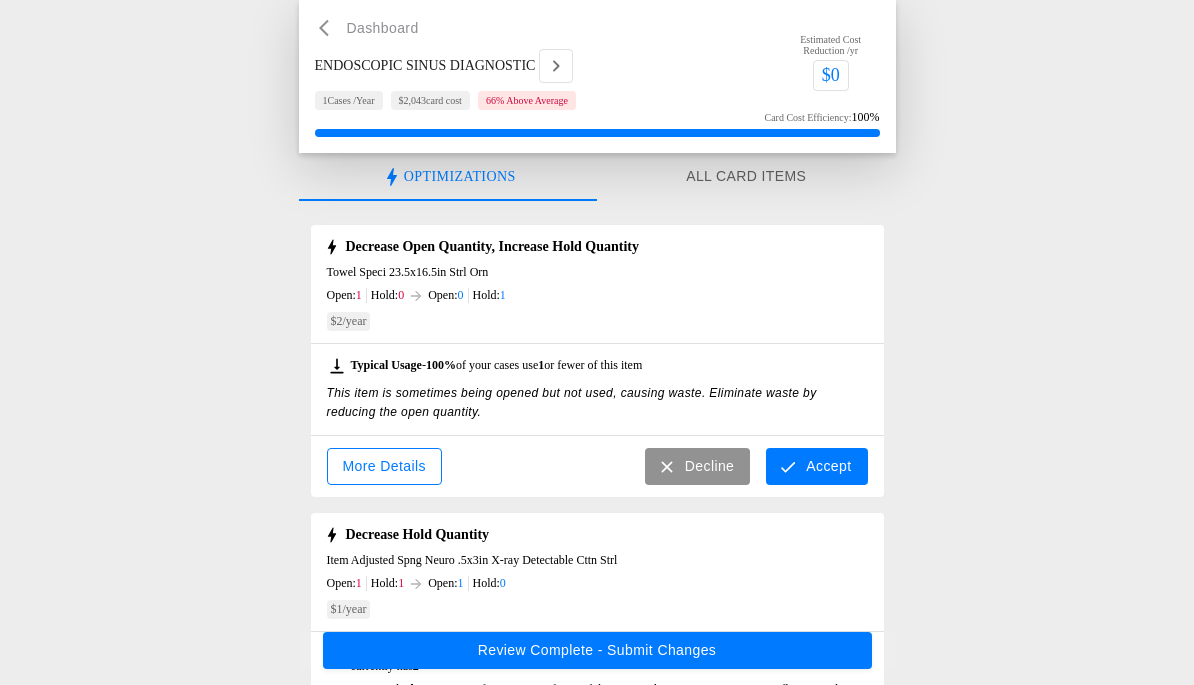 click on "Accept" at bounding box center (816, 466) 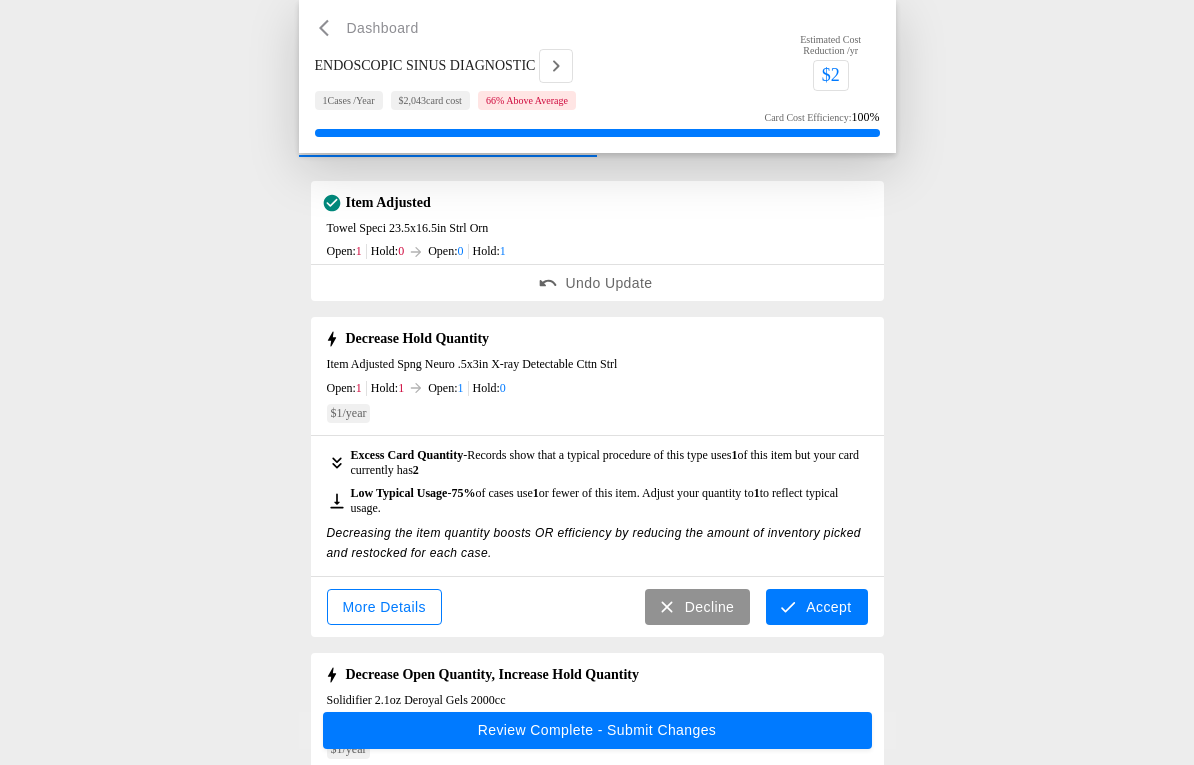 click on "Accept" at bounding box center [816, 608] 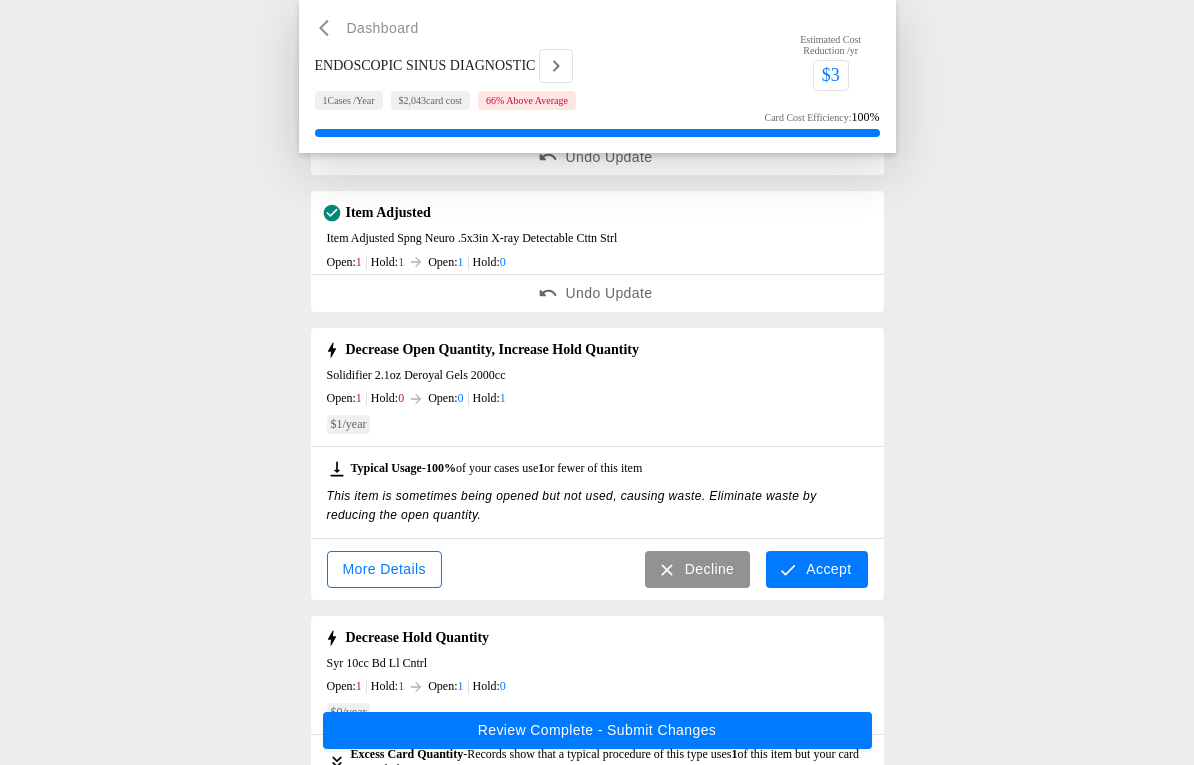 click on "Accept" at bounding box center (816, 570) 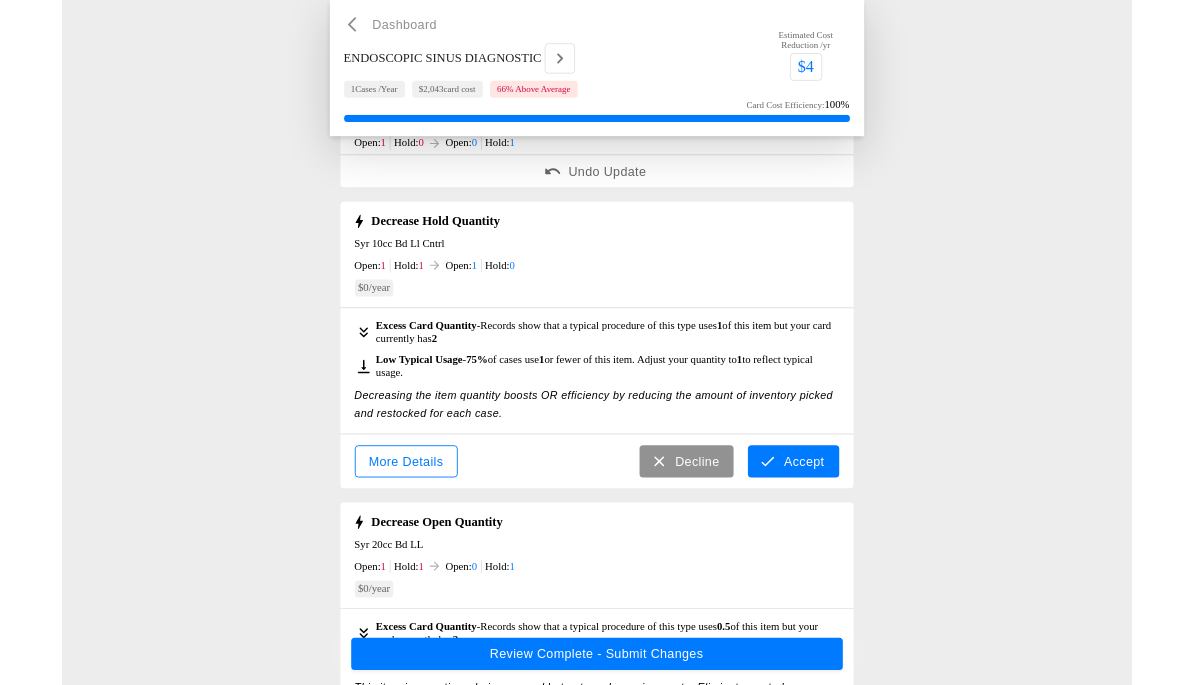 scroll, scrollTop: 489, scrollLeft: 0, axis: vertical 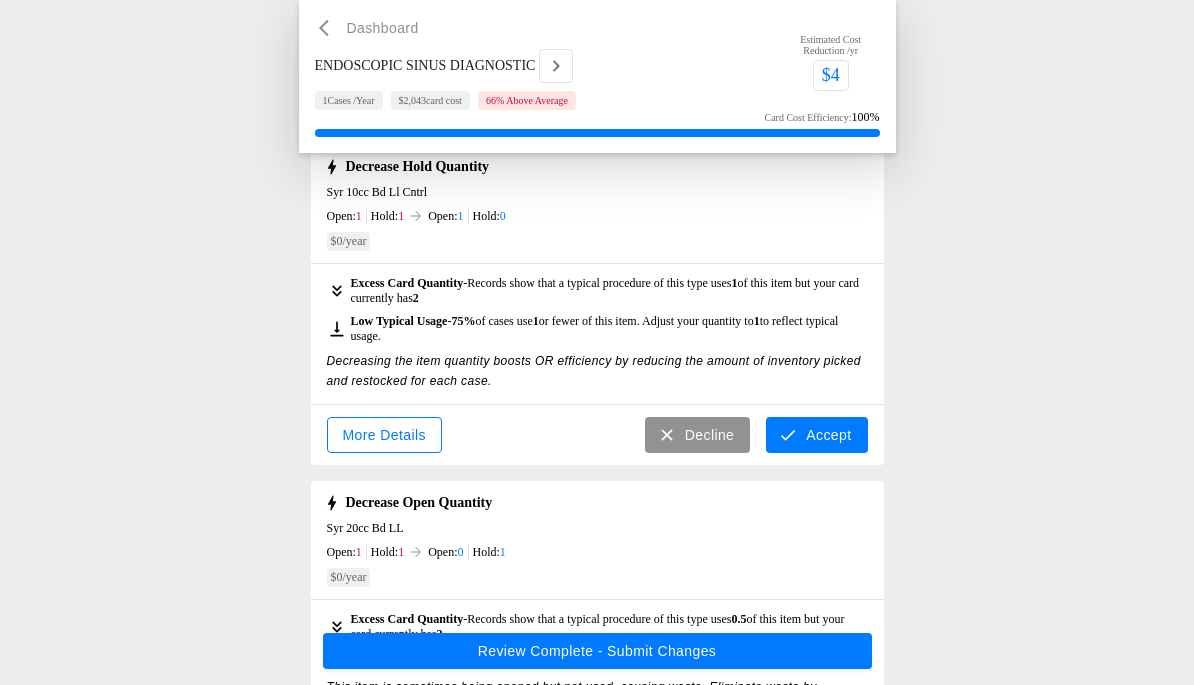 click on "Accept" at bounding box center (816, 435) 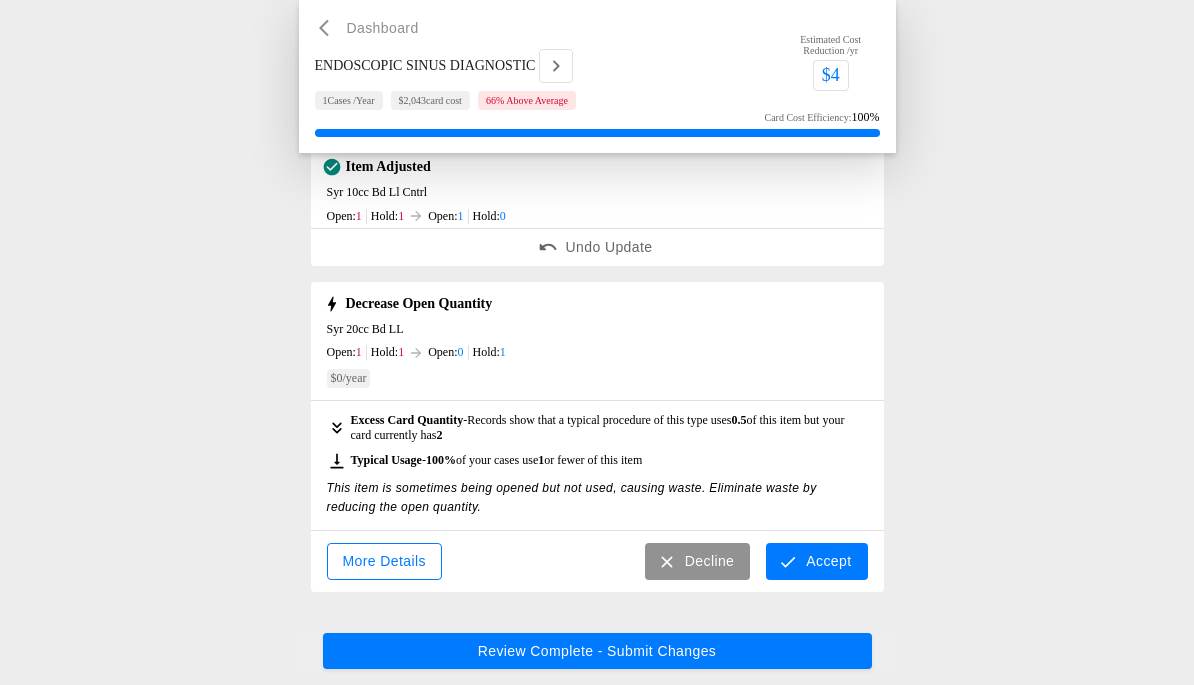 click on "Item Adjusted Towel Speci 23.5x16.5in Strl Orn Open: 1 Hold: 0 Open: 0 Hold: 1 Typical Usage - 100 % of your cases use 1 or fewer of this item This item is sometimes being opened but not used, causing waste. Eliminate waste by reducing the open quantity. Undo Update Item Adjusted Spng Neuro .5x3in X-ray Detectable Cttn Strl Open: 1 Hold: 1 Open: 1 Hold: 0 Excess Card Quantity - Records show that a typical procedure of this type uses 1 of this item but your card currently has 2 Low Typical Usage - 75% of cases use 1 or fewer of this item. Adjust your quantity to 1 to reflect typical usage. Decreasing the item quantity boosts OR efficiency by reducing the amount of inventory picked and restocked for each case. Undo Update Item Adjusted Solidifier 2.1oz Deroyal Gels 2000cc Open: 1 Hold: 0 Open: 0 Hold: 1 Typical Usage - 100 % of your cases use 1 or fewer of this item This item is sometimes being opened but not used, causing waste. Eliminate waste by reducing the open quantity. 1" at bounding box center [597, 164] 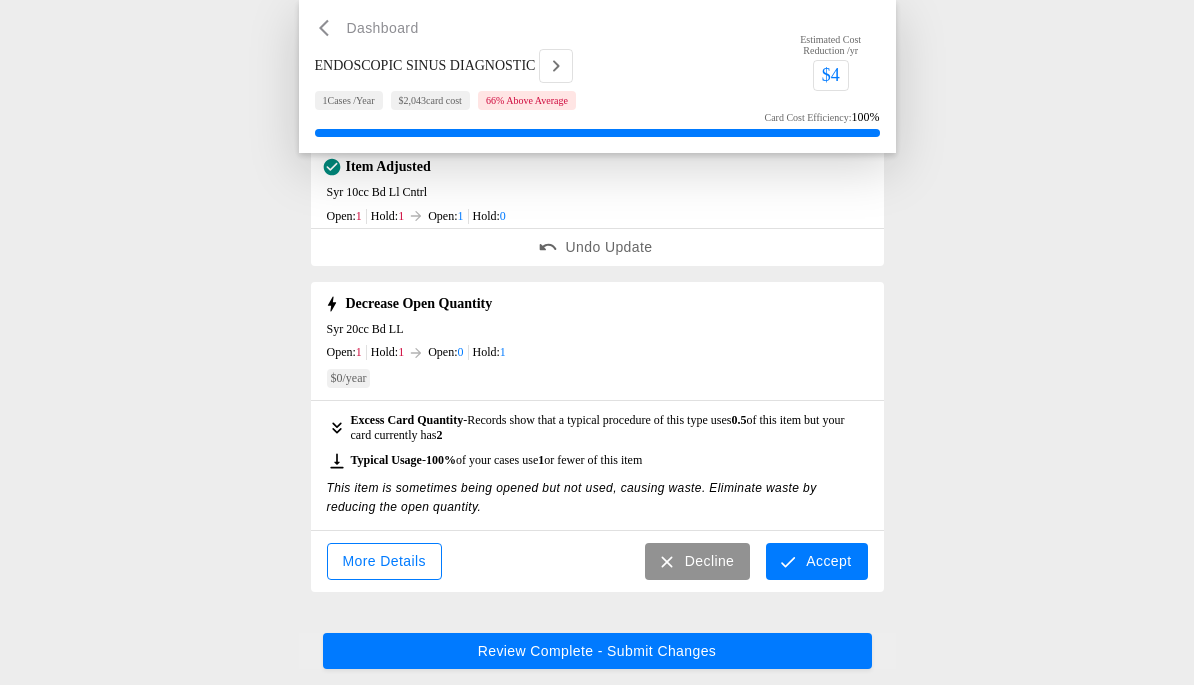 click on "Accept" at bounding box center [816, 561] 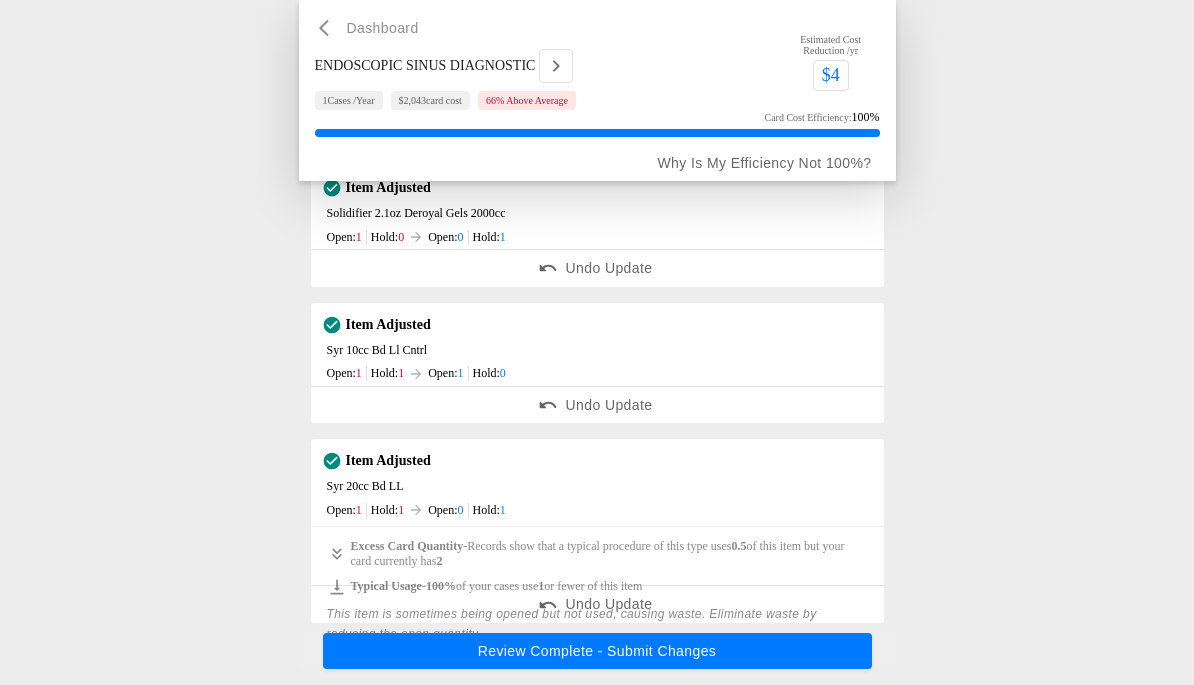 scroll, scrollTop: 305, scrollLeft: 0, axis: vertical 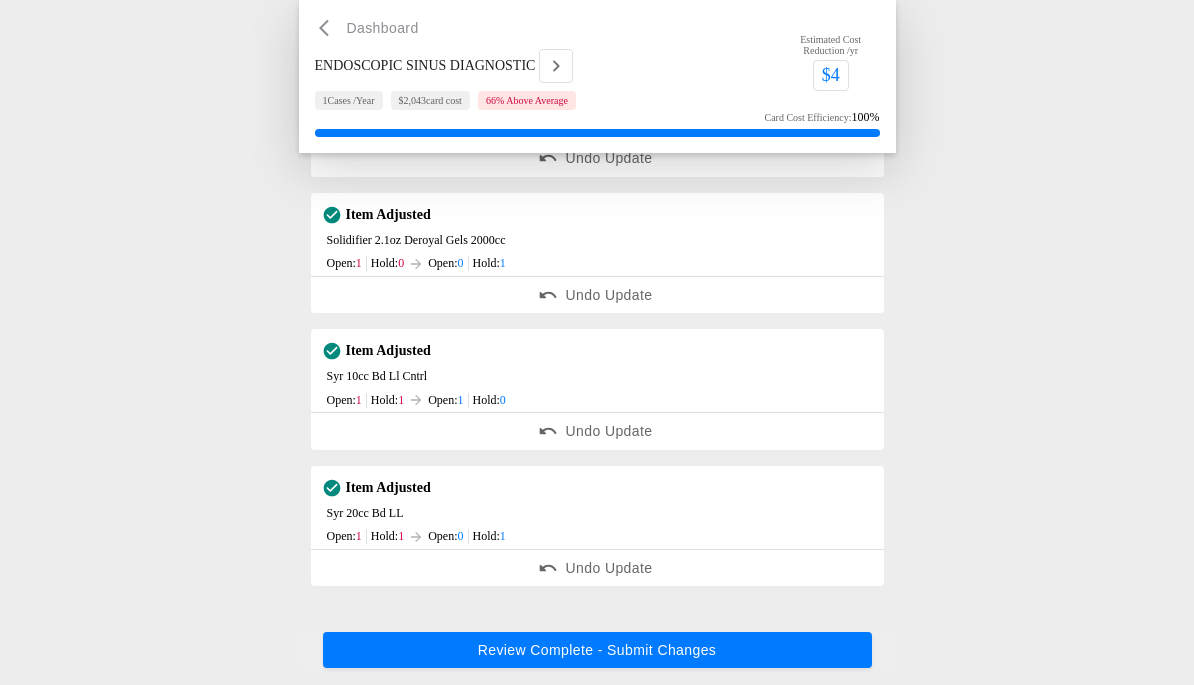click on "Review Complete - Submit Changes" at bounding box center (597, 651) 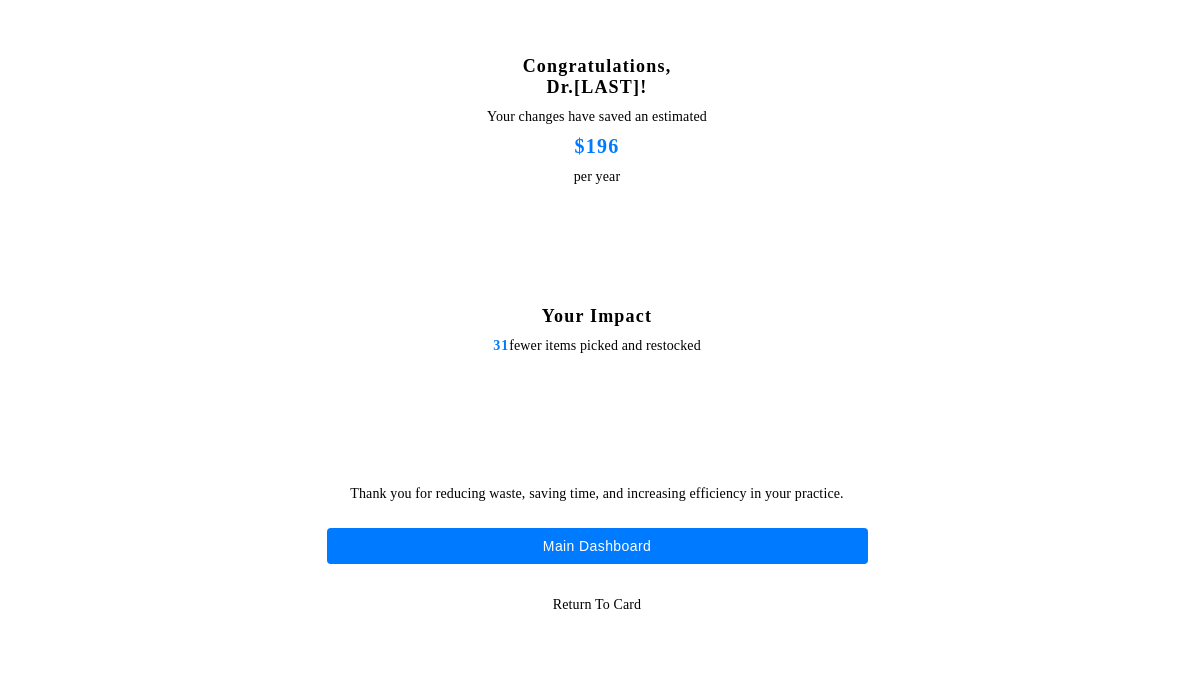 scroll, scrollTop: 0, scrollLeft: 0, axis: both 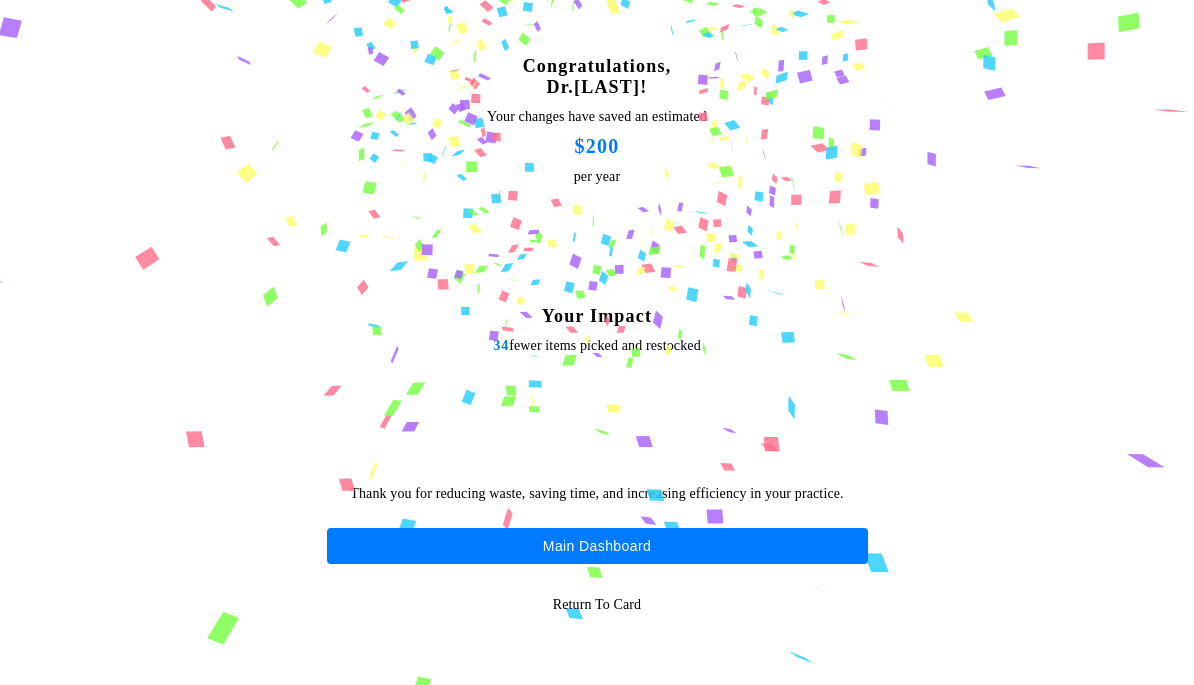 click on "Main Dashboard" at bounding box center [597, 546] 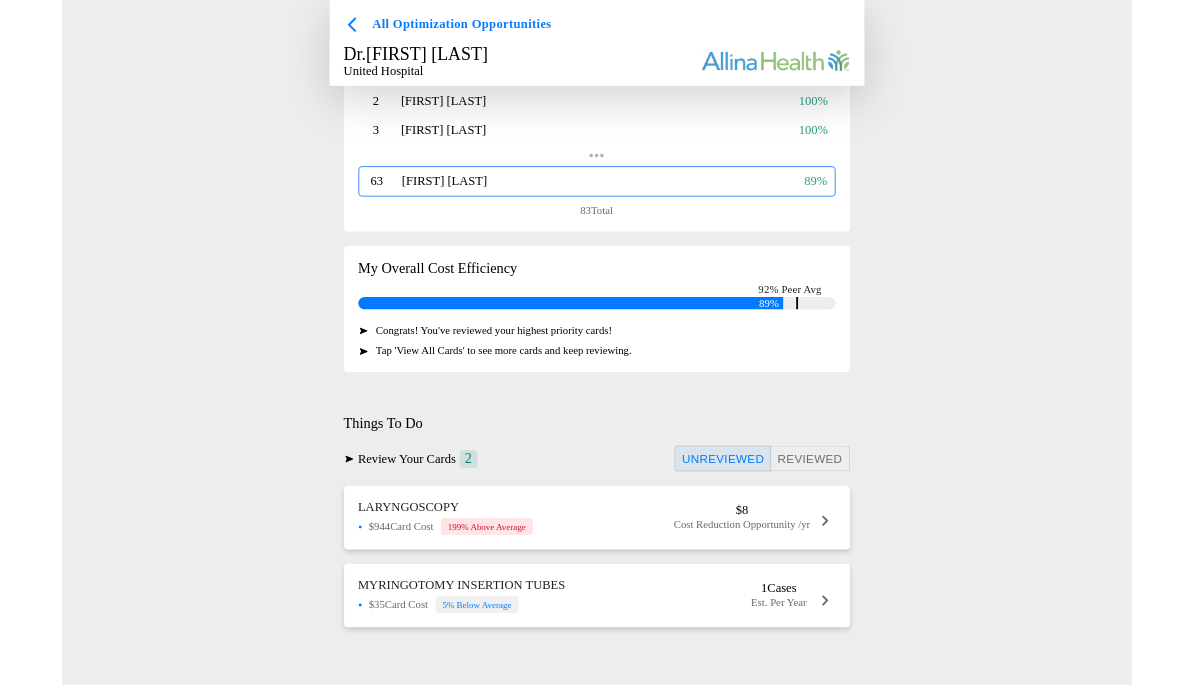 scroll, scrollTop: 459, scrollLeft: 0, axis: vertical 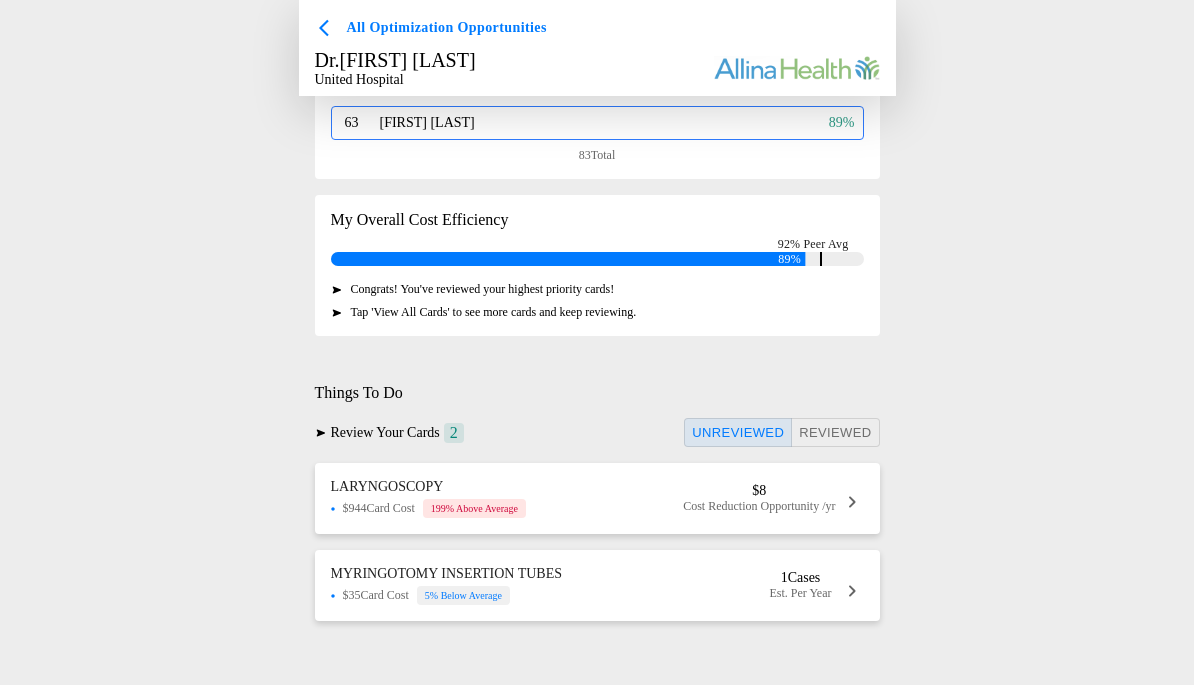 click on "LARYNGOSCOPY $944 Card Cost 199 % Above Average $8 Cost Reduction Opportunity /yr" at bounding box center [597, 498] 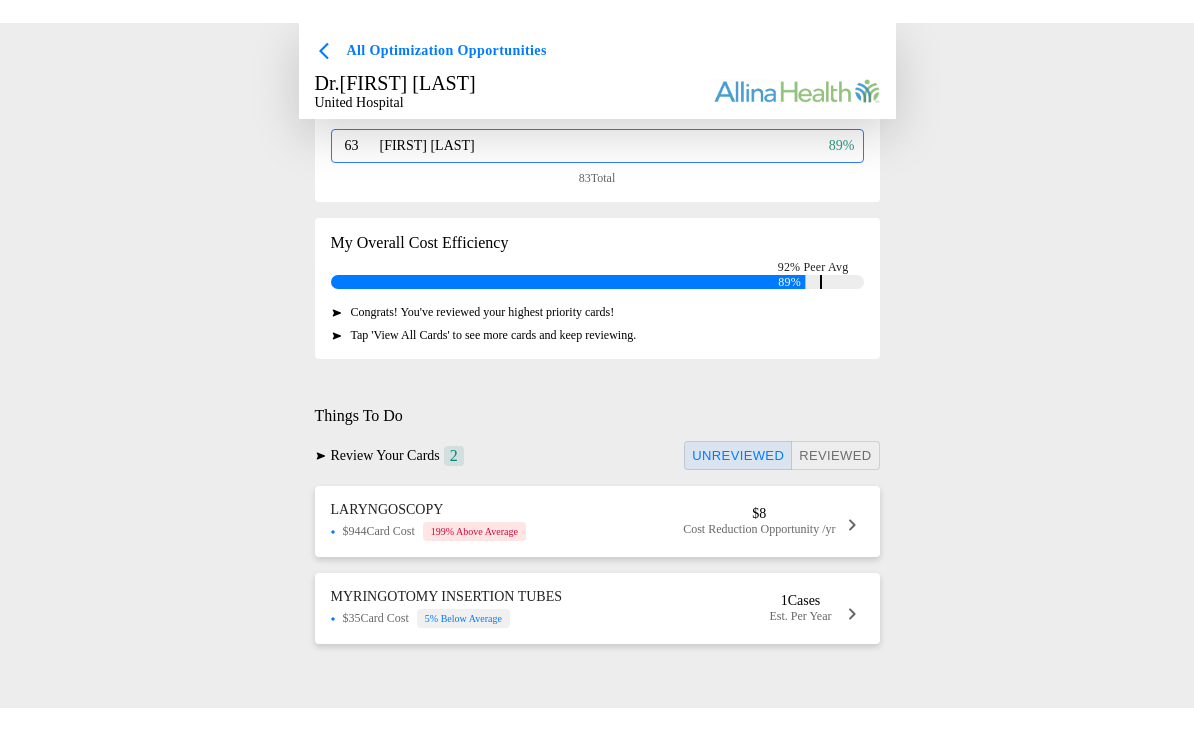 scroll, scrollTop: 0, scrollLeft: 0, axis: both 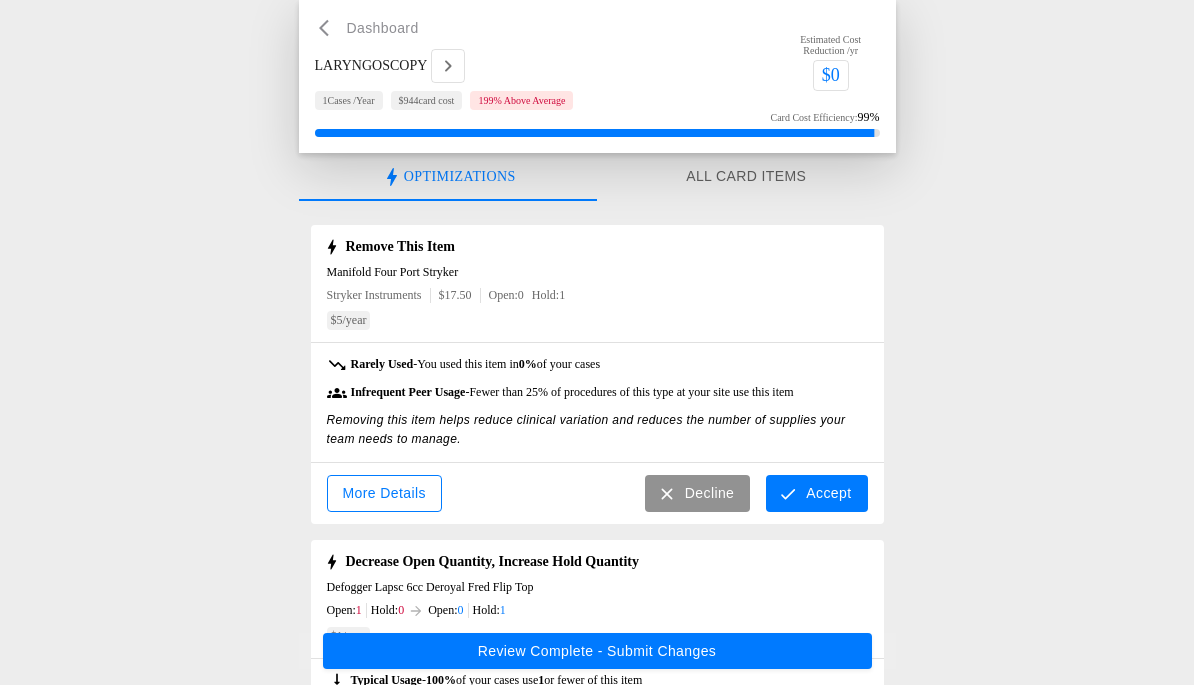 click on "Accept" at bounding box center [816, 493] 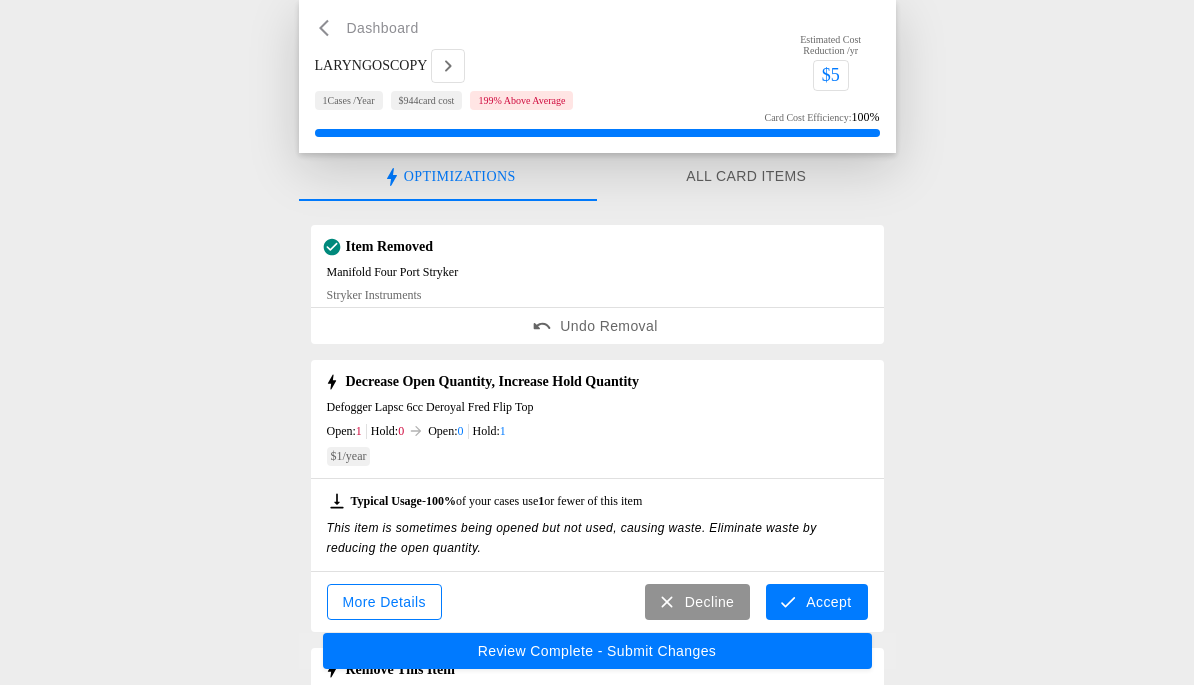 click on "Accept" at bounding box center [816, 602] 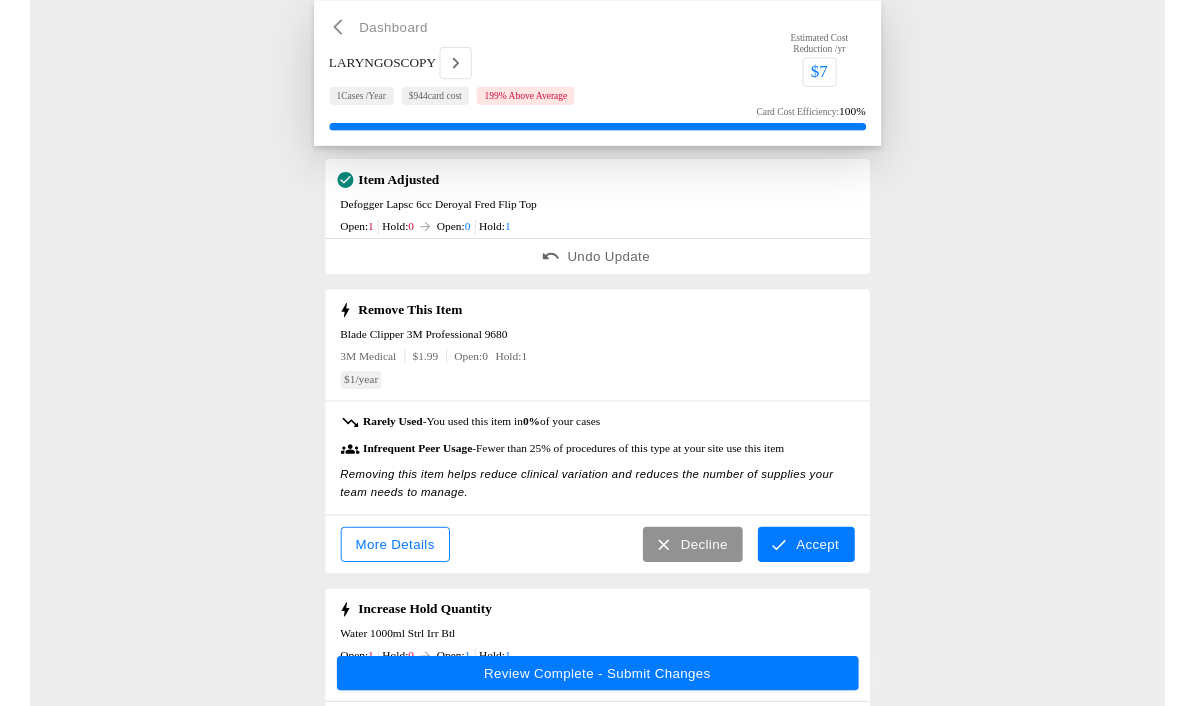 scroll, scrollTop: 251, scrollLeft: 0, axis: vertical 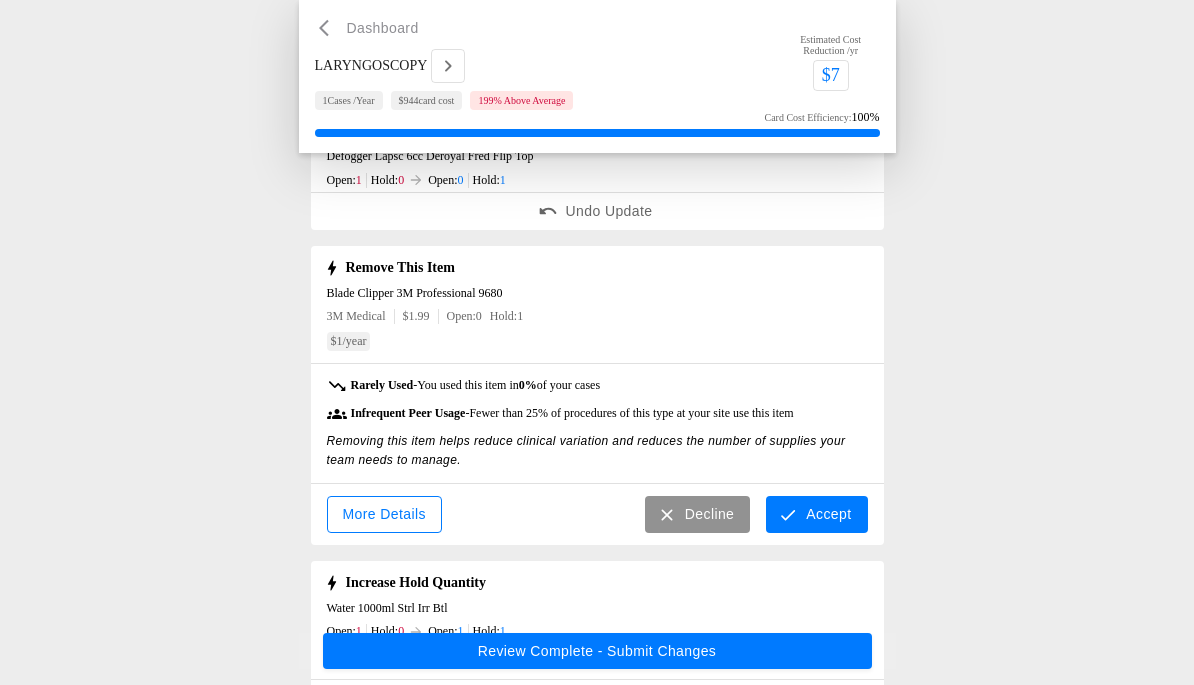 click on "Accept" at bounding box center (816, 514) 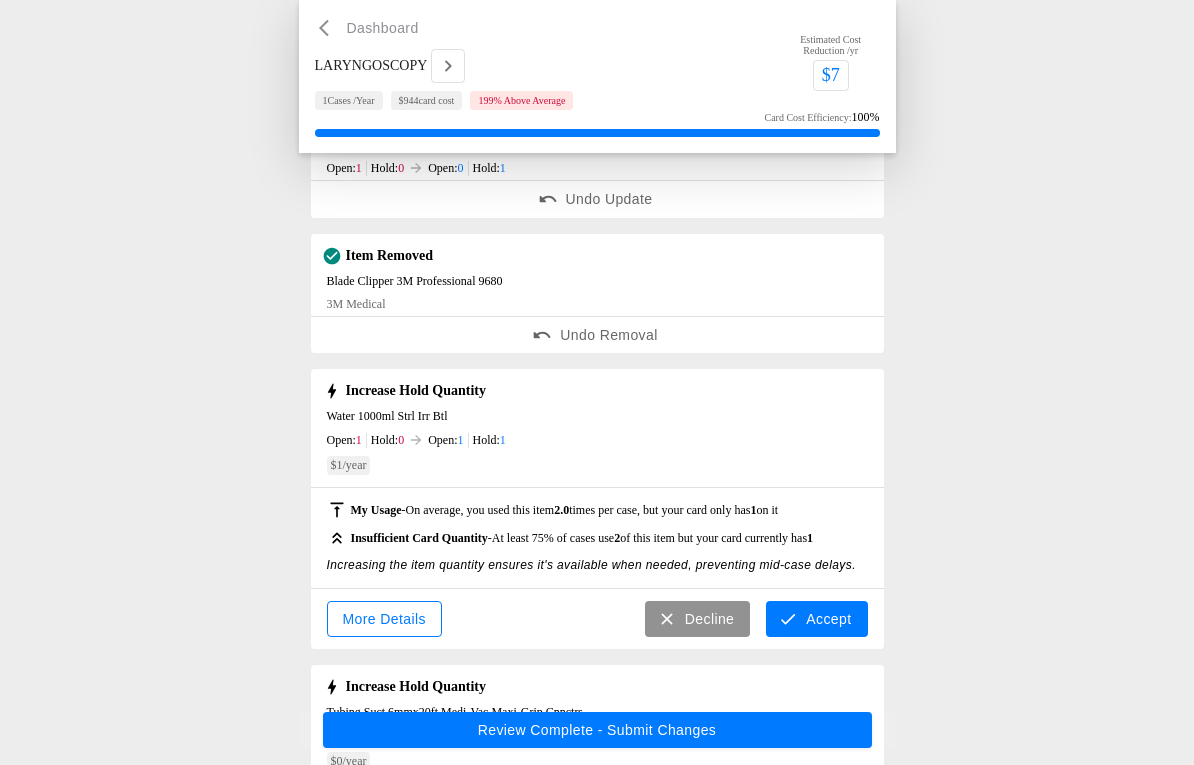 scroll, scrollTop: 265, scrollLeft: 0, axis: vertical 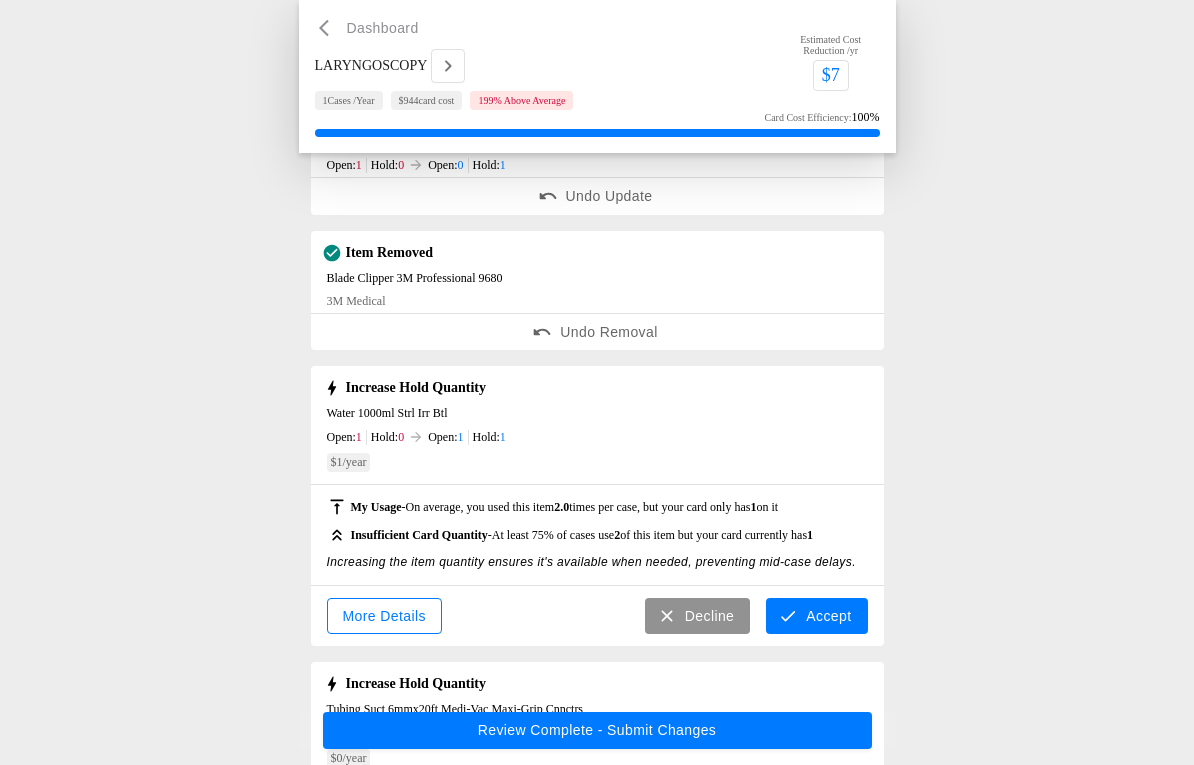 click on "Accept" at bounding box center (816, 617) 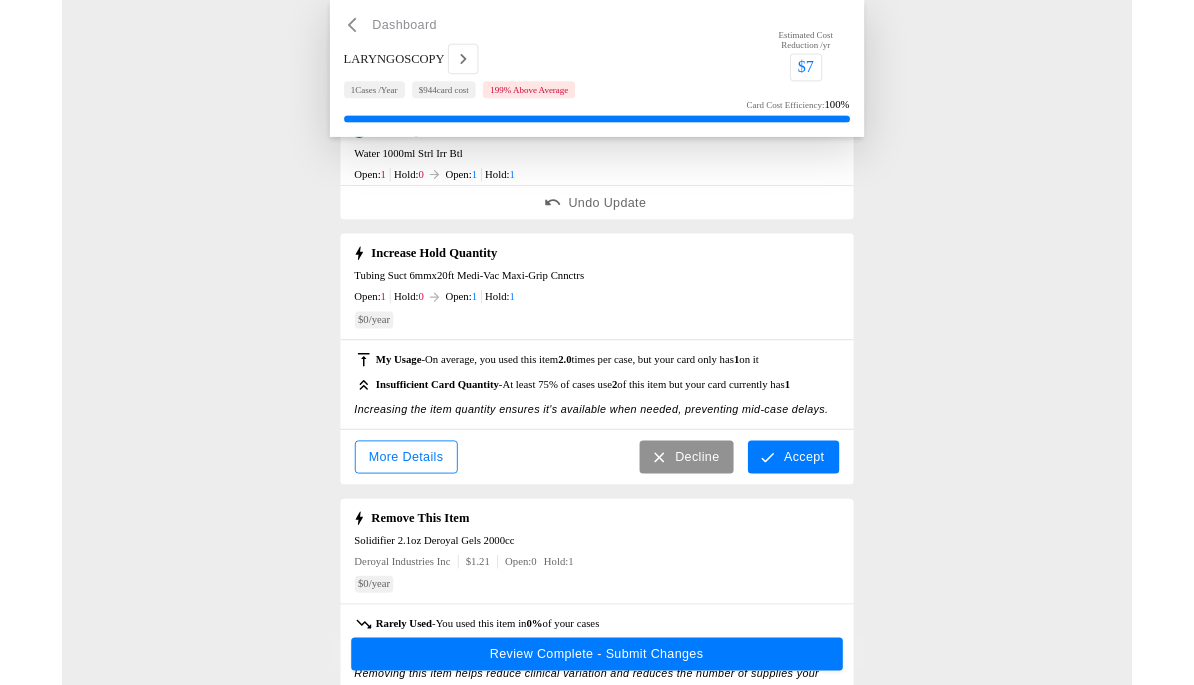 scroll, scrollTop: 588, scrollLeft: 0, axis: vertical 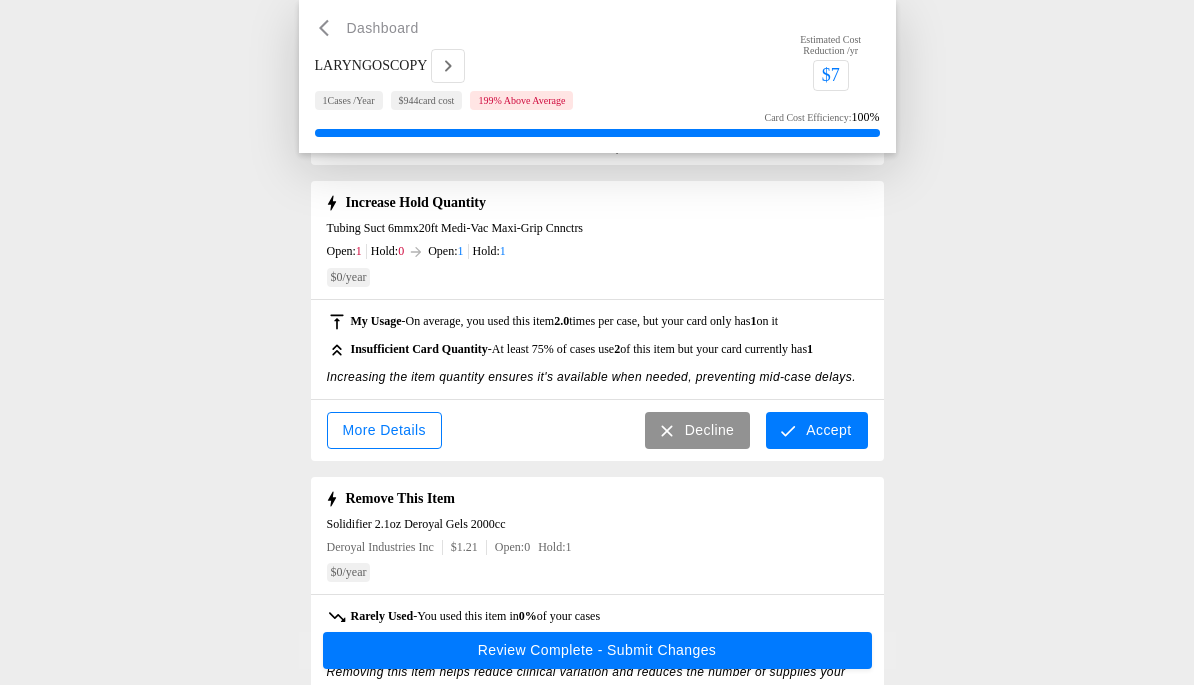 click on "Accept" at bounding box center (816, 430) 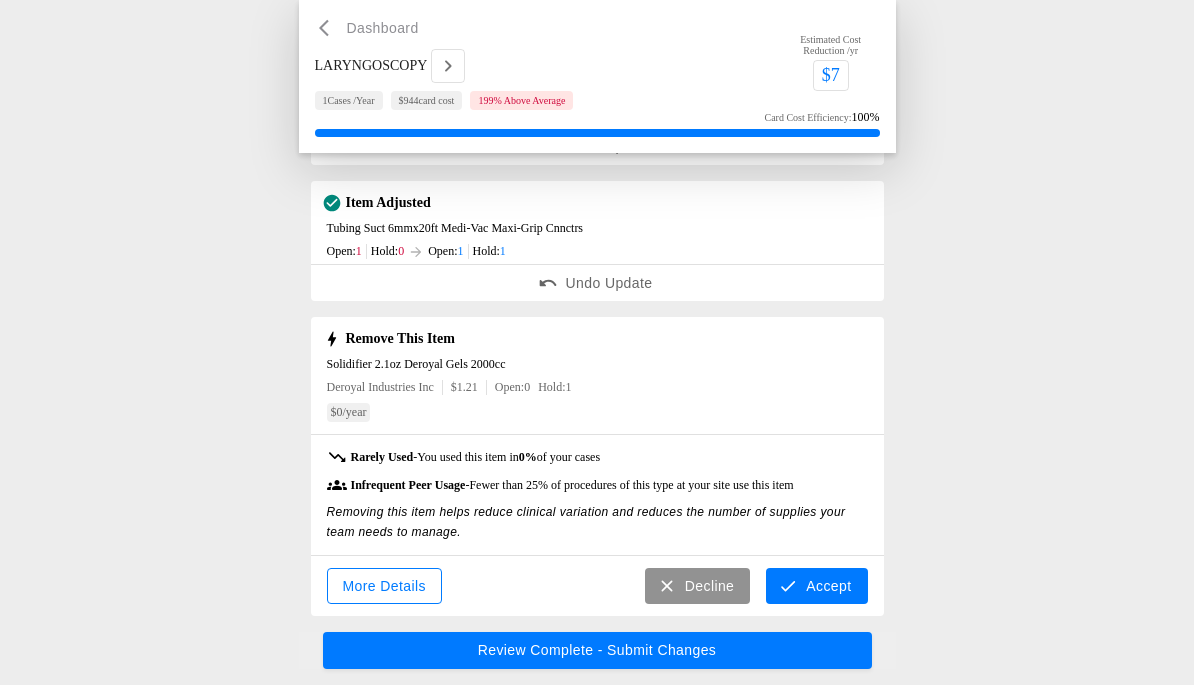 scroll, scrollTop: 616, scrollLeft: 0, axis: vertical 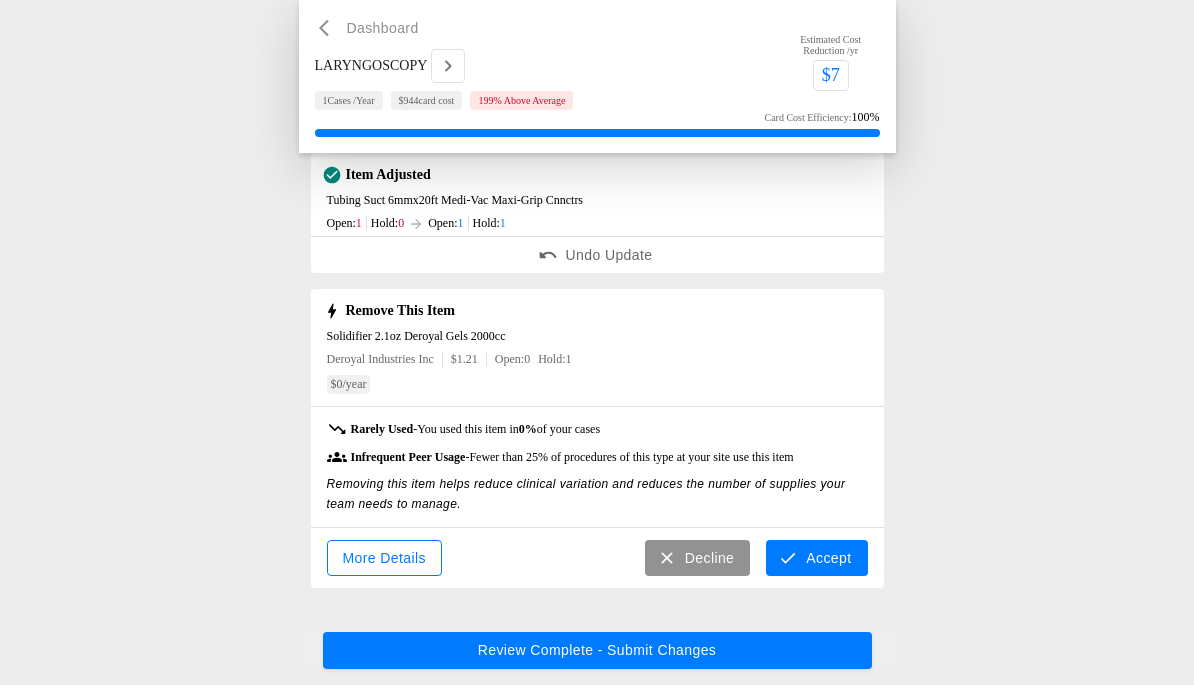 click on "Accept" at bounding box center [816, 558] 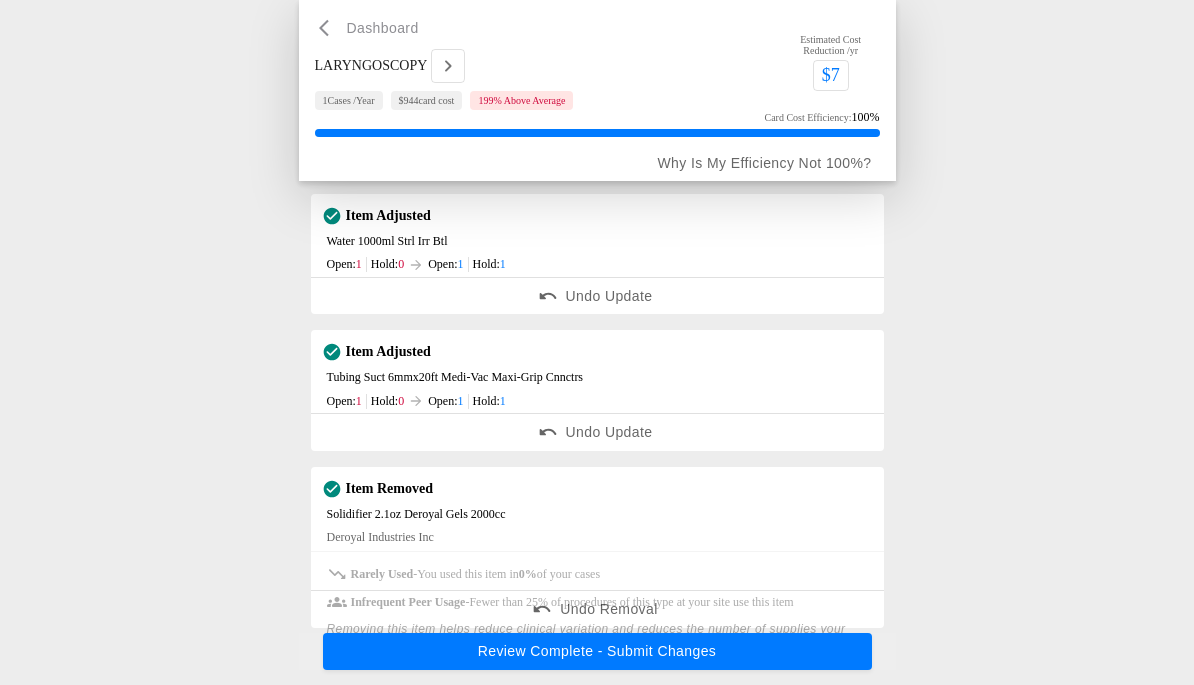 scroll, scrollTop: 438, scrollLeft: 0, axis: vertical 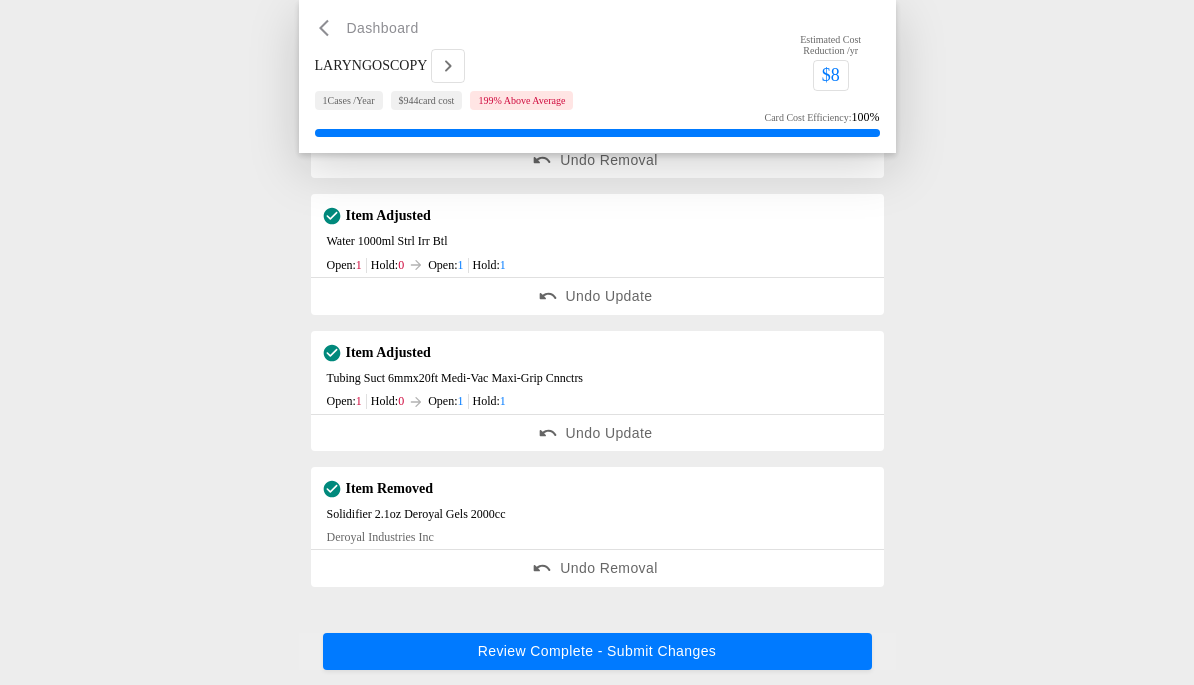 click on "Review Complete - Submit Changes" at bounding box center [597, 651] 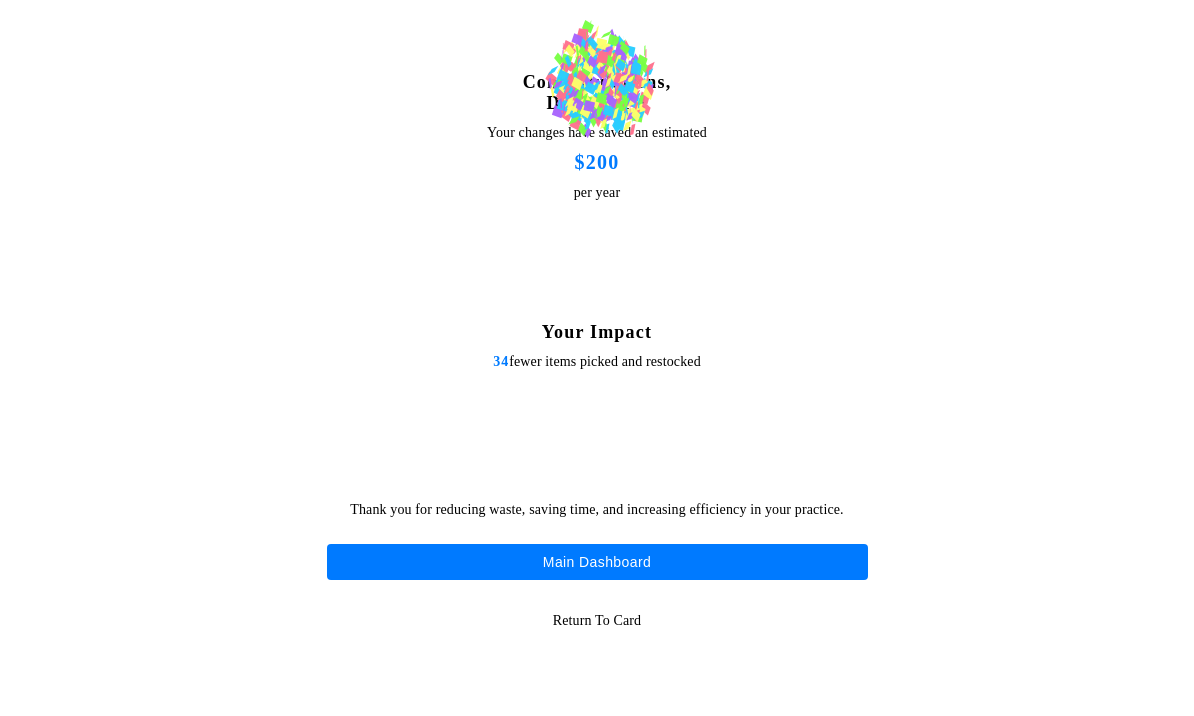 scroll, scrollTop: 0, scrollLeft: 0, axis: both 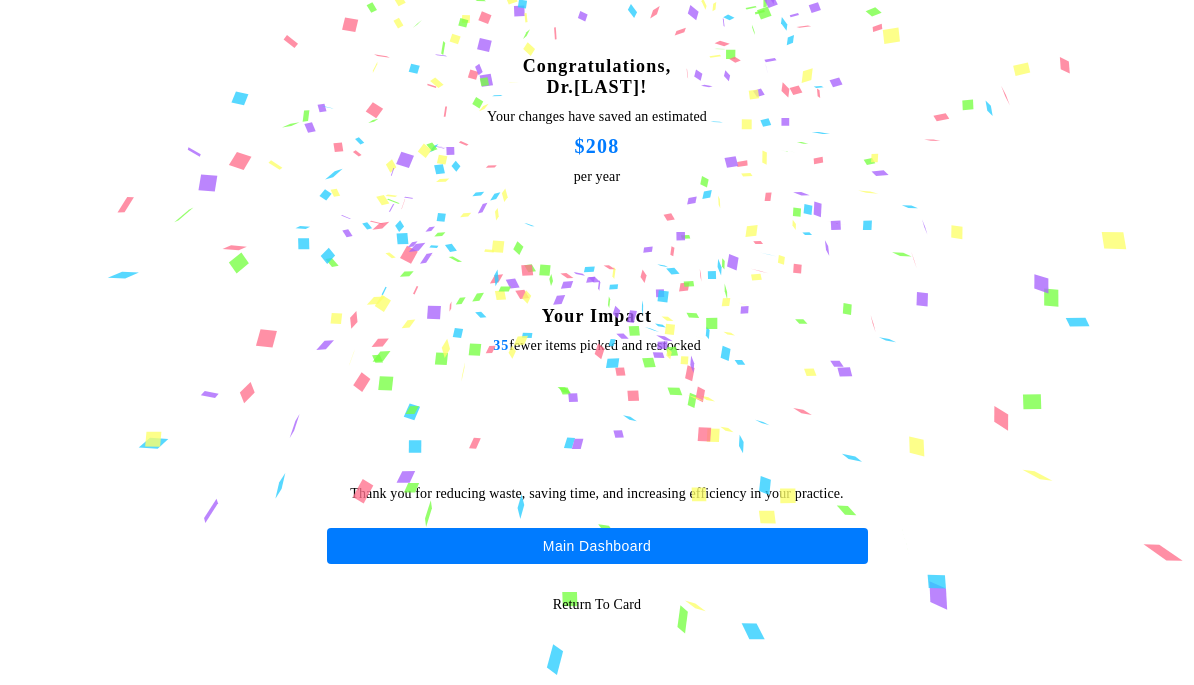 click on "Main Dashboard" at bounding box center (597, 546) 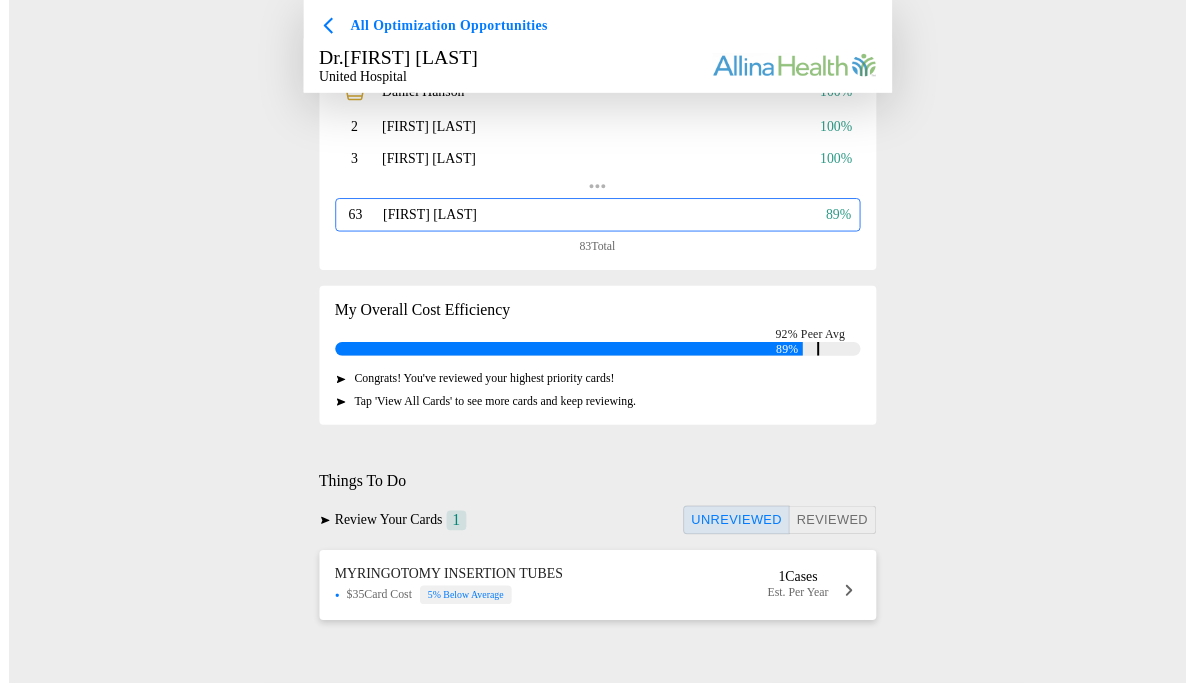 scroll, scrollTop: 369, scrollLeft: 0, axis: vertical 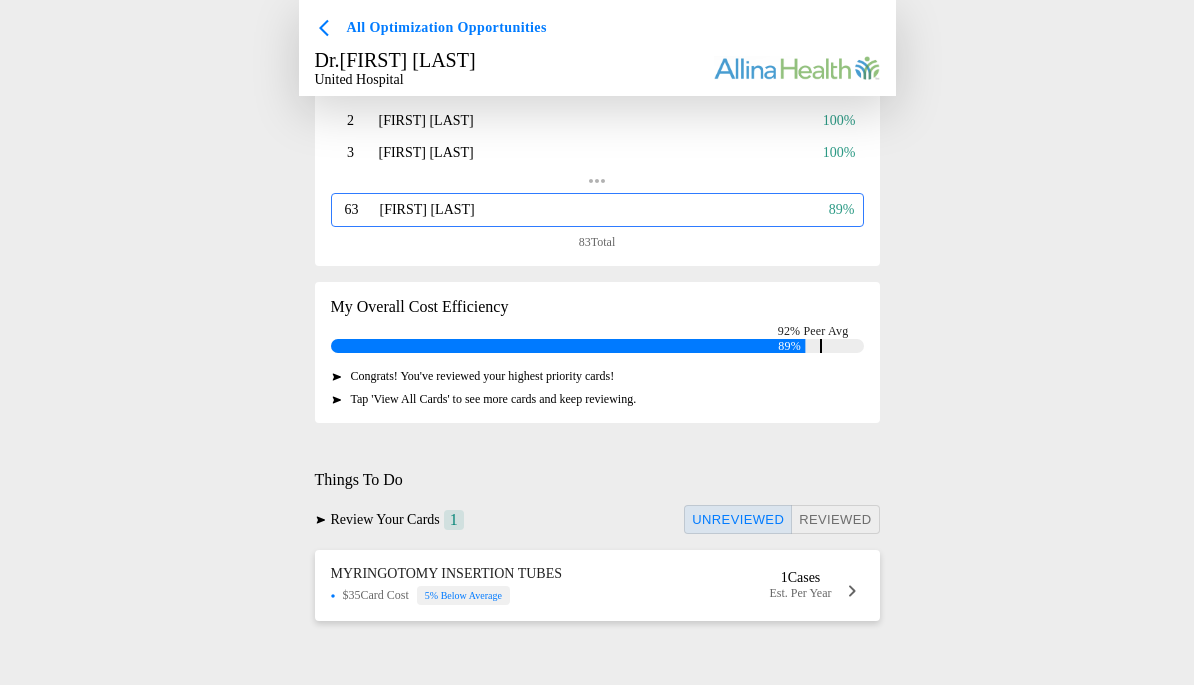 click on "Est. Per Year" at bounding box center [801, 593] 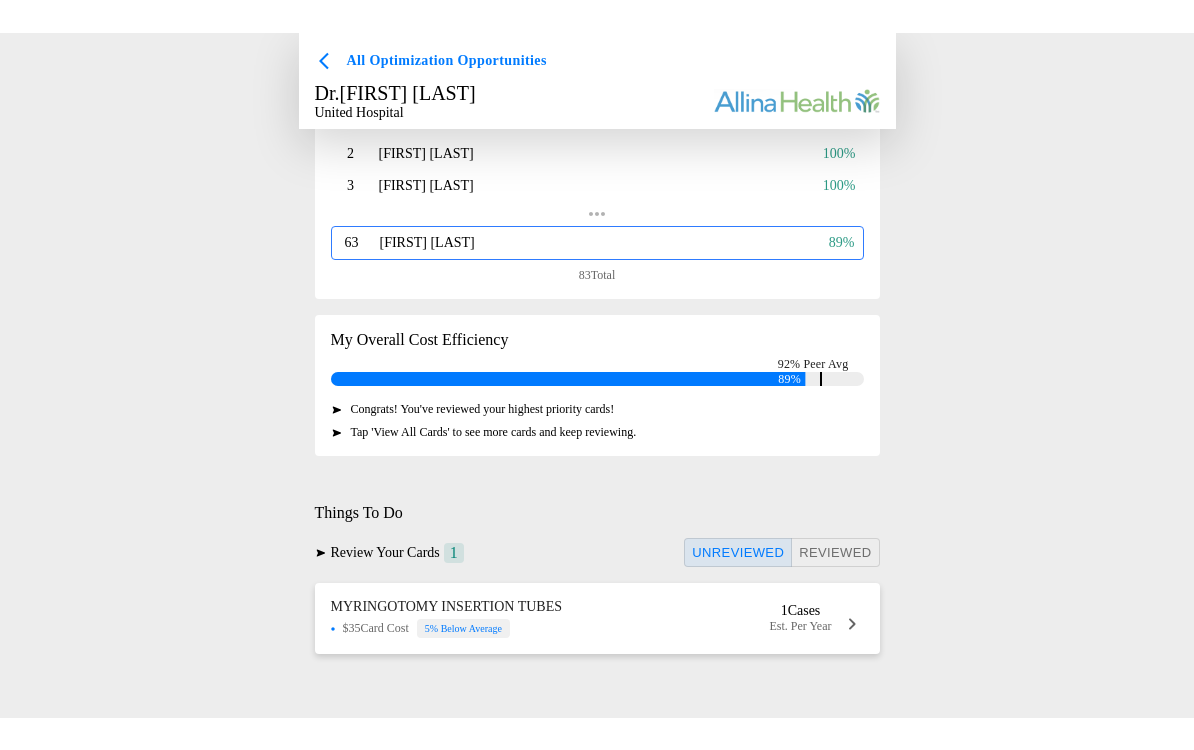 scroll, scrollTop: 0, scrollLeft: 0, axis: both 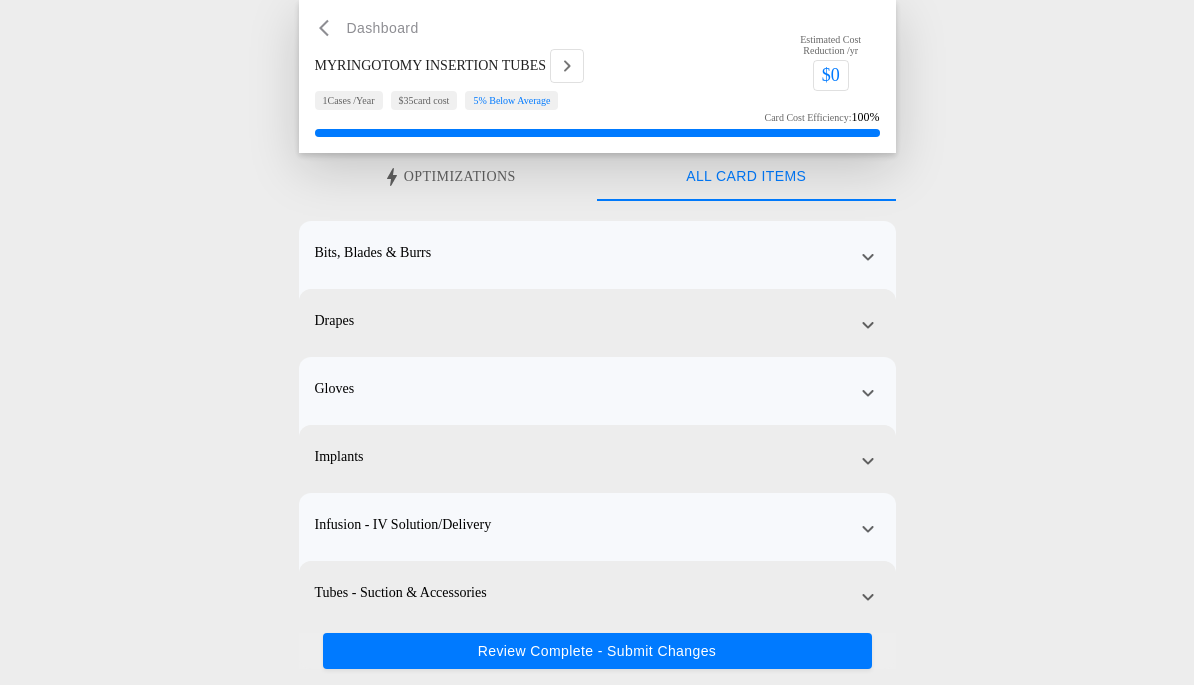 click on "Optimizations" at bounding box center [448, 177] 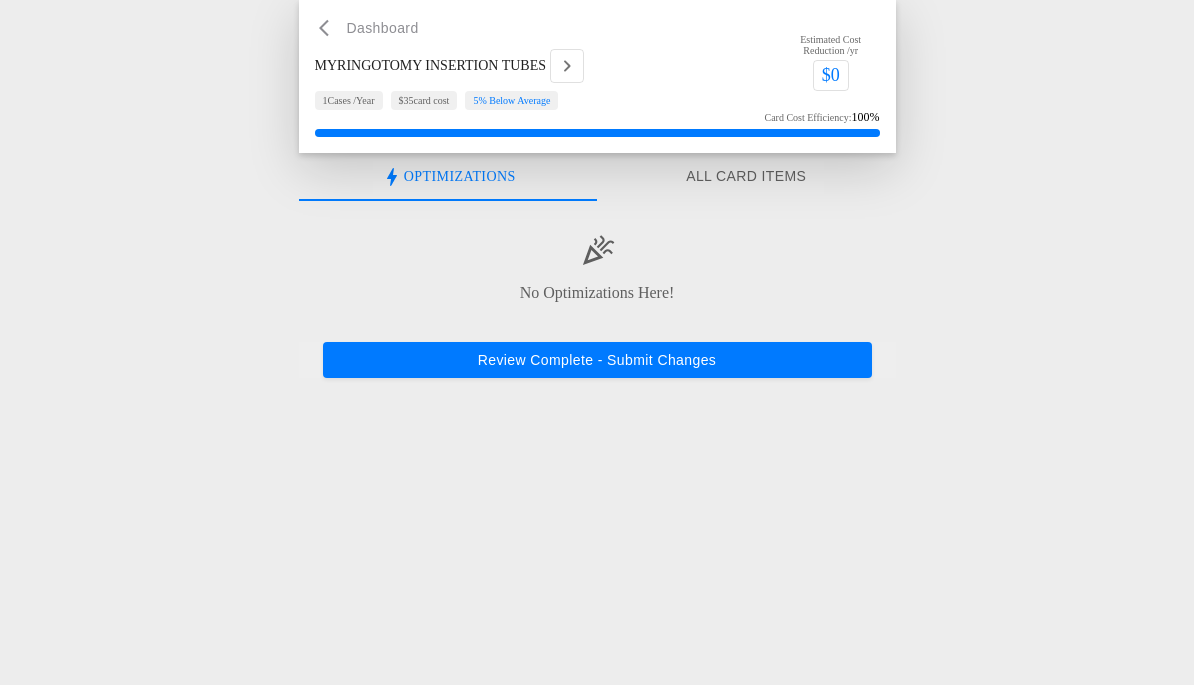 click on "All Card Items" at bounding box center (746, 177) 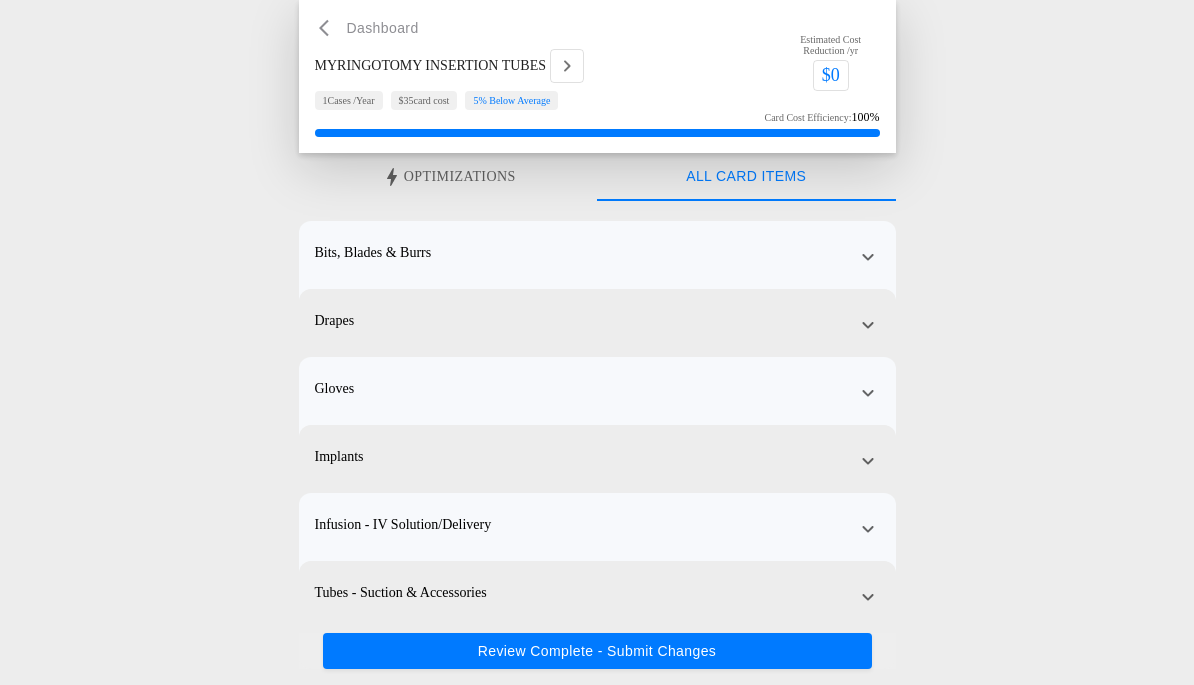 click on "Review Complete - Submit Changes" at bounding box center (597, 651) 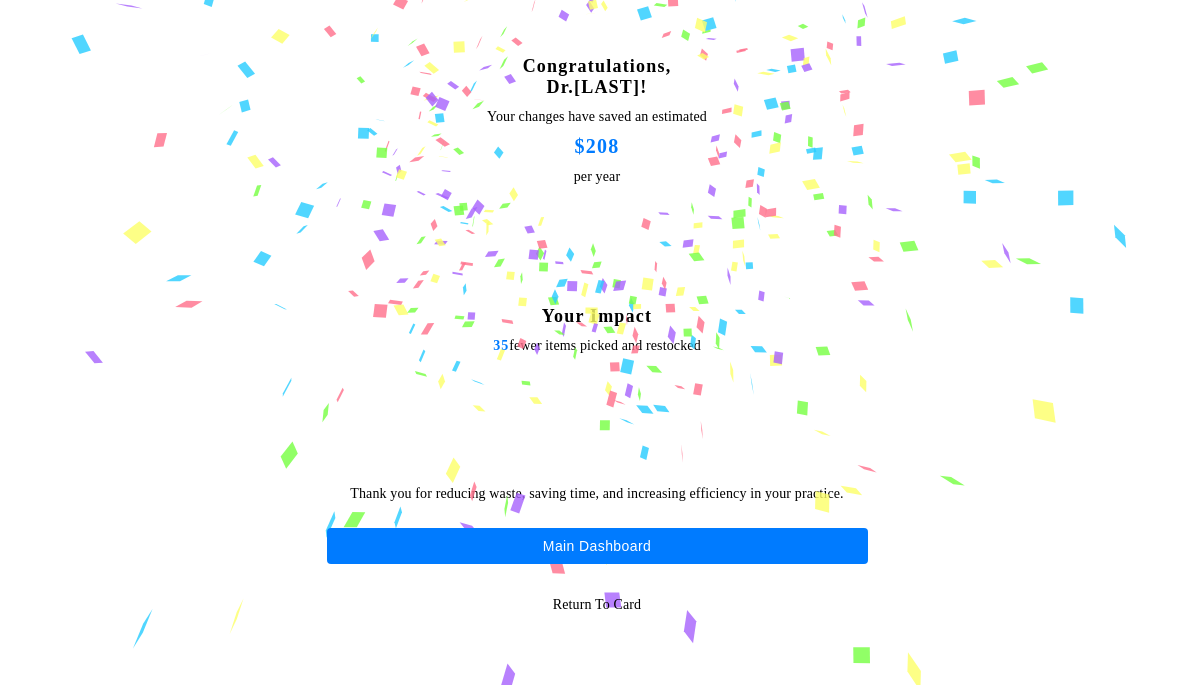 click on "Main Dashboard" at bounding box center [597, 546] 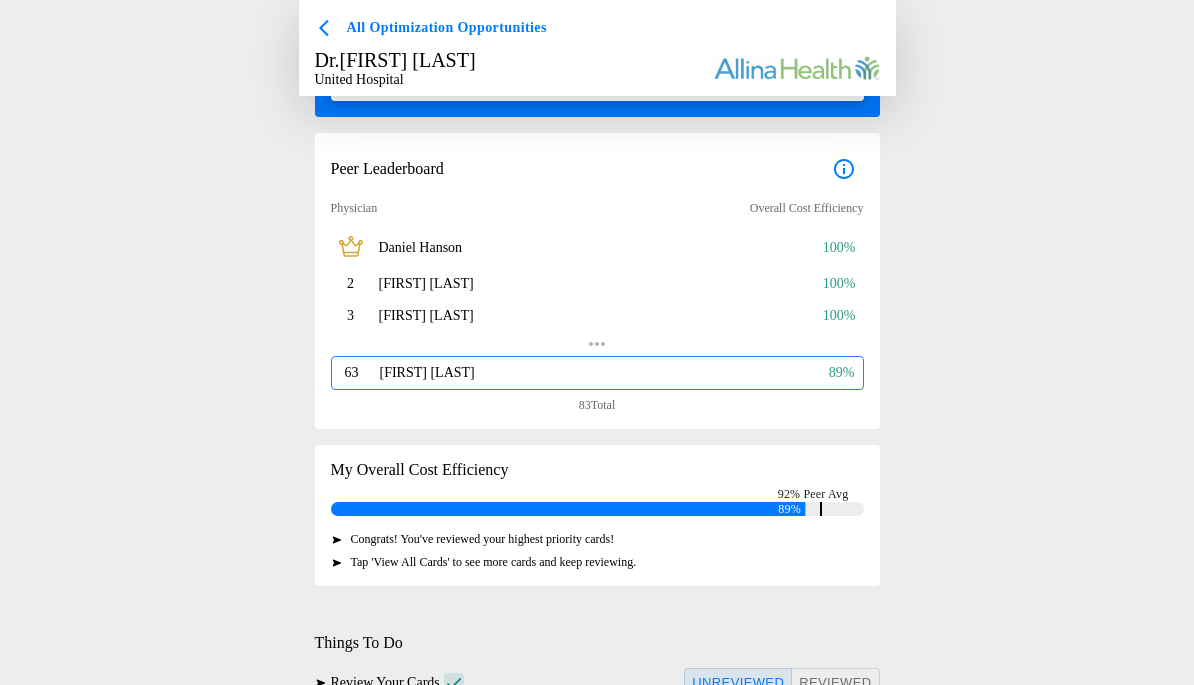 scroll, scrollTop: 0, scrollLeft: 0, axis: both 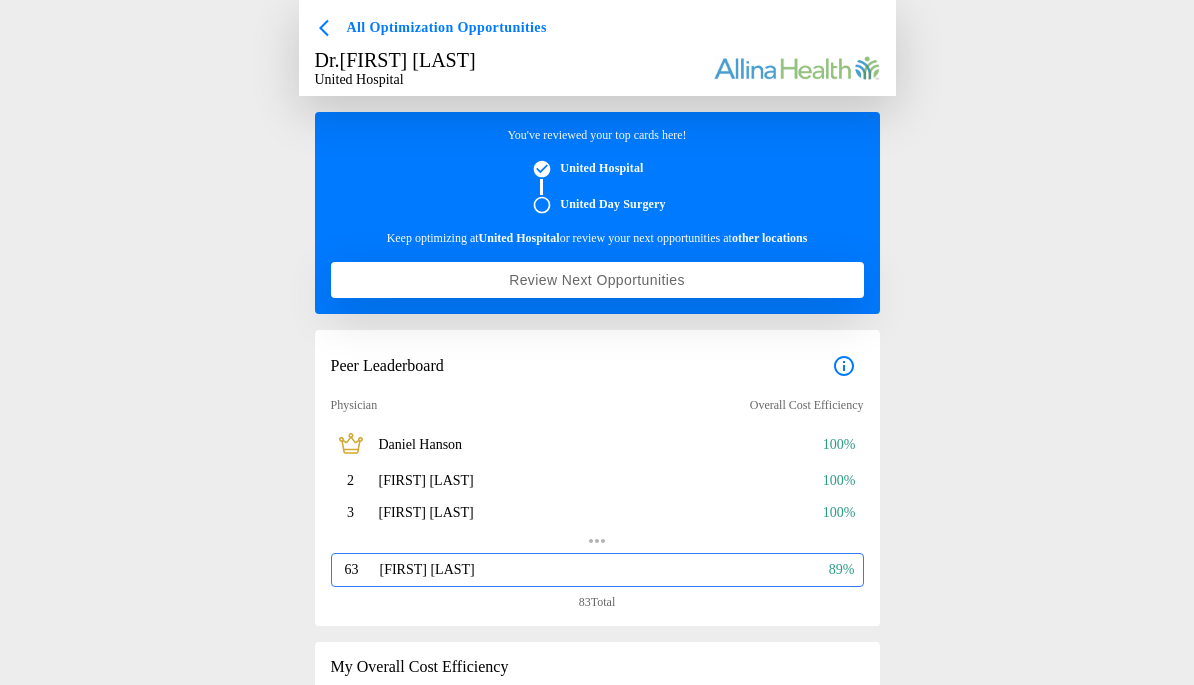 click on "Review next Opportunities" at bounding box center (597, 280) 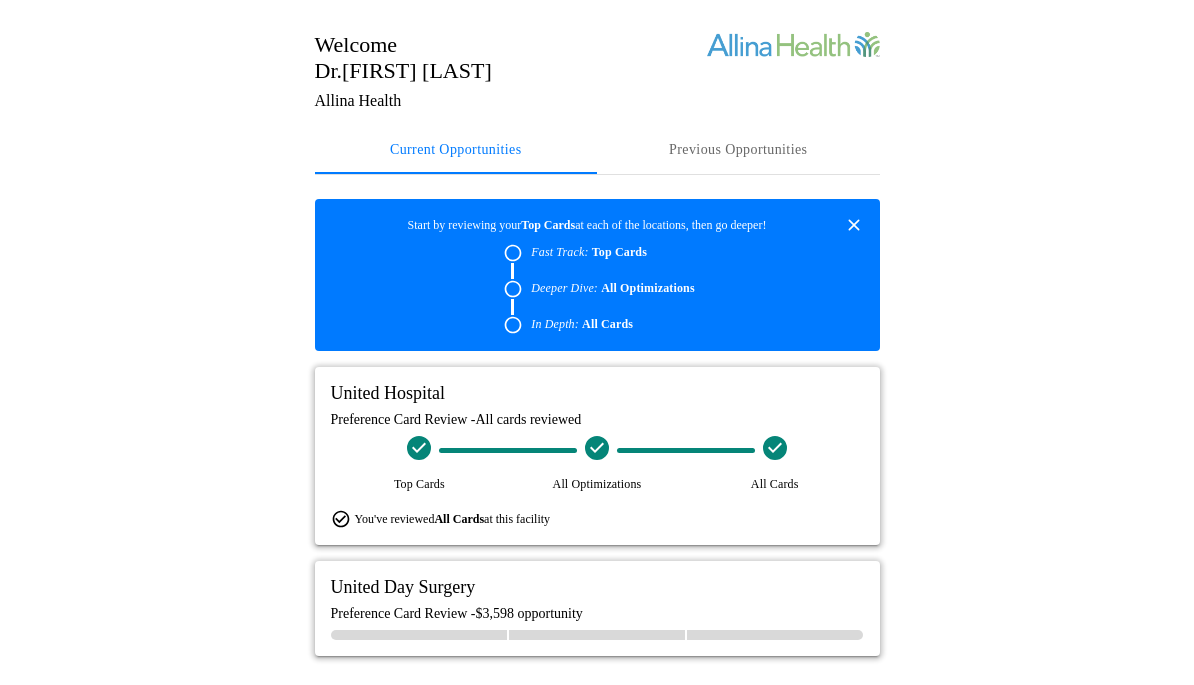 scroll, scrollTop: 18, scrollLeft: 0, axis: vertical 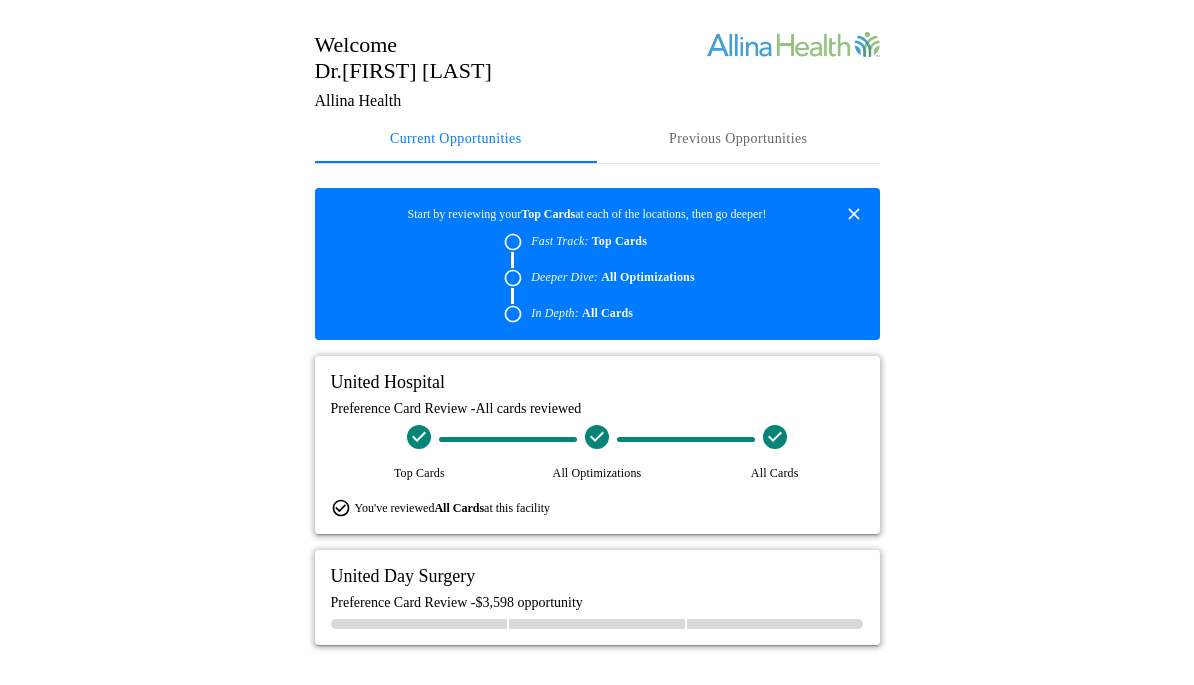 click on "United Day Surgery Preference Card Review - $3,598 opportunity" at bounding box center (597, 597) 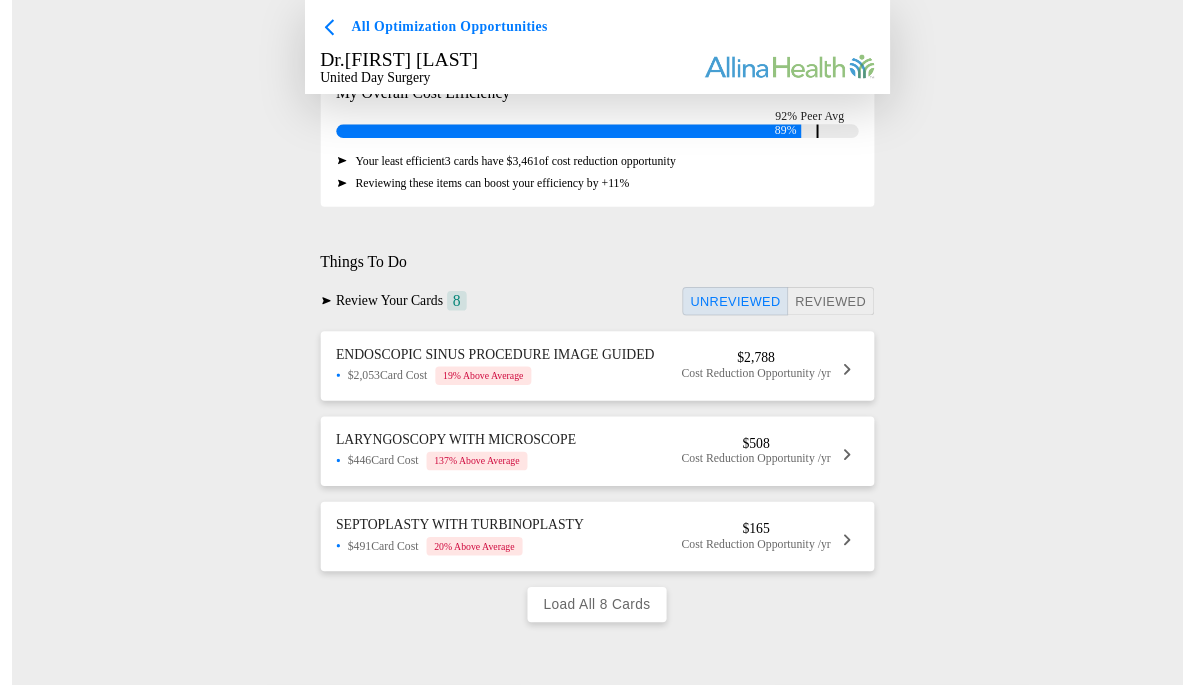 scroll, scrollTop: 369, scrollLeft: 0, axis: vertical 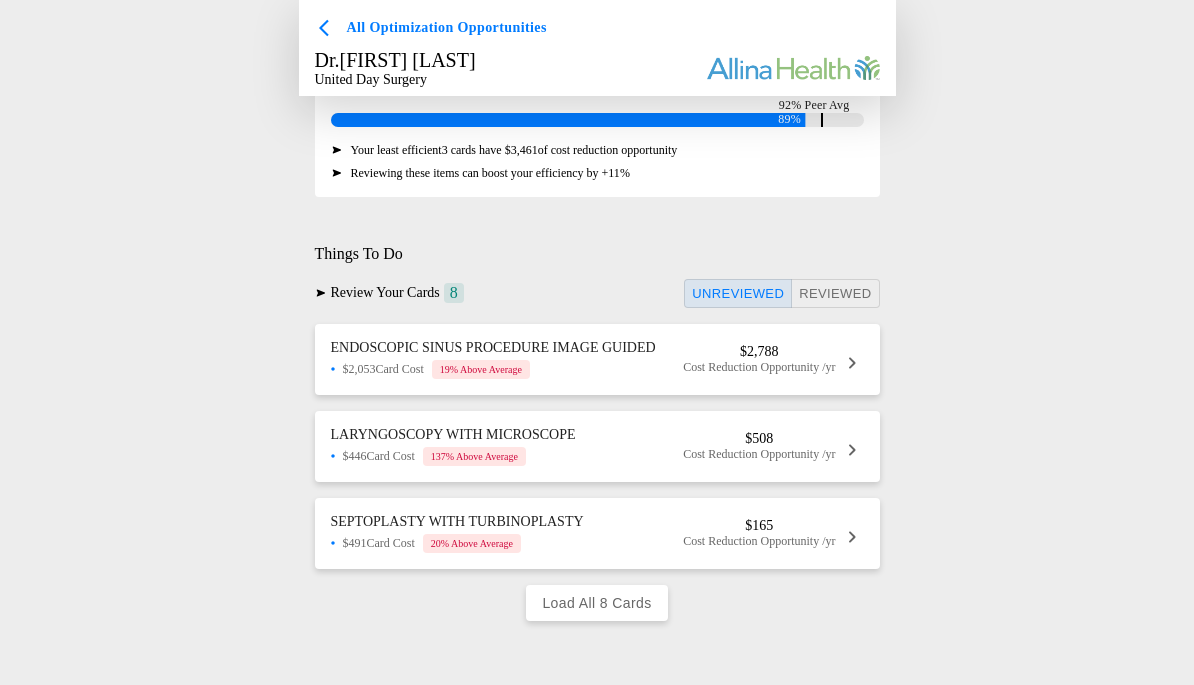 click on "ENDOSCOPIC SINUS PROCEDURE IMAGE GUIDED $2,053 Card Cost 19 % Above Average $2,788 Cost Reduction Opportunity /yr" at bounding box center [597, 359] 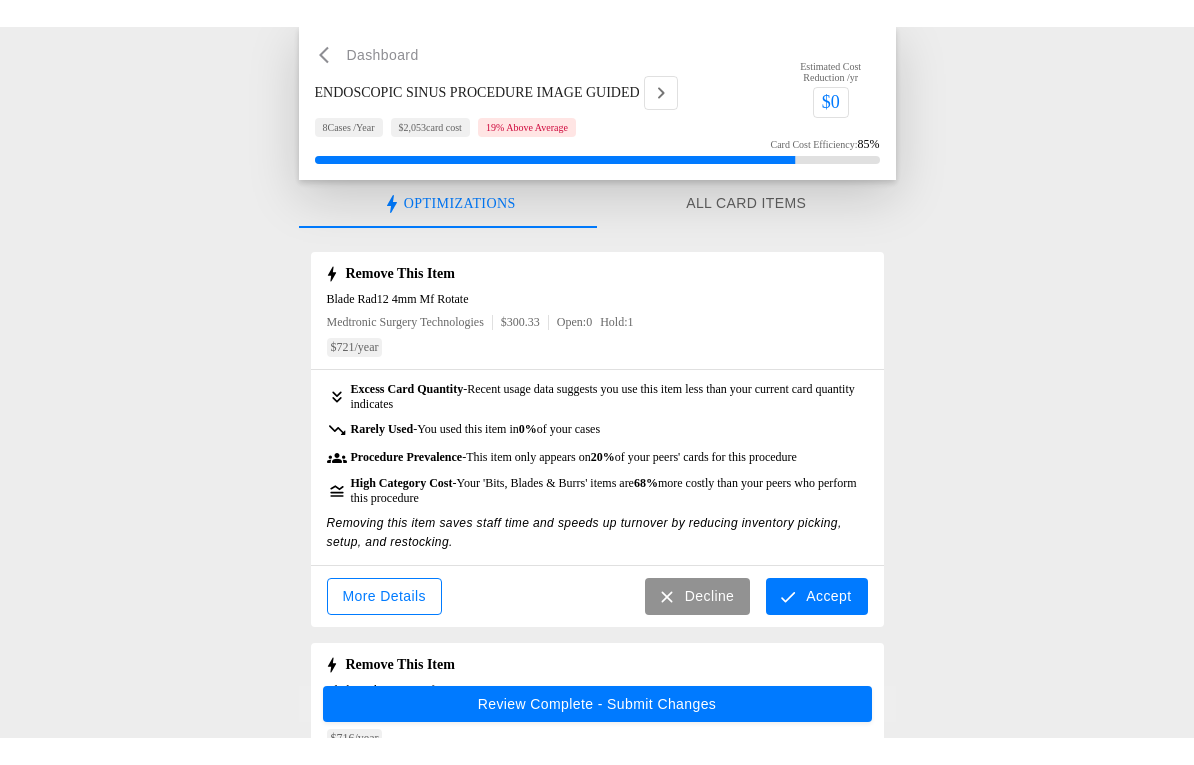 scroll, scrollTop: 9, scrollLeft: 0, axis: vertical 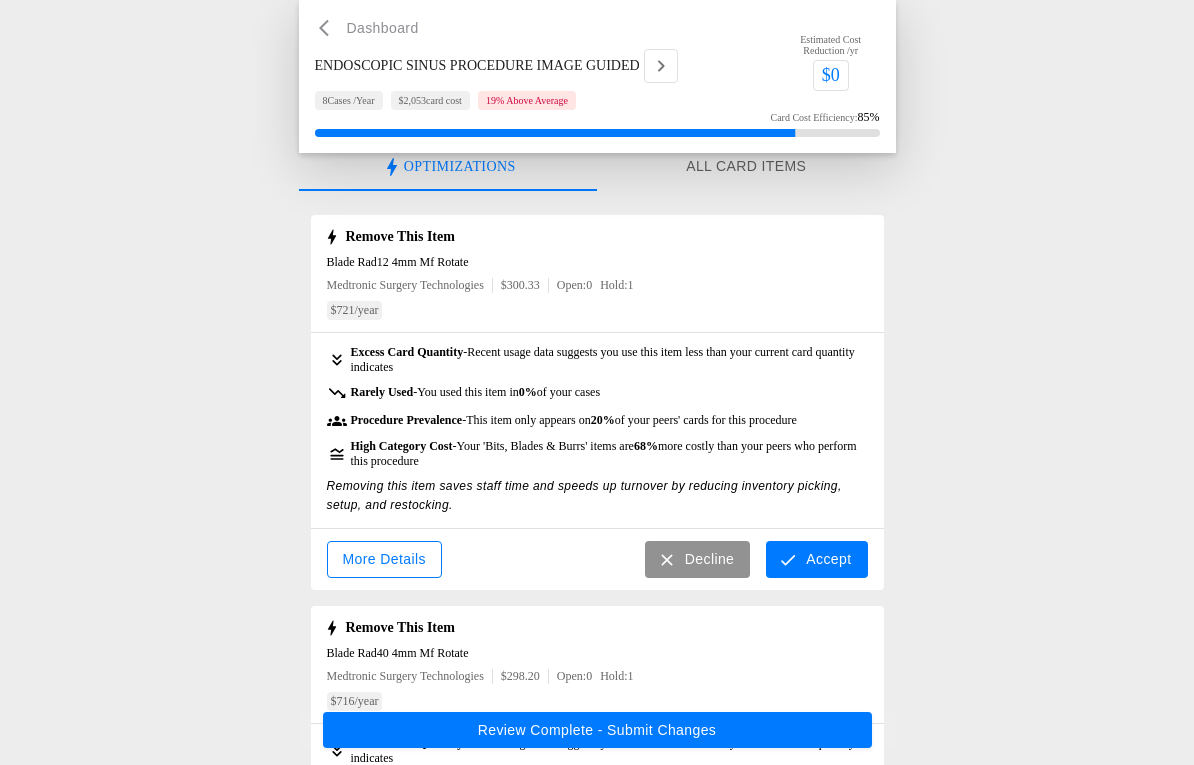 click on "Accept" at bounding box center [816, 560] 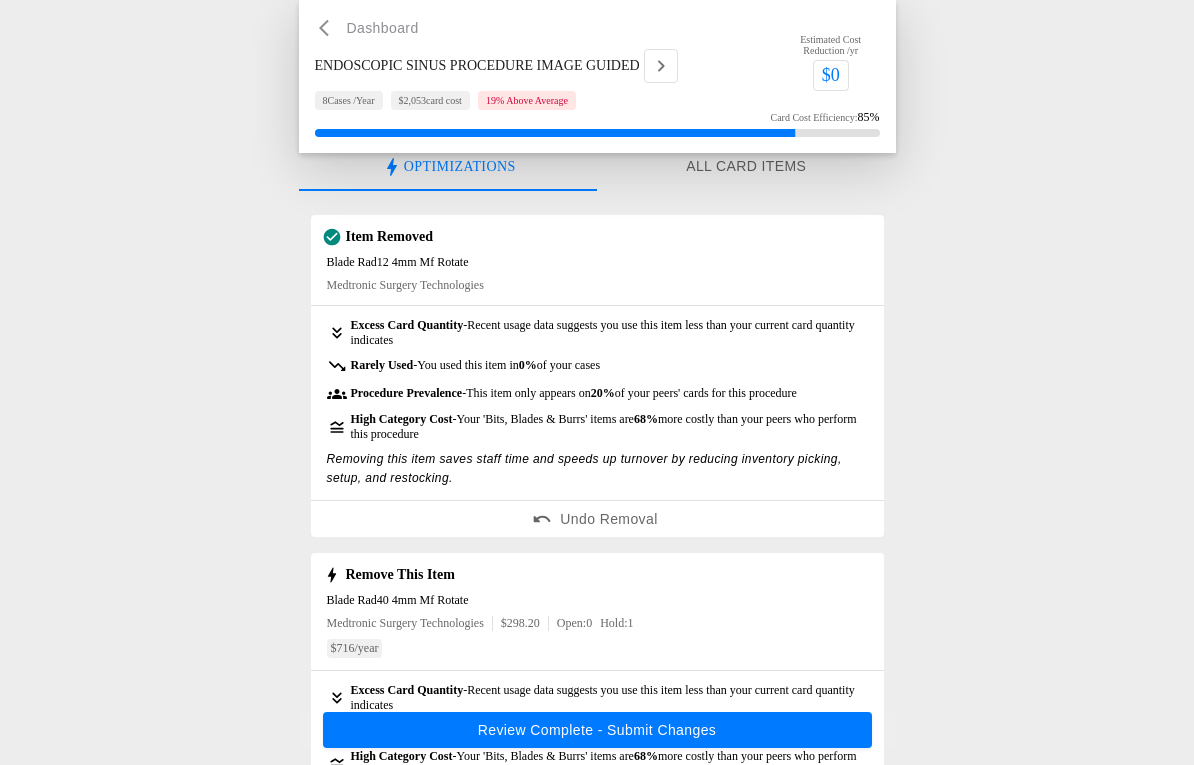 scroll, scrollTop: 10, scrollLeft: 0, axis: vertical 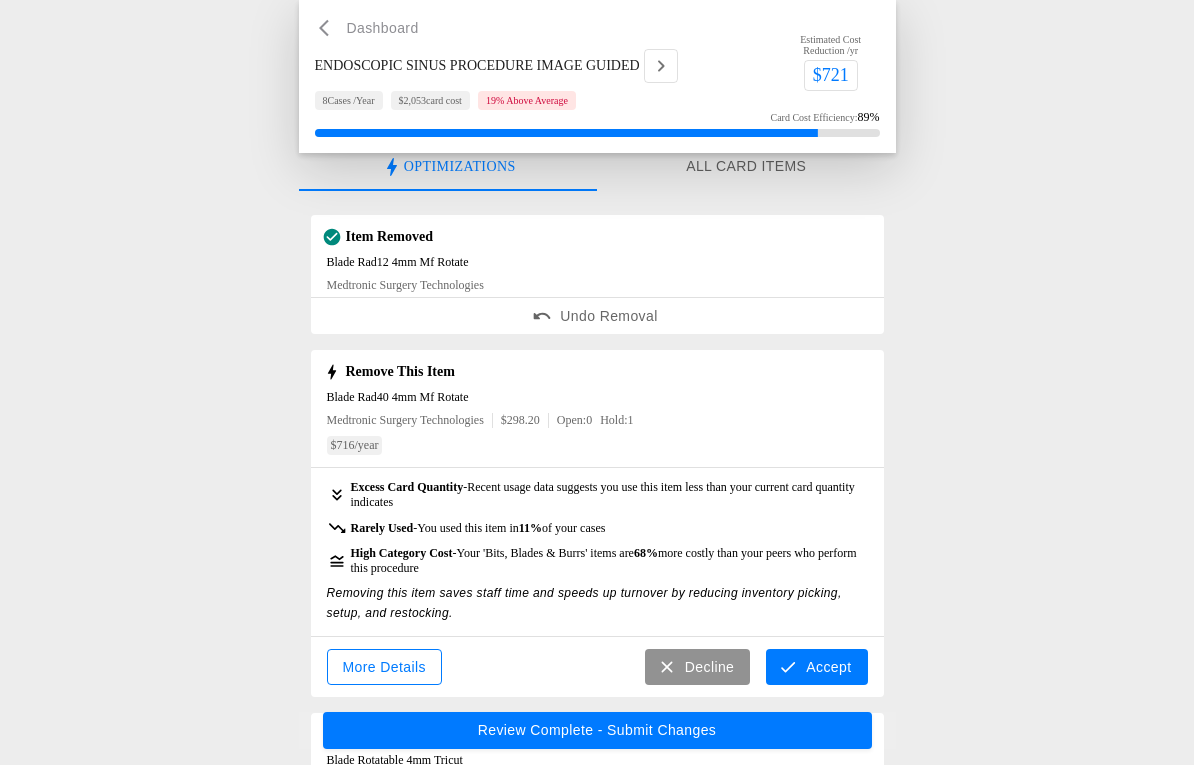 click on "Accept" at bounding box center [816, 667] 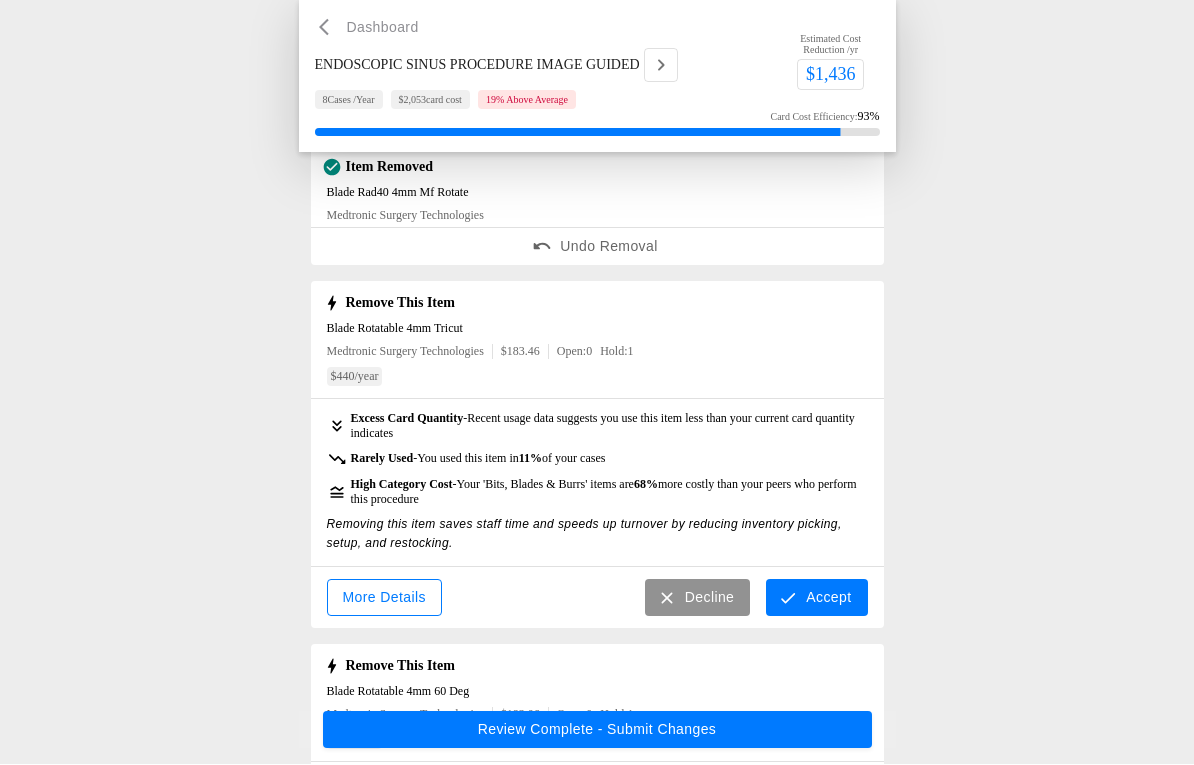 scroll, scrollTop: 218, scrollLeft: 0, axis: vertical 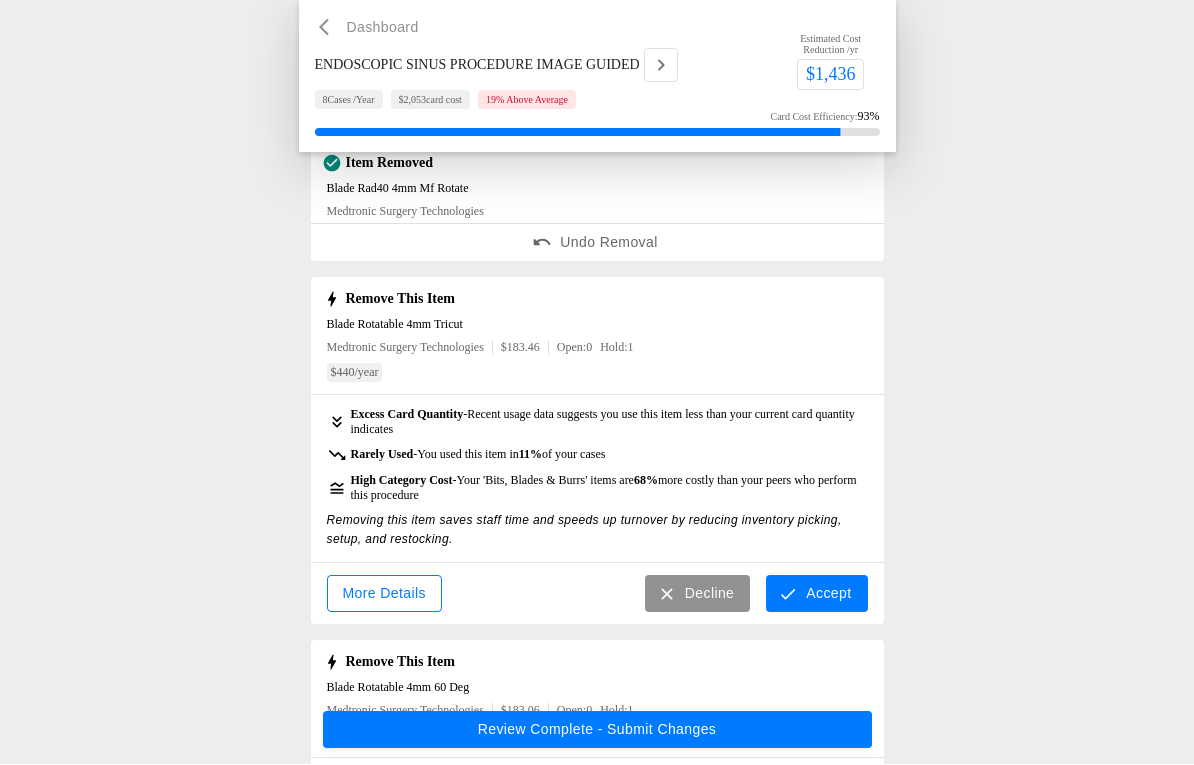 click on "Accept" at bounding box center [816, 594] 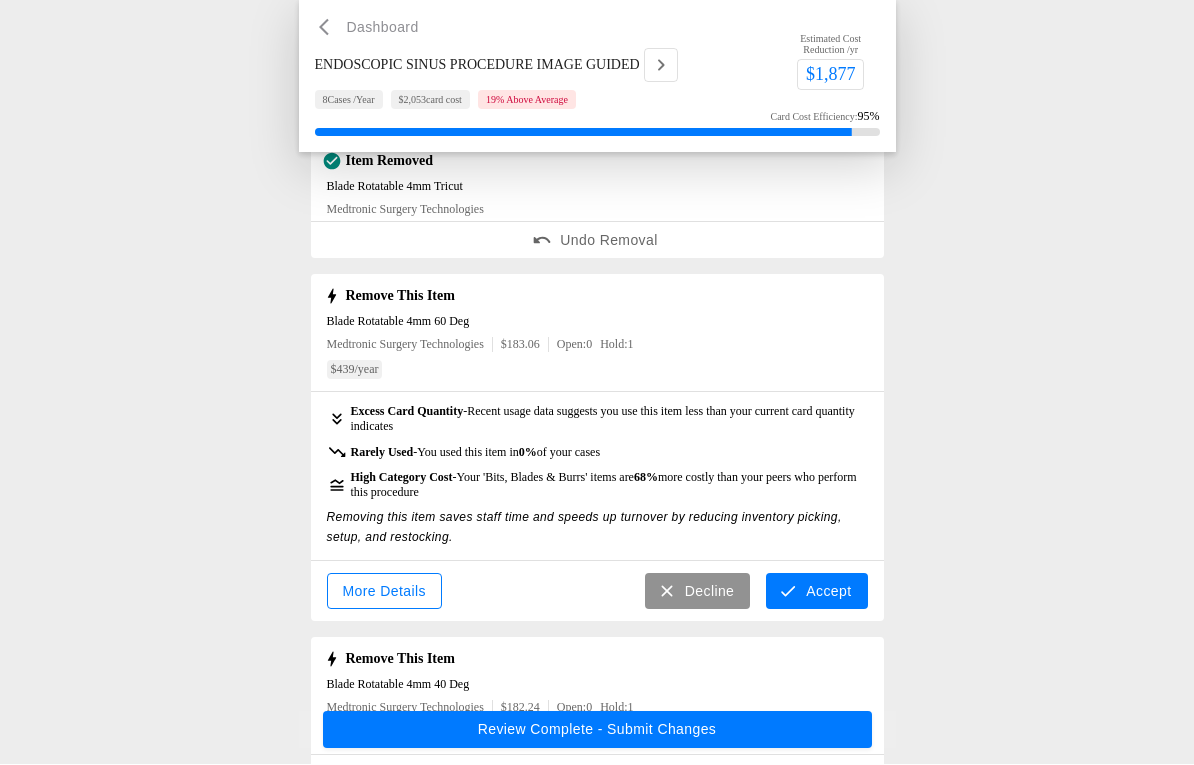 scroll, scrollTop: 357, scrollLeft: 0, axis: vertical 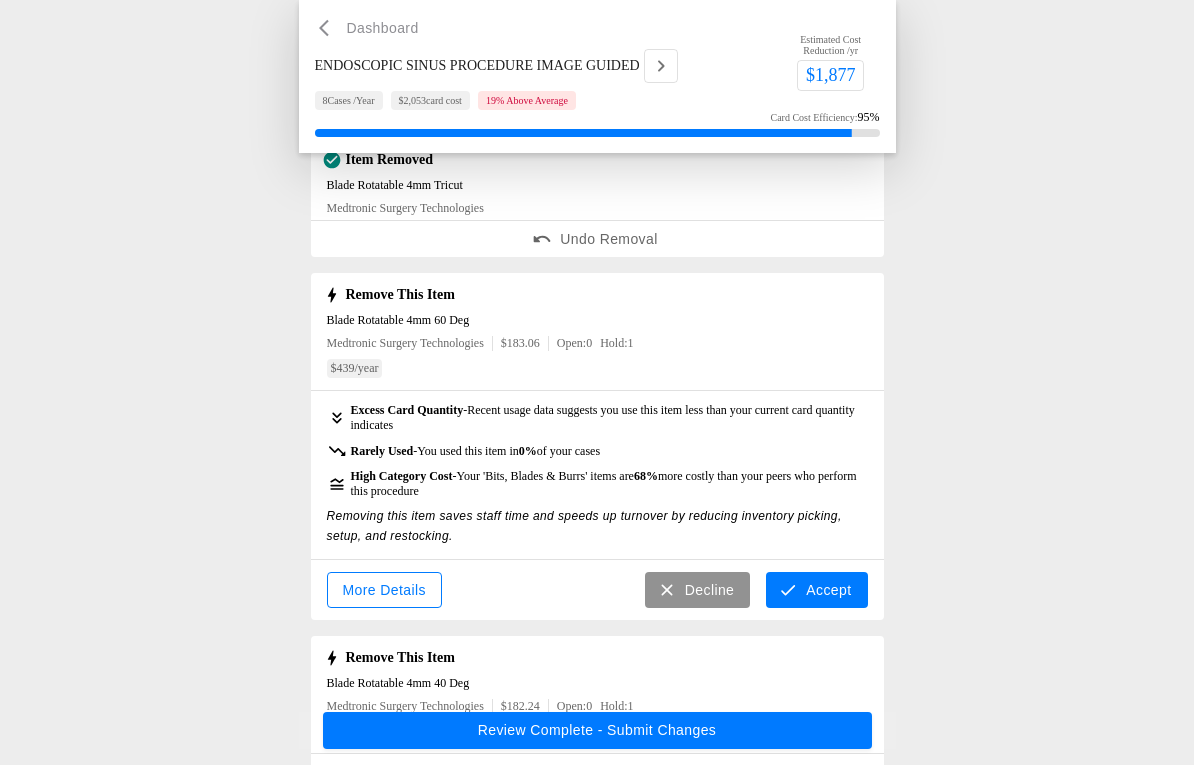 click on "Accept" at bounding box center [816, 591] 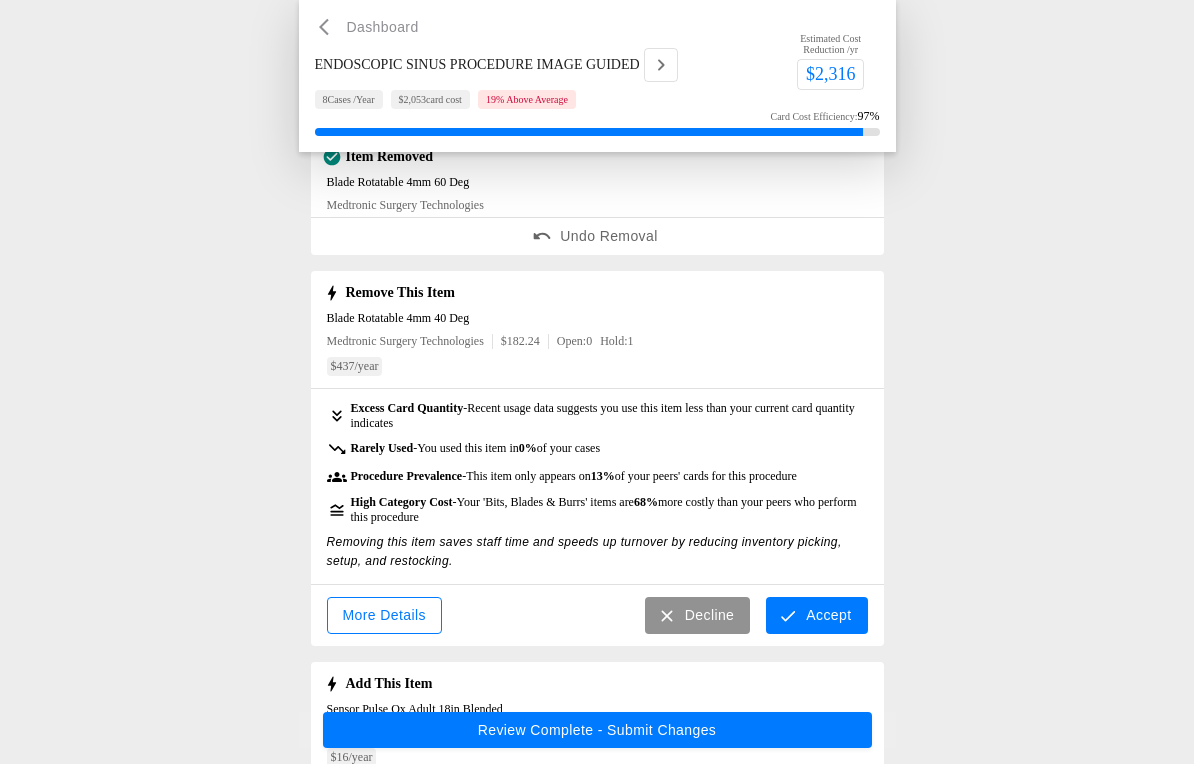 click on "Accept" at bounding box center [816, 616] 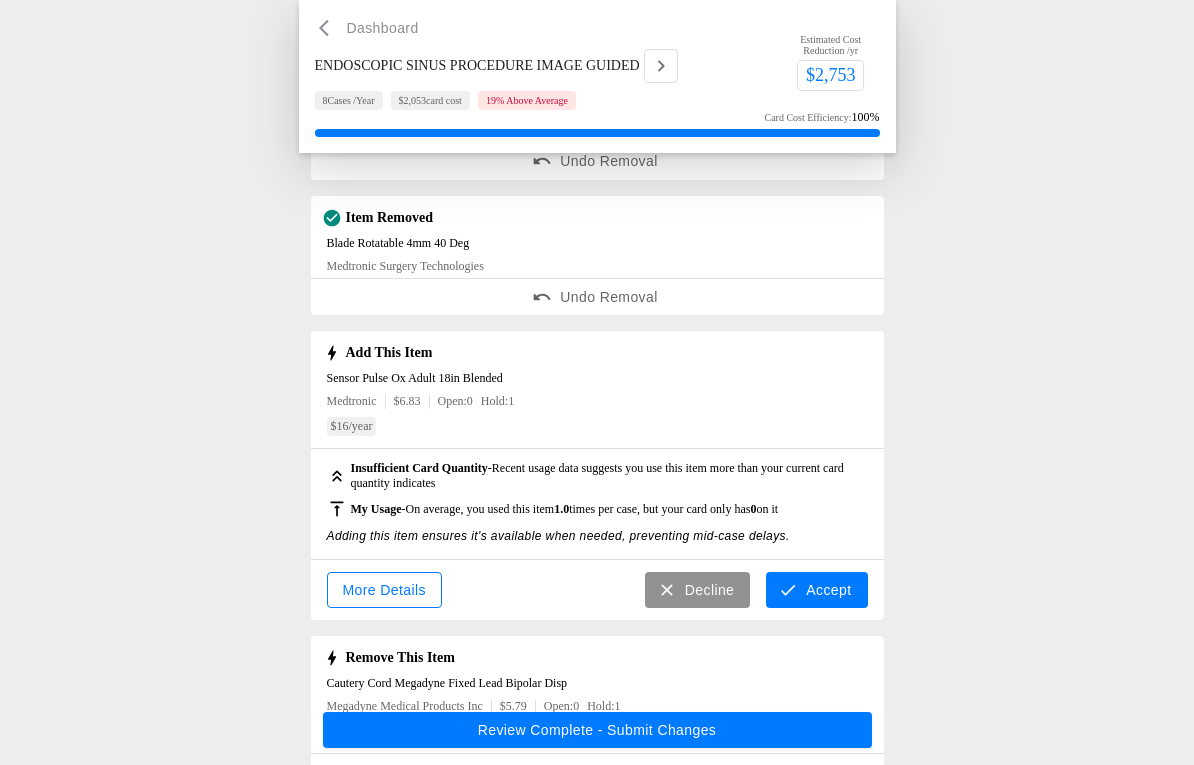click on "Accept" at bounding box center [816, 591] 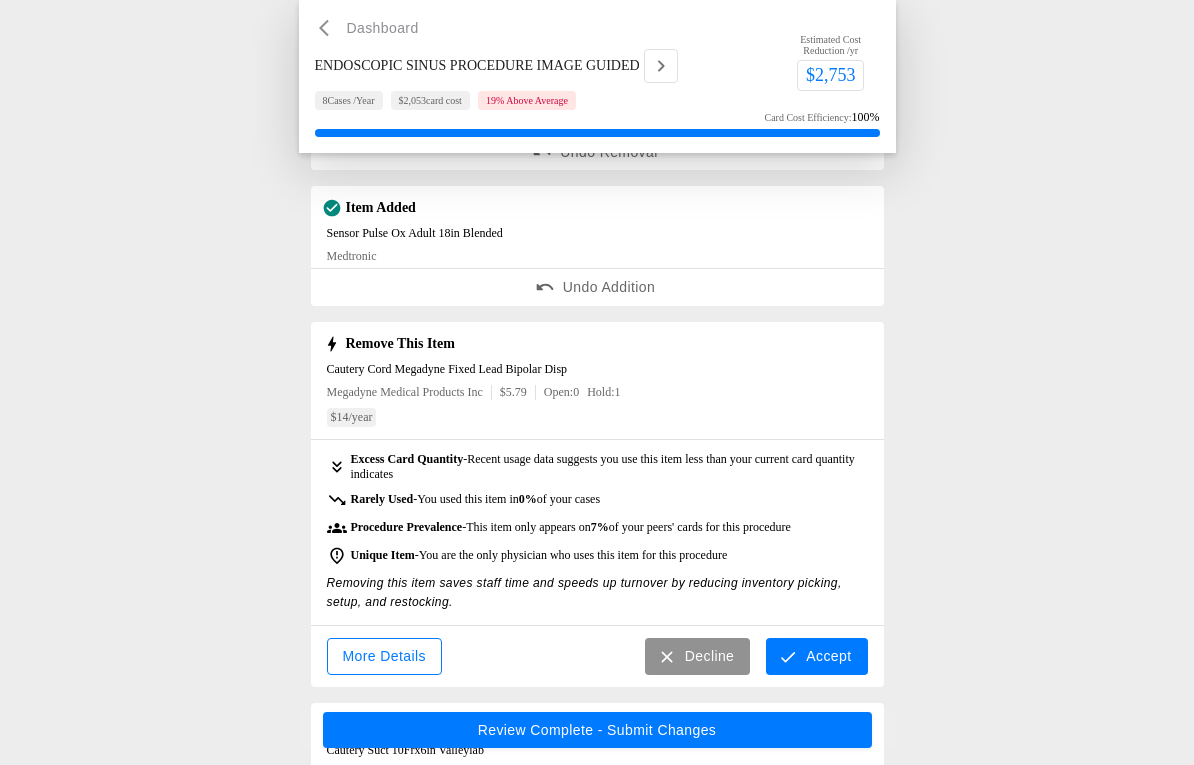 scroll, scrollTop: 718, scrollLeft: 0, axis: vertical 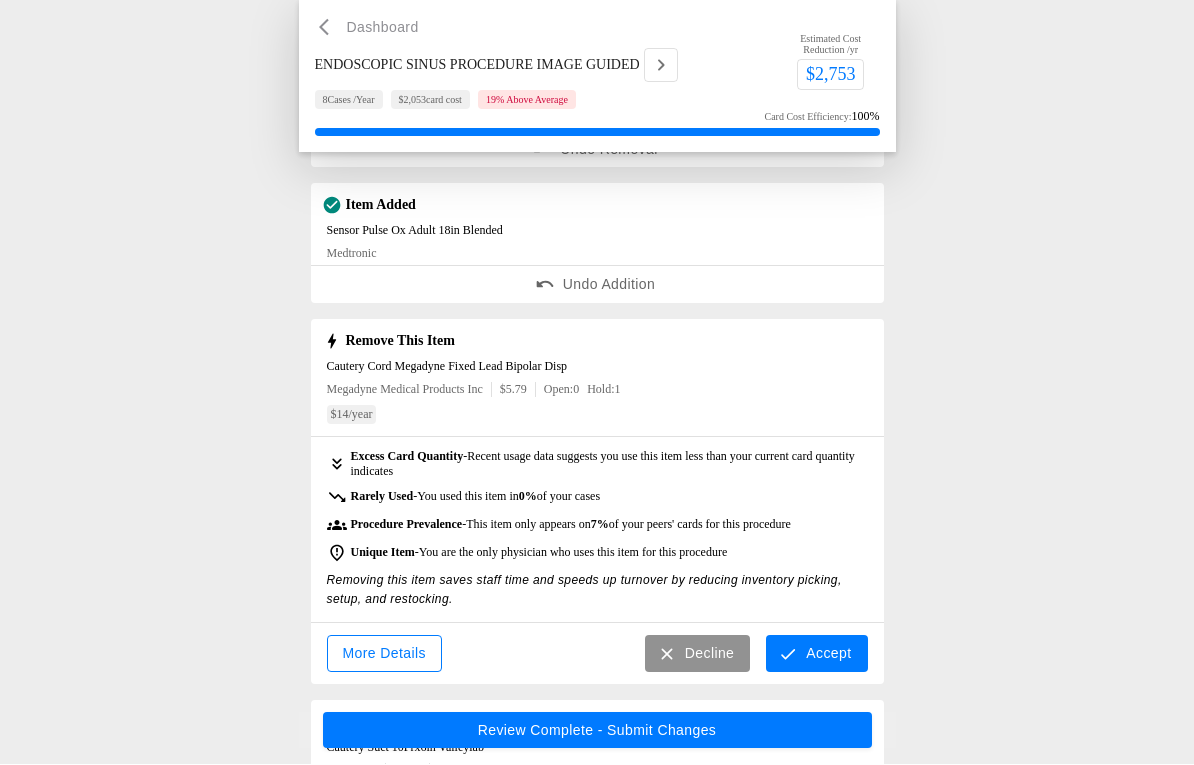 click on "Accept" at bounding box center [816, 654] 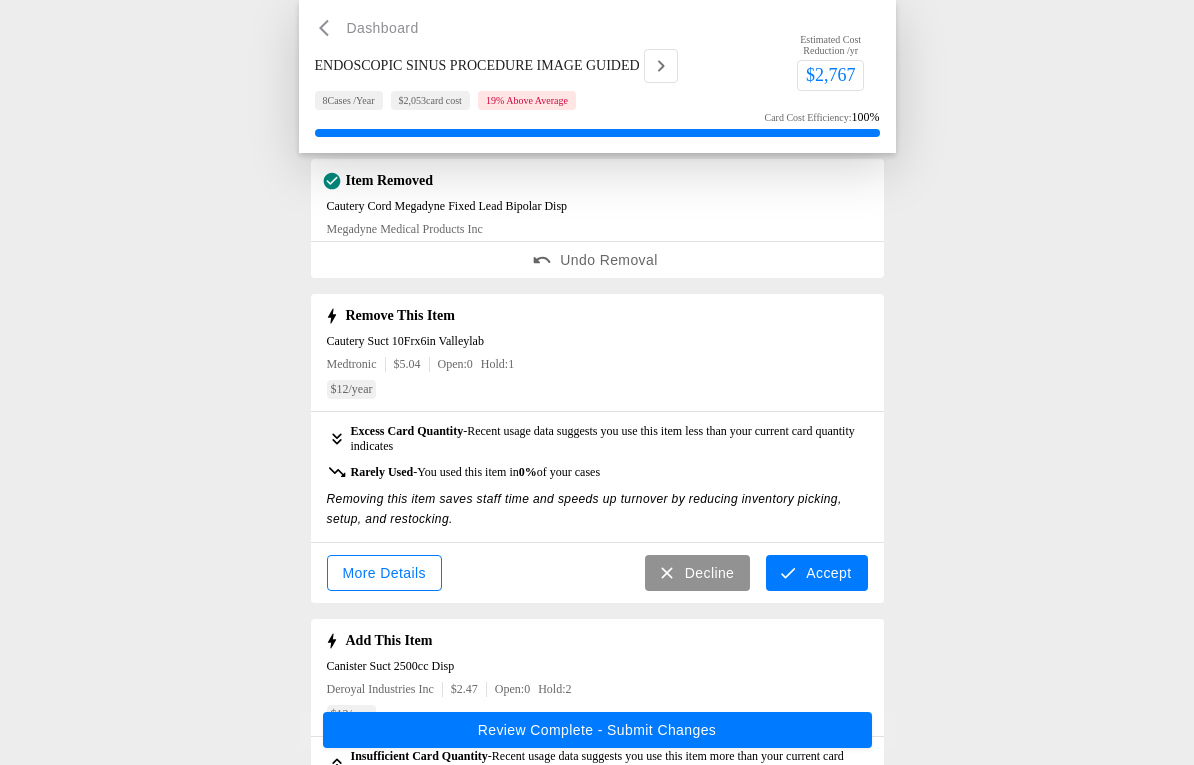 scroll, scrollTop: 879, scrollLeft: 0, axis: vertical 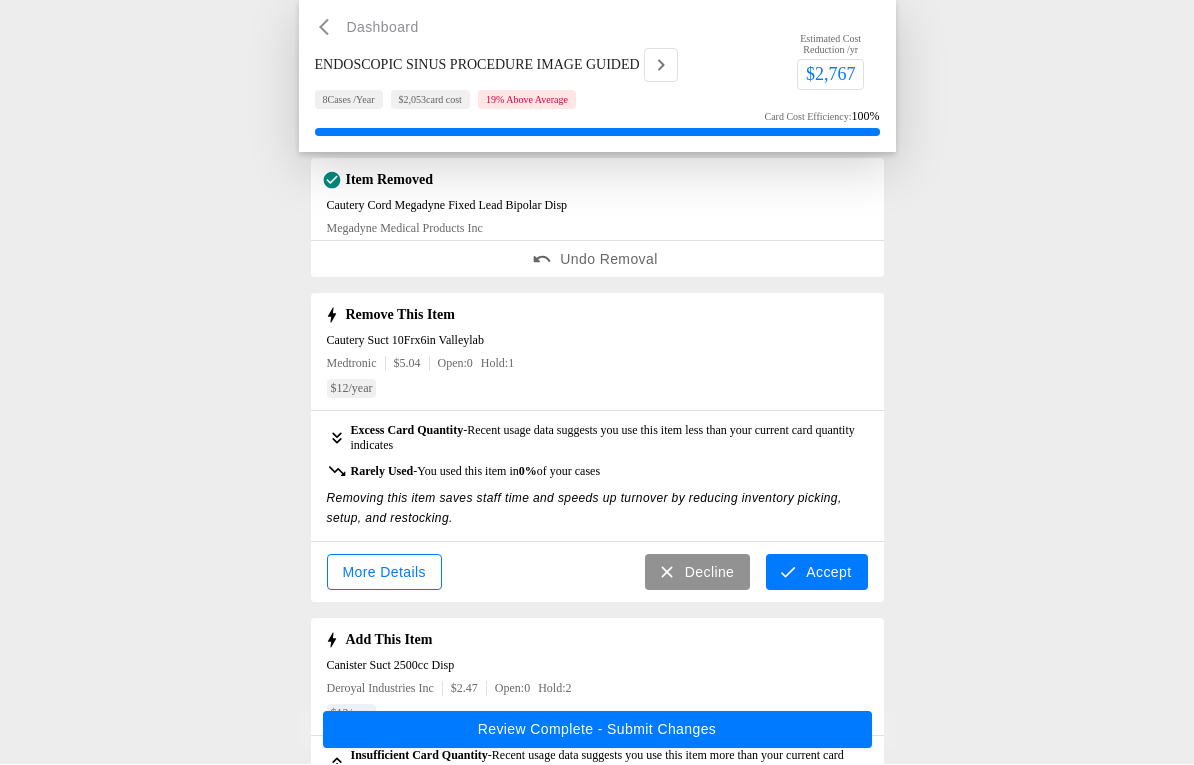 click on "Accept" at bounding box center (816, 573) 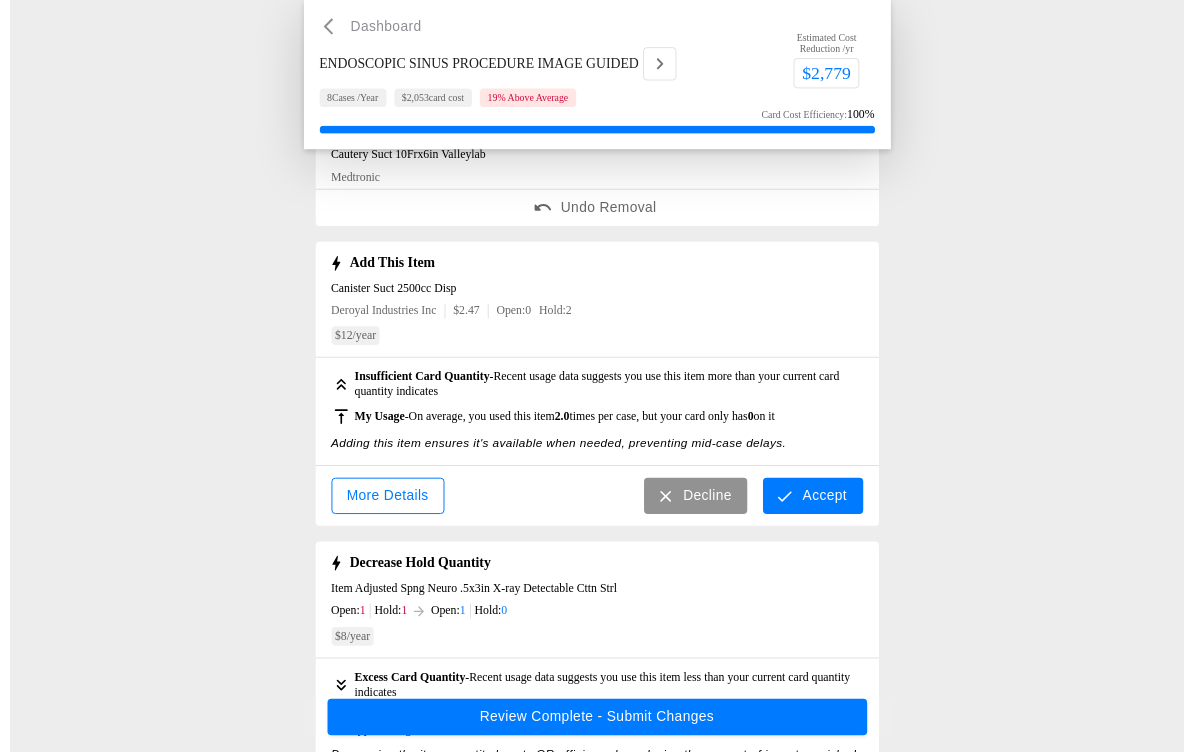 scroll, scrollTop: 1124, scrollLeft: 0, axis: vertical 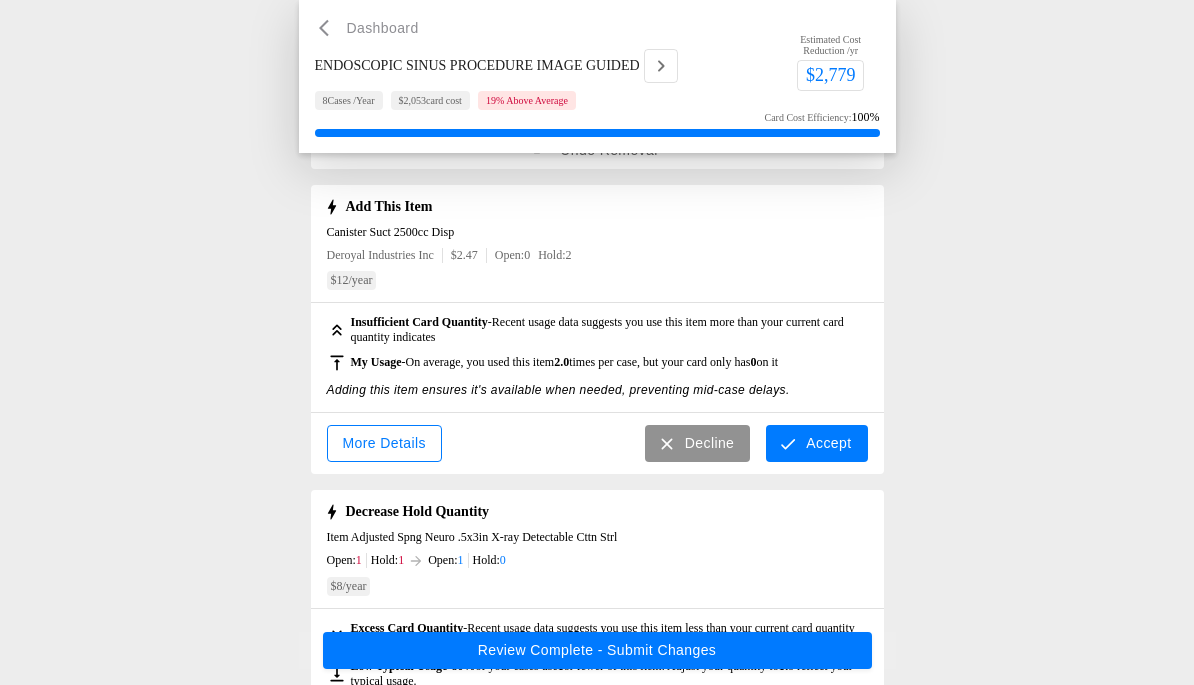 click on "Accept" at bounding box center [816, 443] 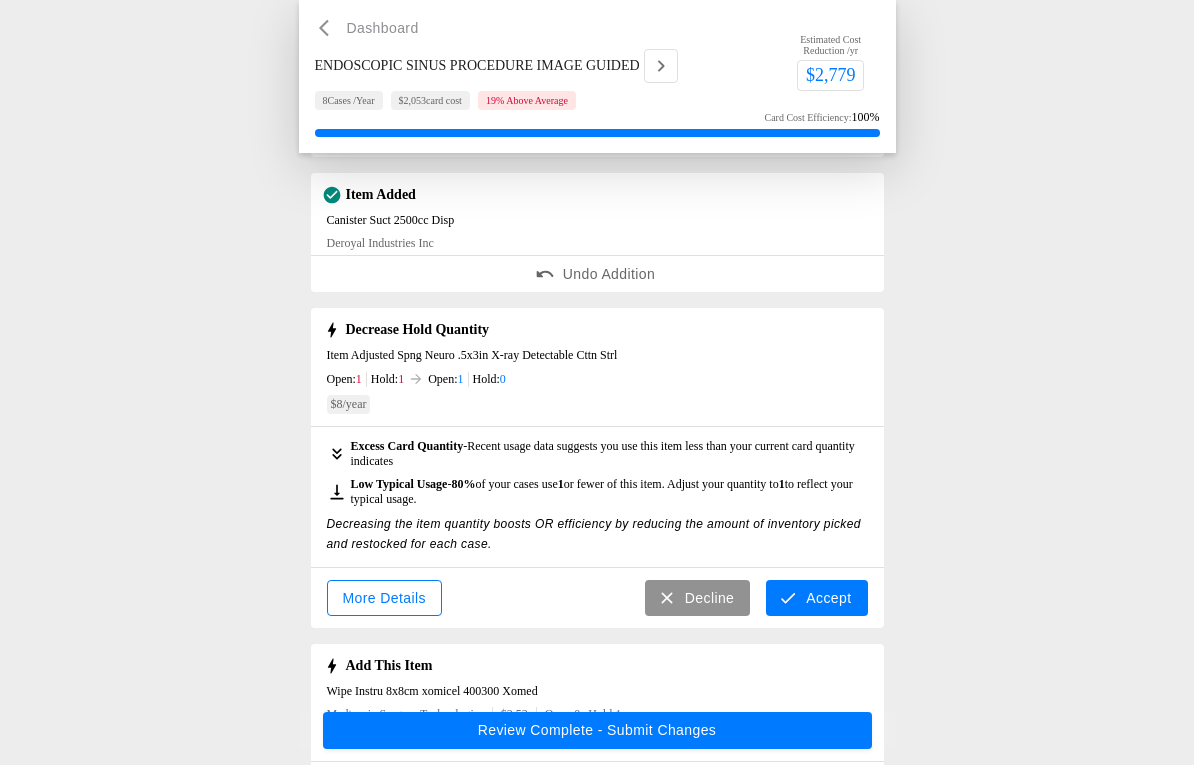 click on "Accept" at bounding box center [816, 599] 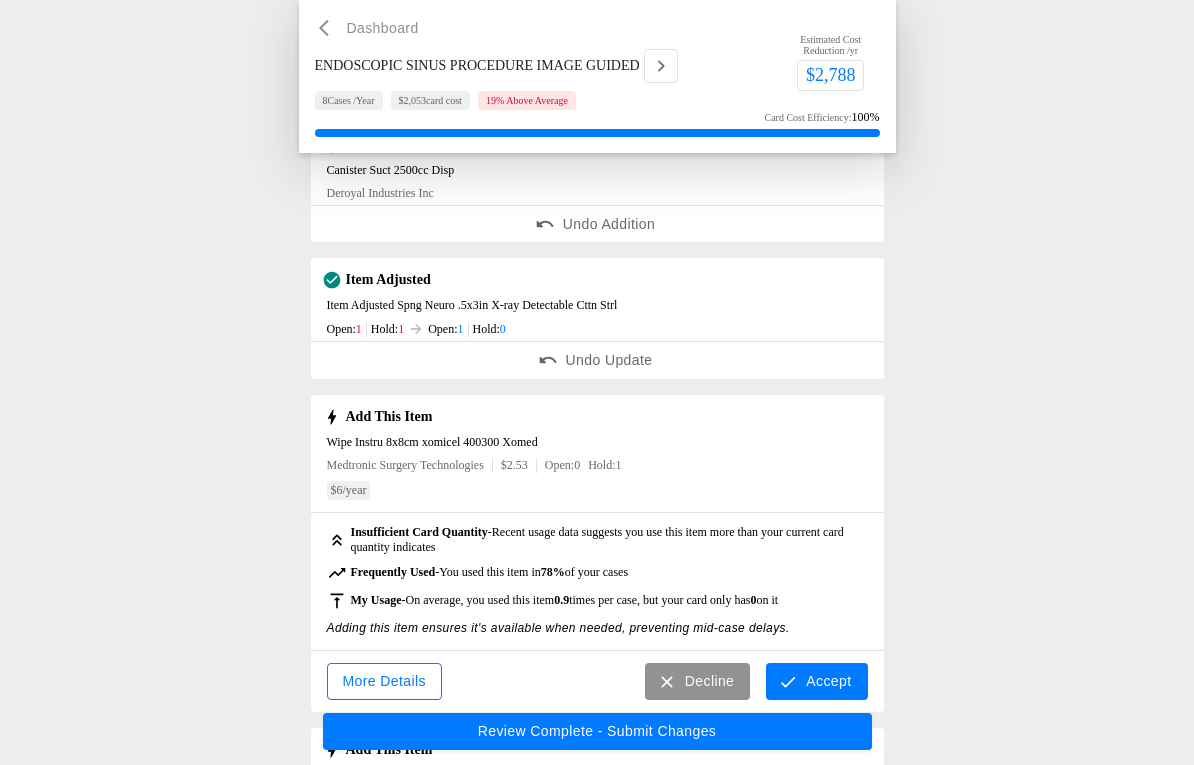 scroll, scrollTop: 1247, scrollLeft: 0, axis: vertical 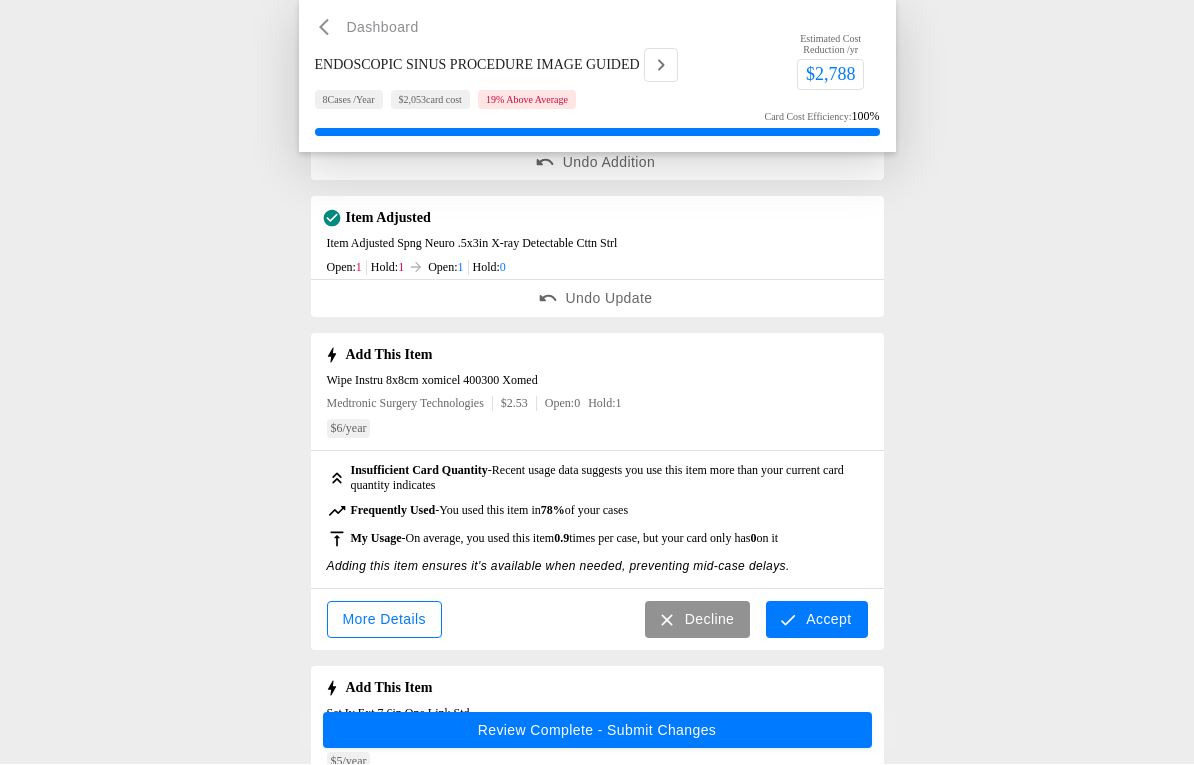 click on "Accept" at bounding box center (816, 620) 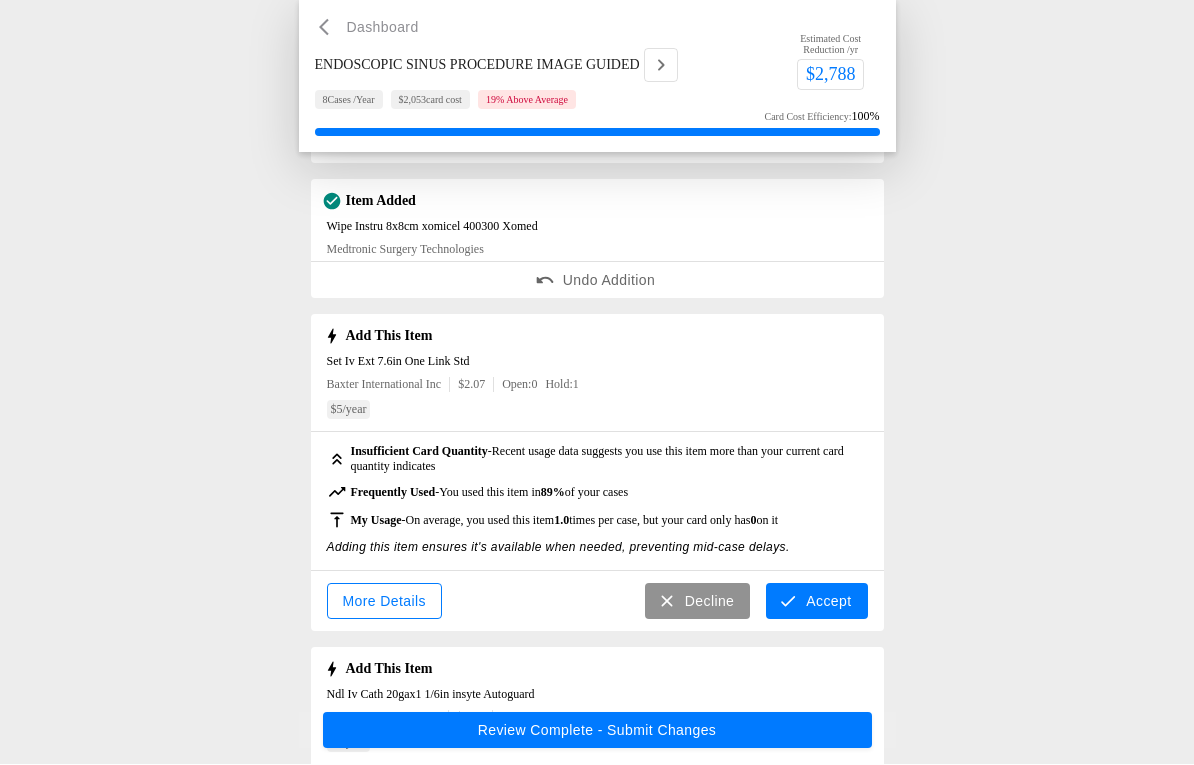 click on "Accept" at bounding box center (816, 602) 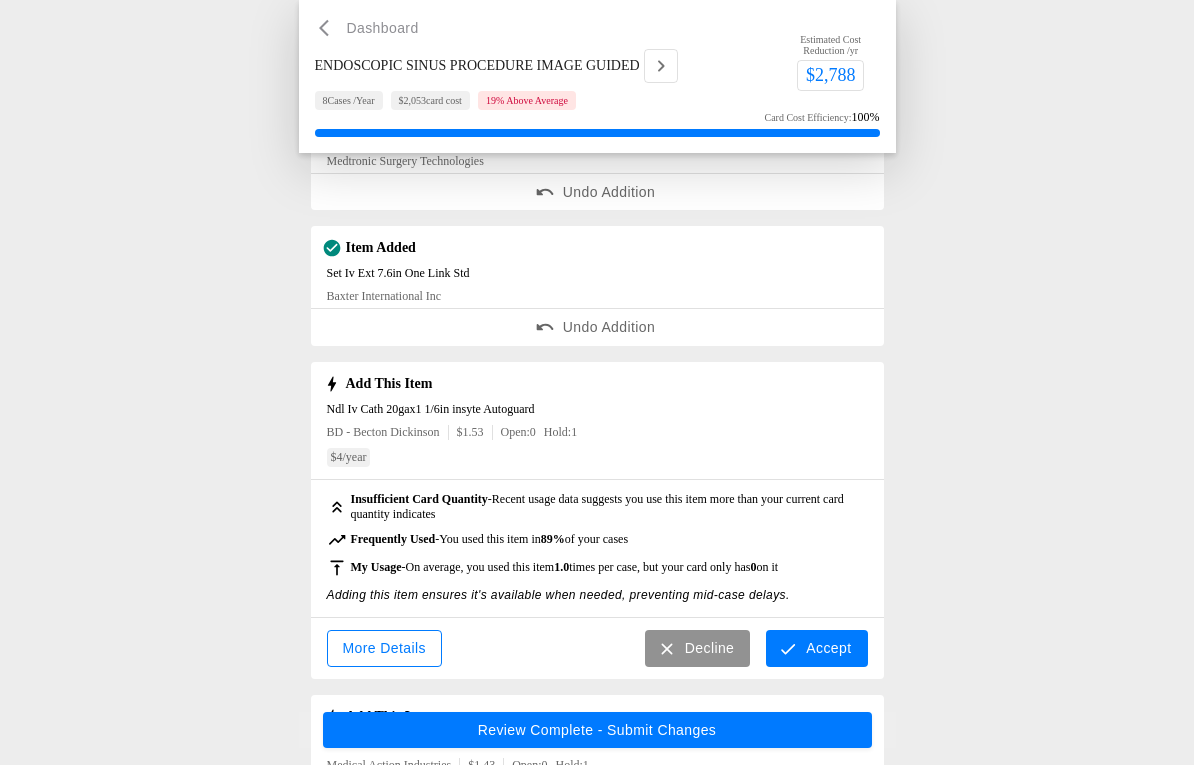 click on "Accept" at bounding box center (816, 649) 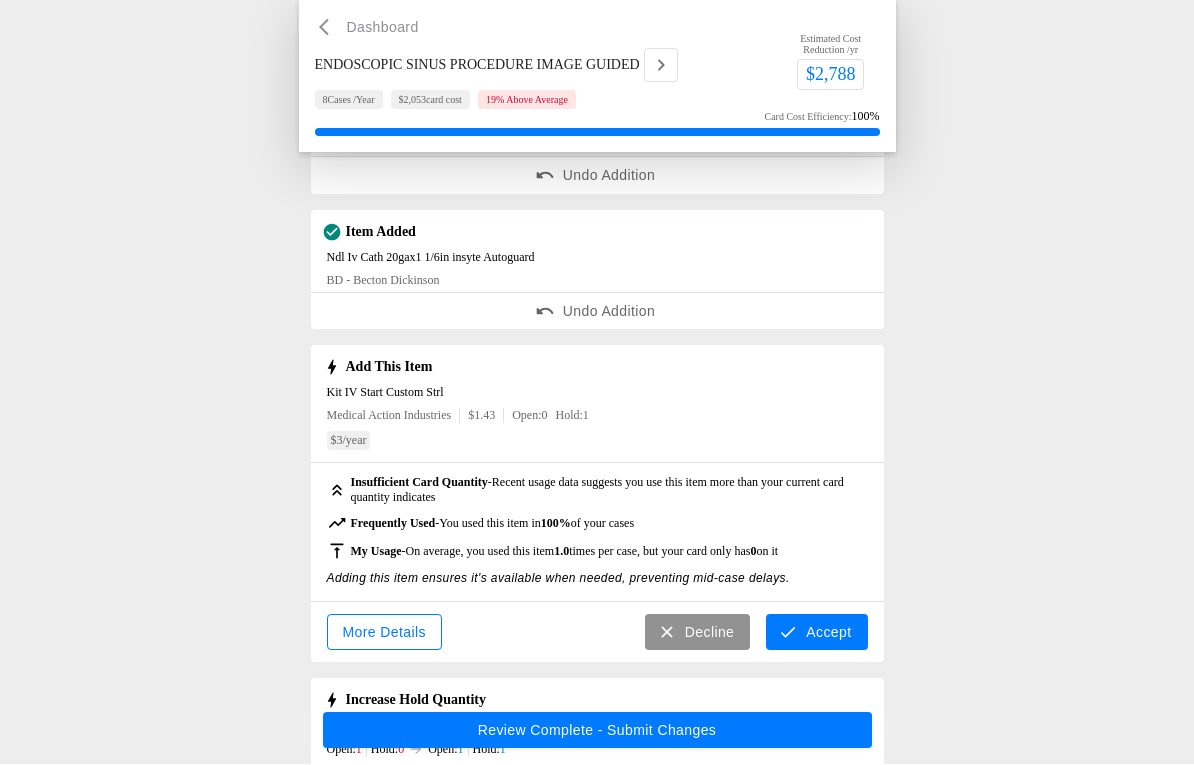 click on "Accept" at bounding box center (816, 633) 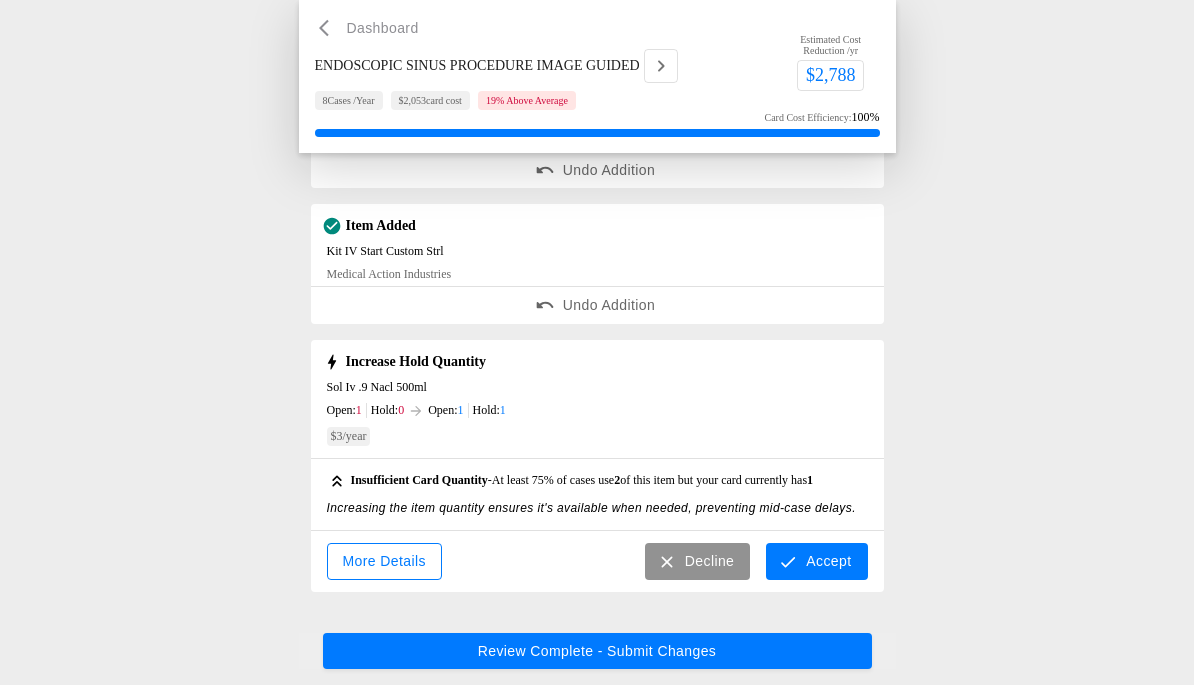 click on "Accept" at bounding box center [816, 561] 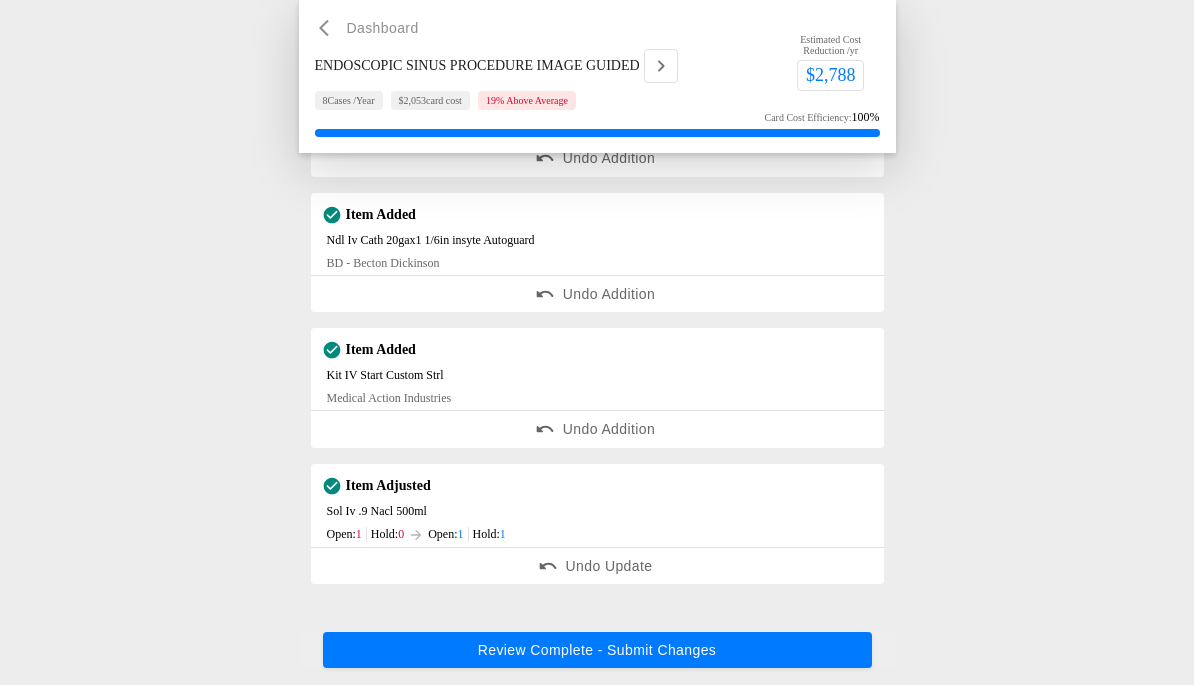 scroll, scrollTop: 1652, scrollLeft: 0, axis: vertical 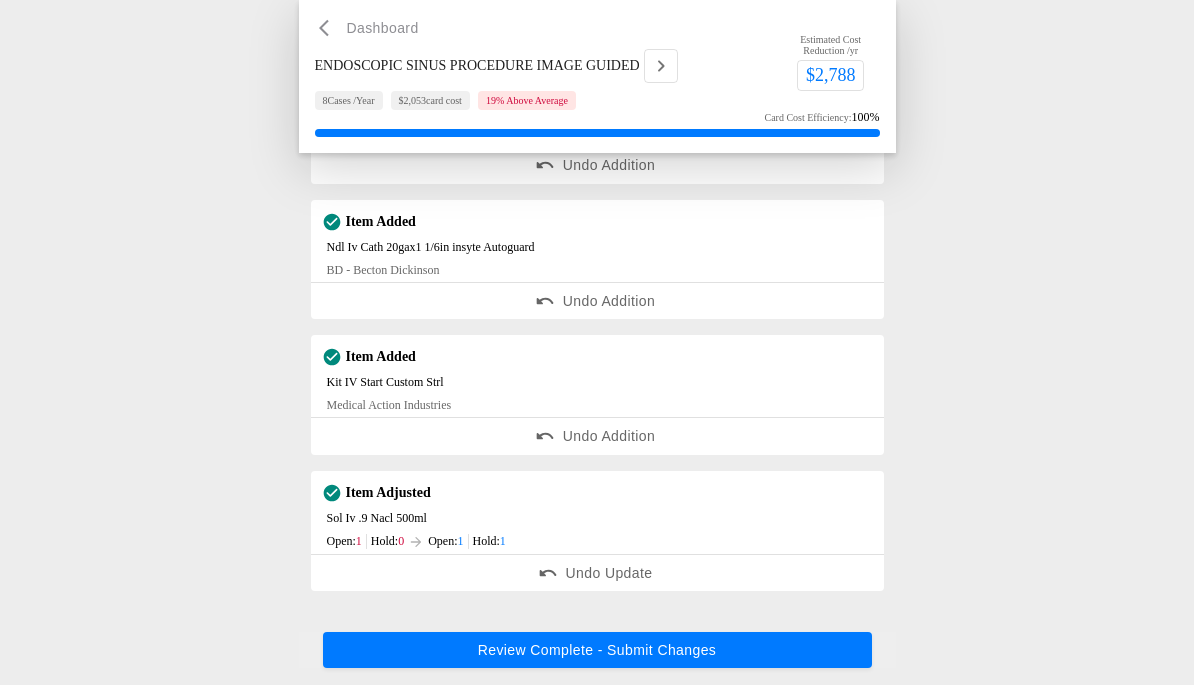 click on "Review Complete - Submit Changes" at bounding box center [597, 651] 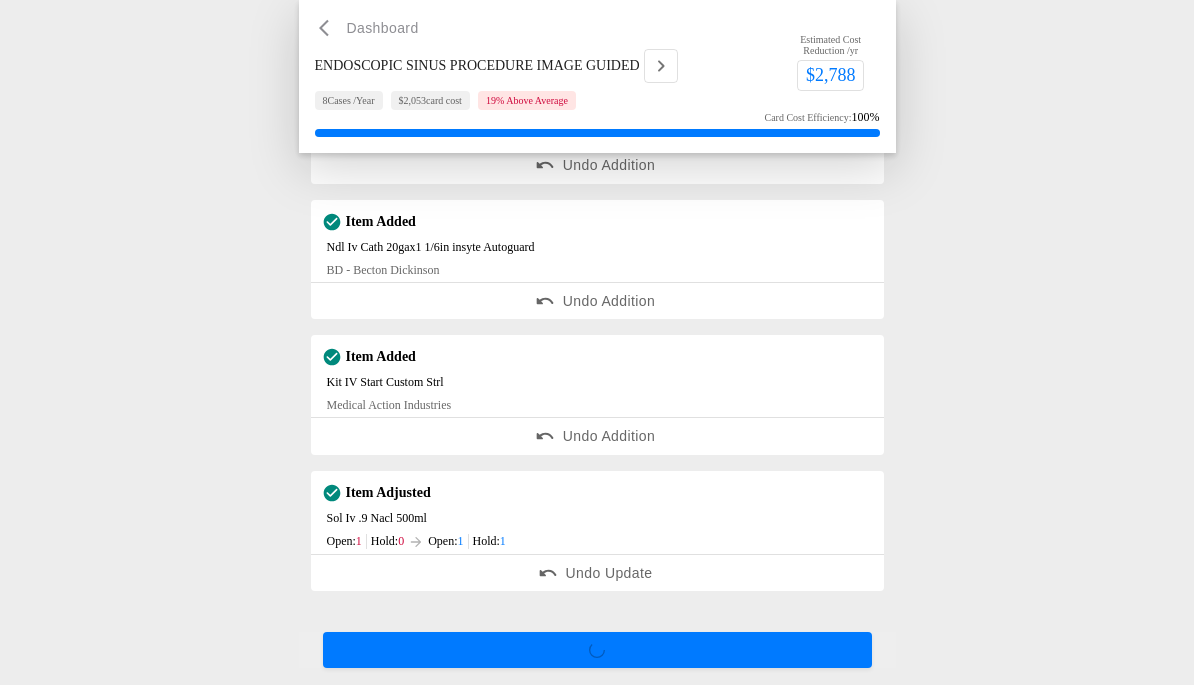 scroll, scrollTop: 0, scrollLeft: 0, axis: both 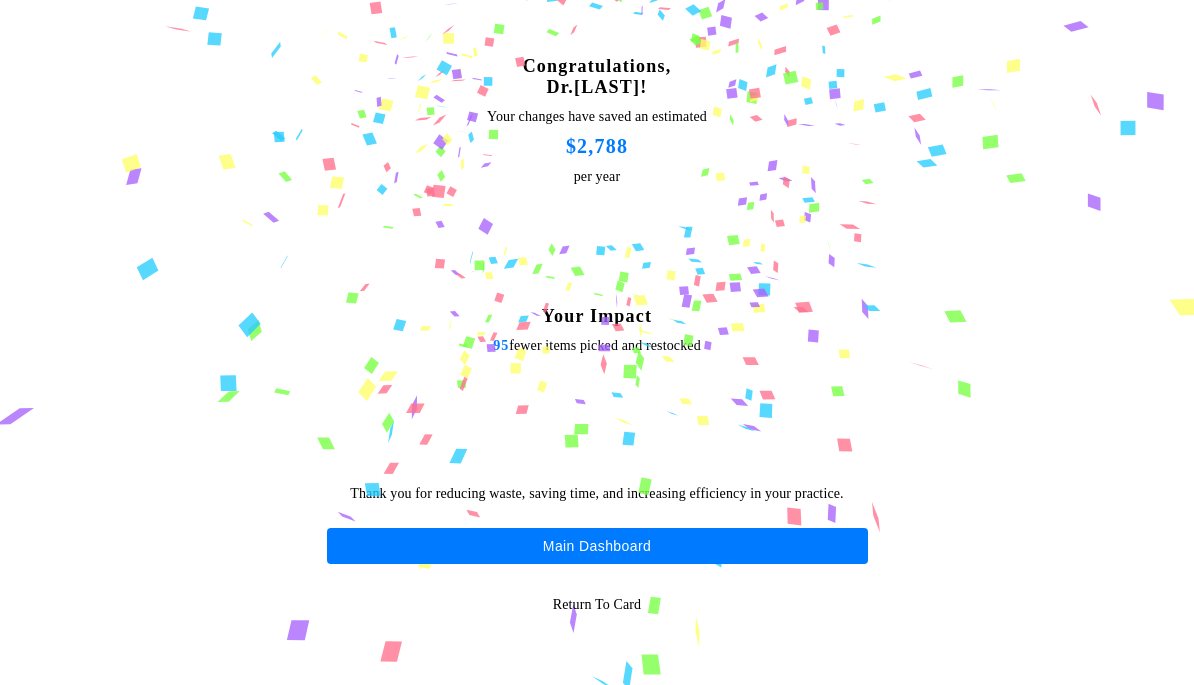 click on "Main Dashboard" at bounding box center (597, 546) 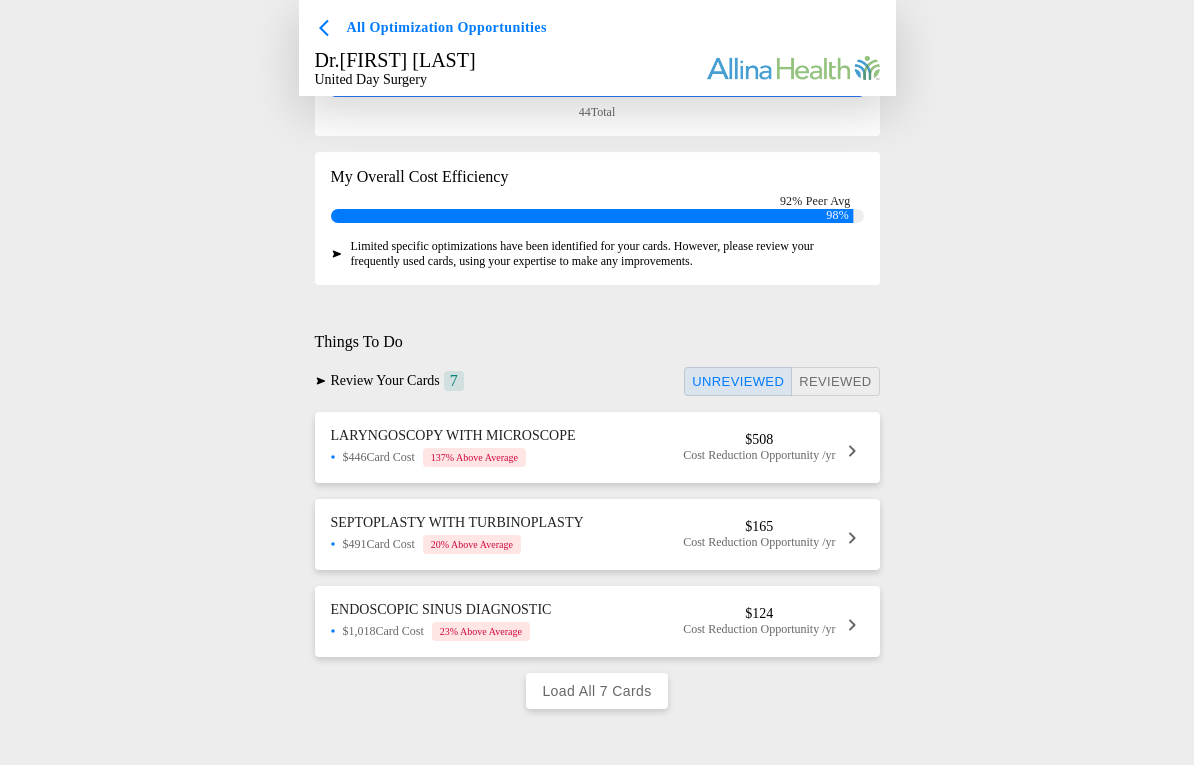 scroll, scrollTop: 289, scrollLeft: 0, axis: vertical 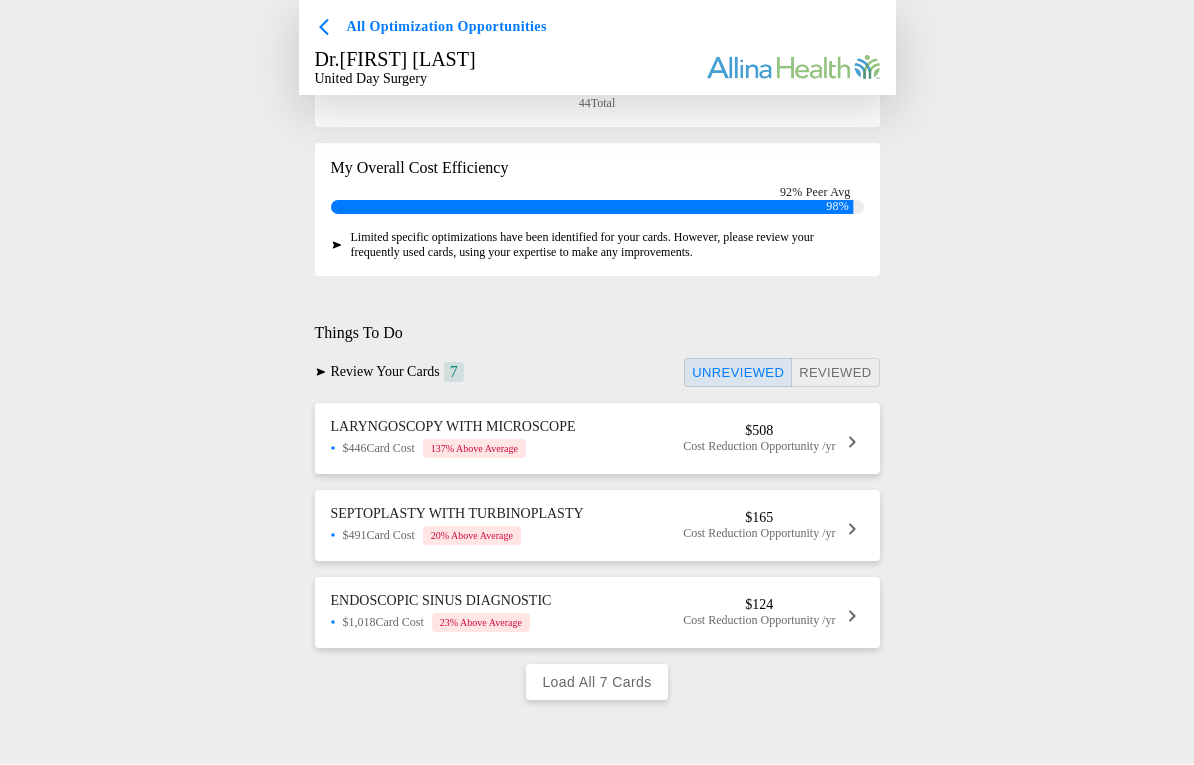 click on "SEPTOPLASTY WITH TURBINOPLASTY $[PRICE] Card Cost [PERCENT] % Above Average $[PRICE] Cost Reduction Opportunity /yr" at bounding box center [597, 526] 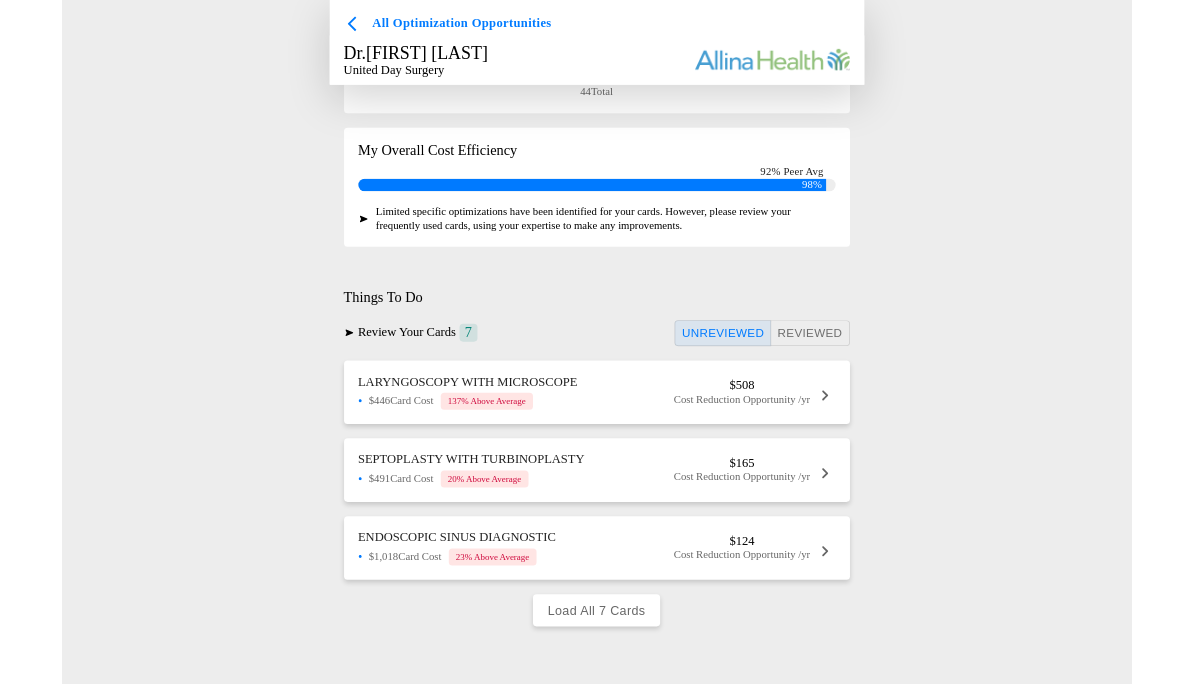 scroll, scrollTop: 0, scrollLeft: 0, axis: both 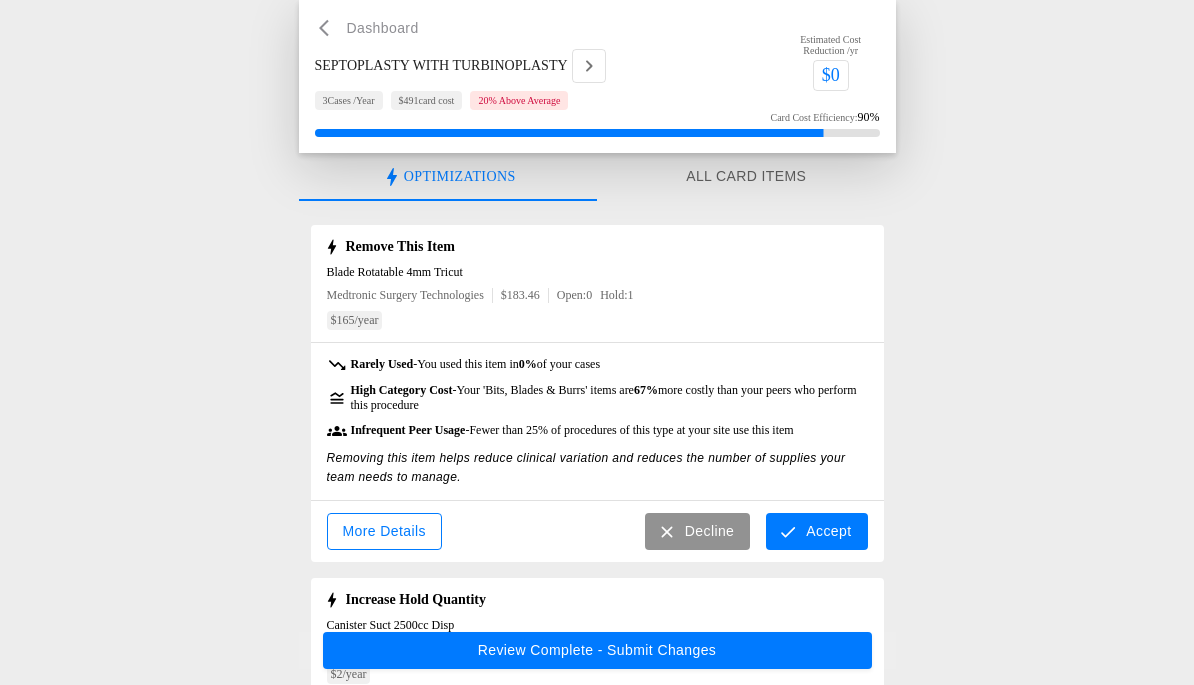 click on "Accept" at bounding box center [816, 531] 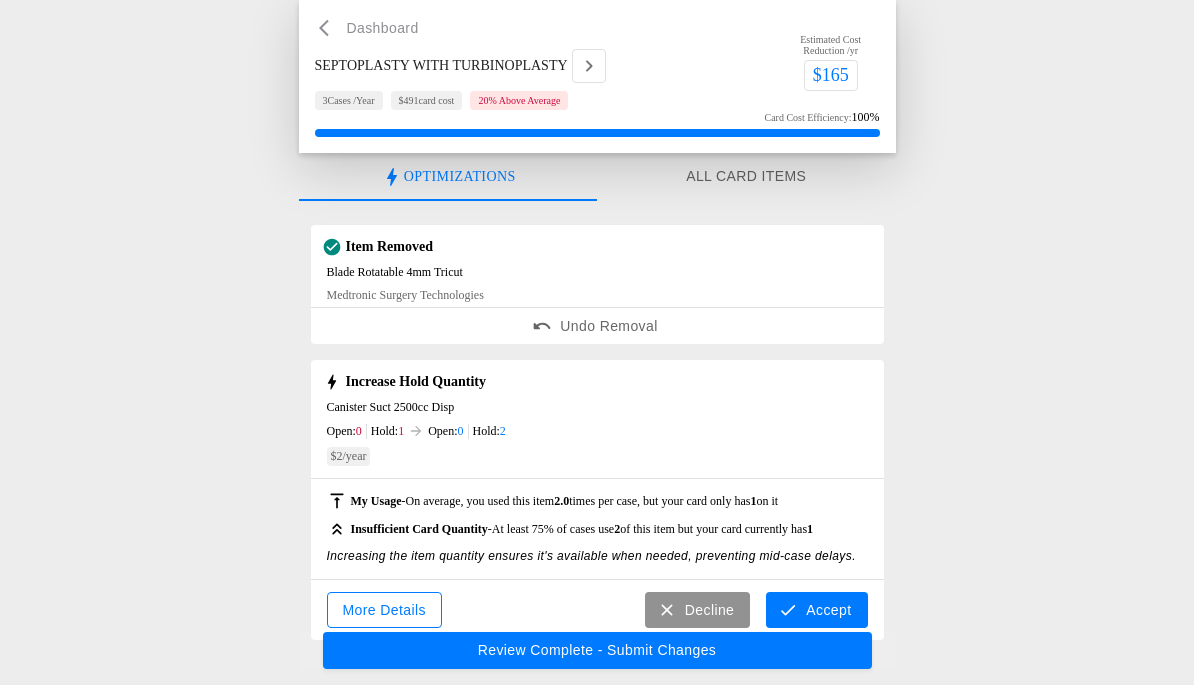 scroll, scrollTop: 55, scrollLeft: 0, axis: vertical 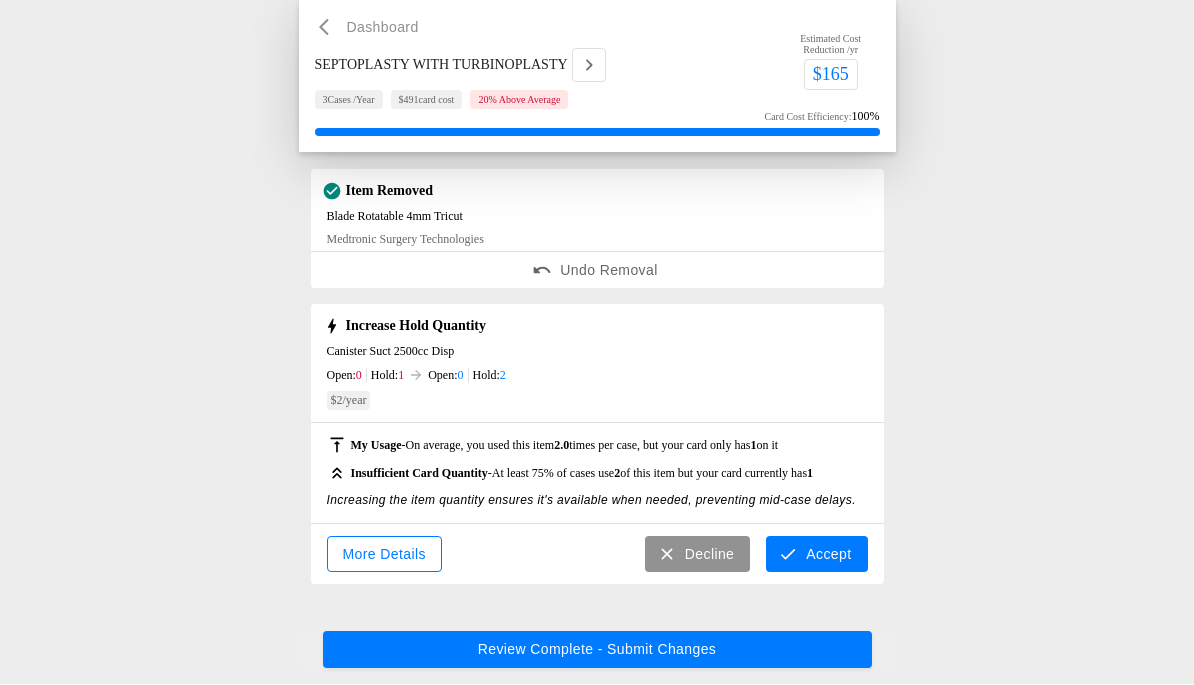 click on "Accept" at bounding box center (816, 555) 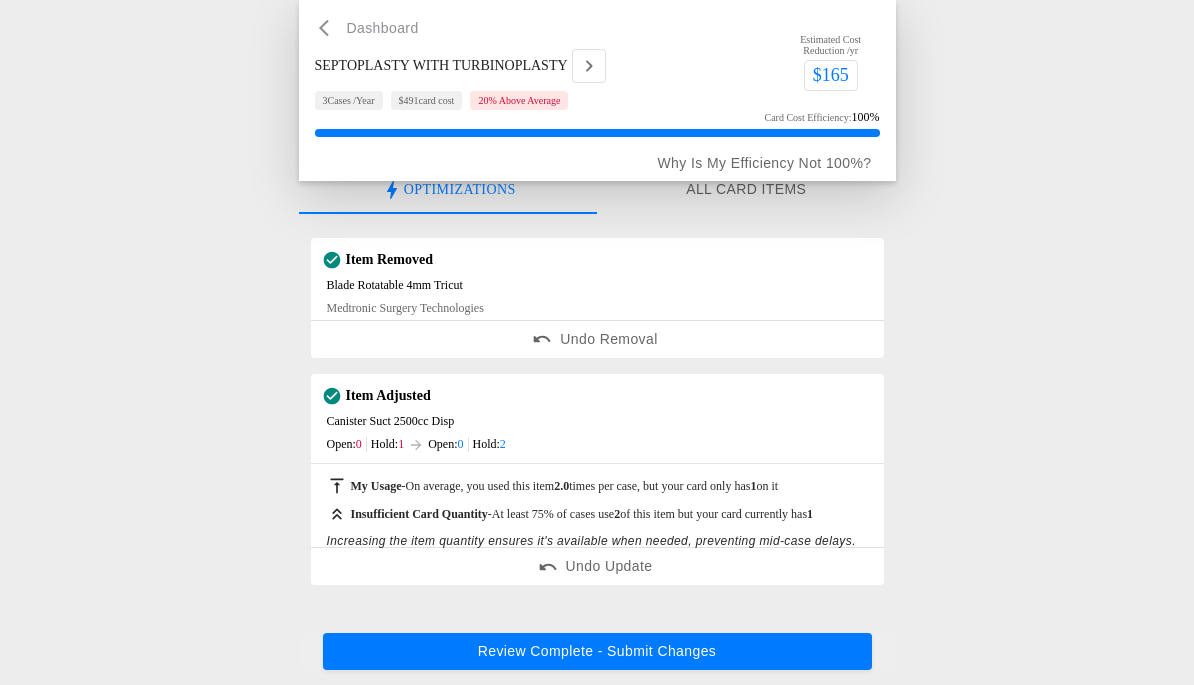scroll, scrollTop: 0, scrollLeft: 0, axis: both 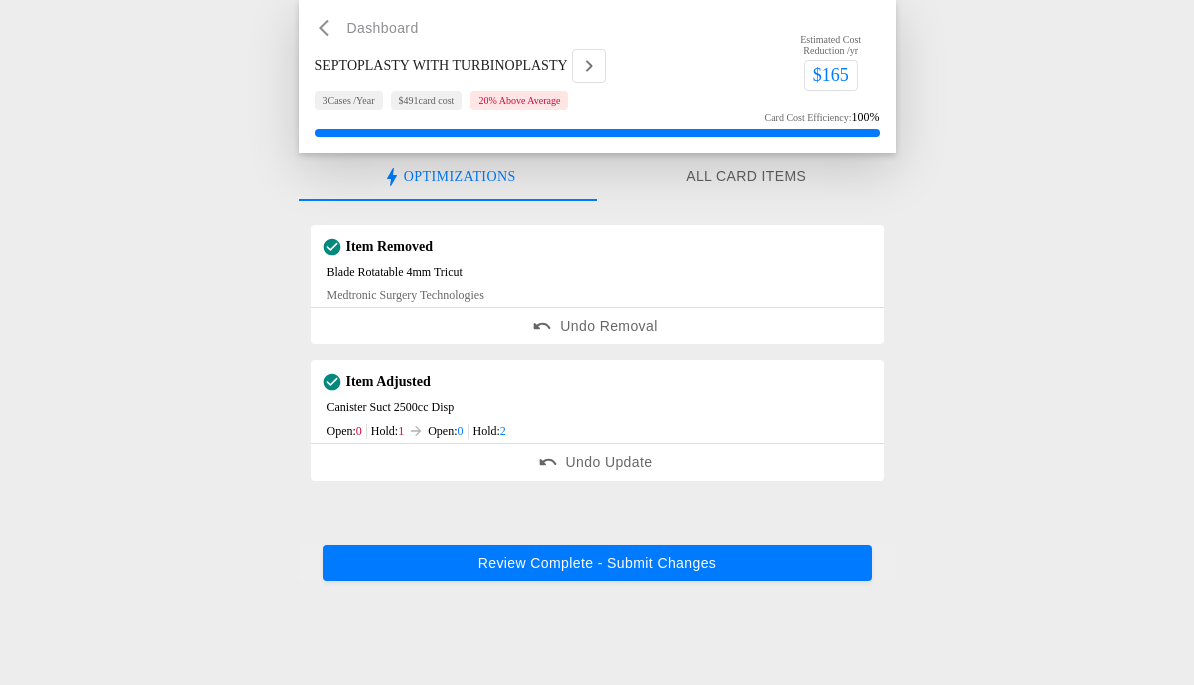 click on "Review Complete - Submit Changes" at bounding box center (597, 563) 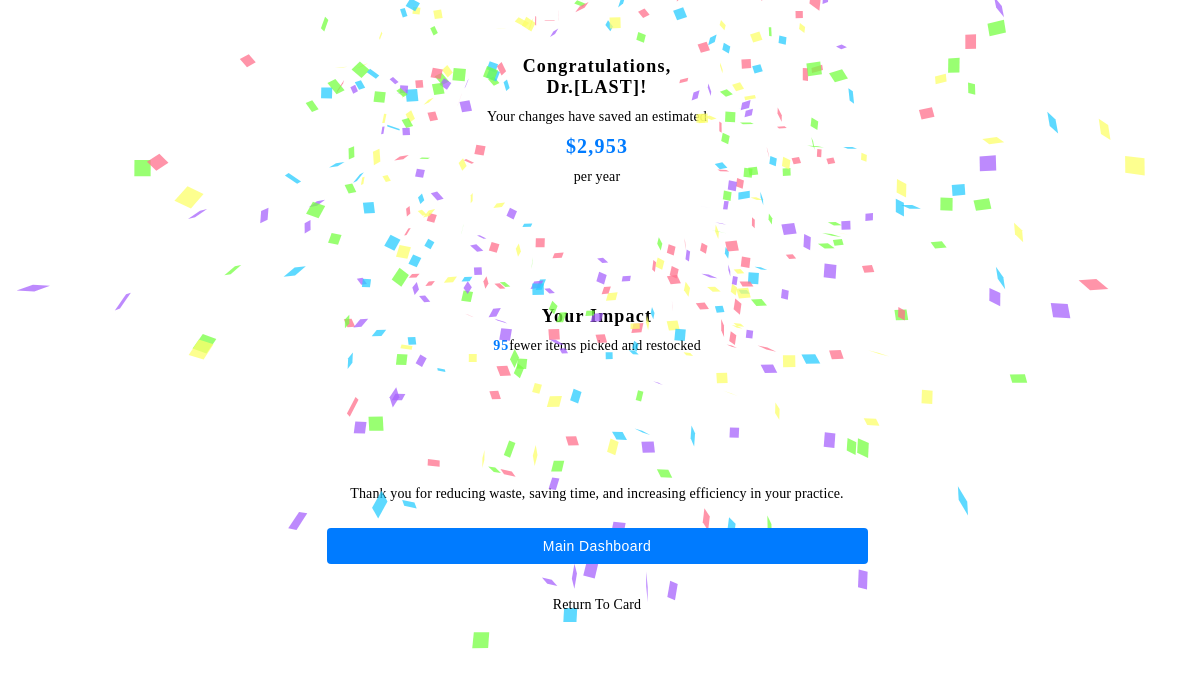 click on "Main Dashboard" at bounding box center (597, 546) 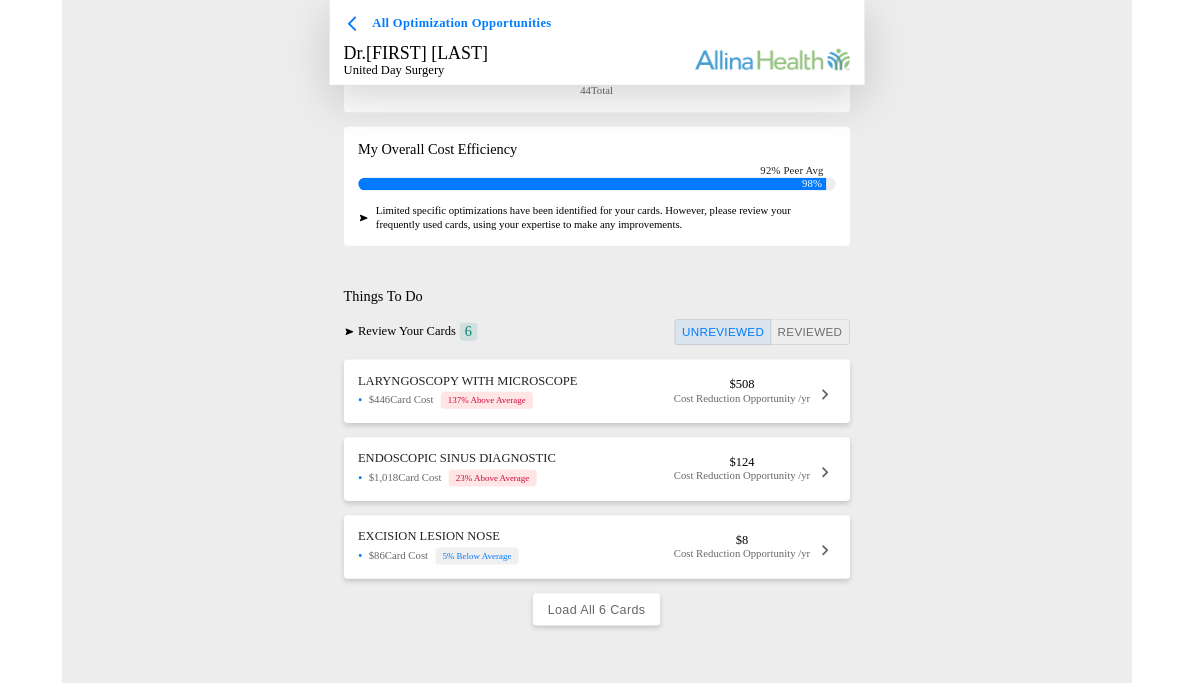 scroll, scrollTop: 375, scrollLeft: 0, axis: vertical 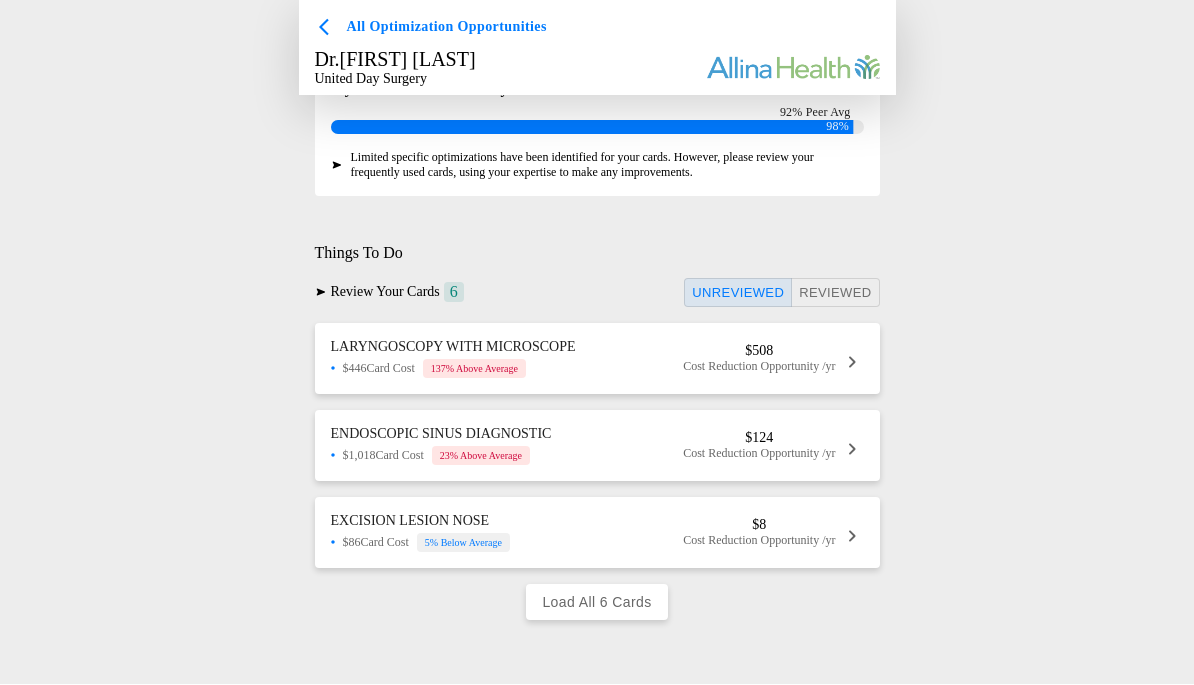 click on "EXCISION LESION NOSE $86 Card Cost 5 % Below Average $8 Cost Reduction Opportunity /yr" at bounding box center (597, 533) 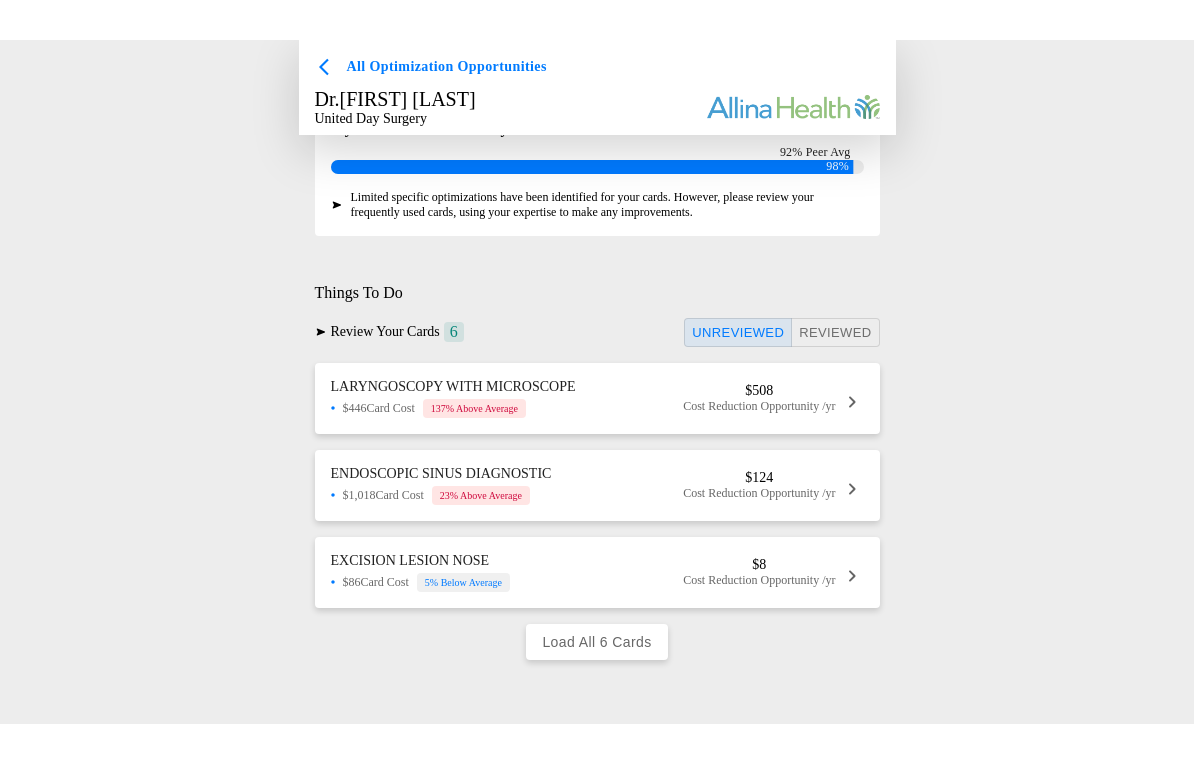 scroll, scrollTop: 0, scrollLeft: 0, axis: both 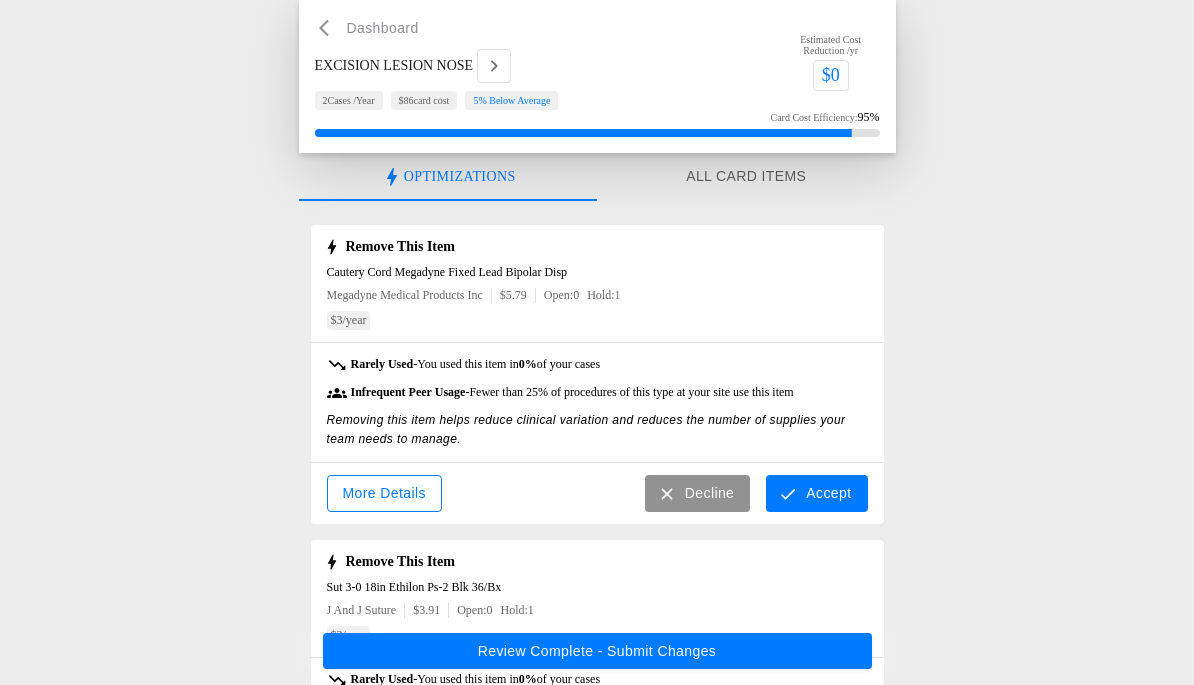 click on "Accept" at bounding box center [816, 493] 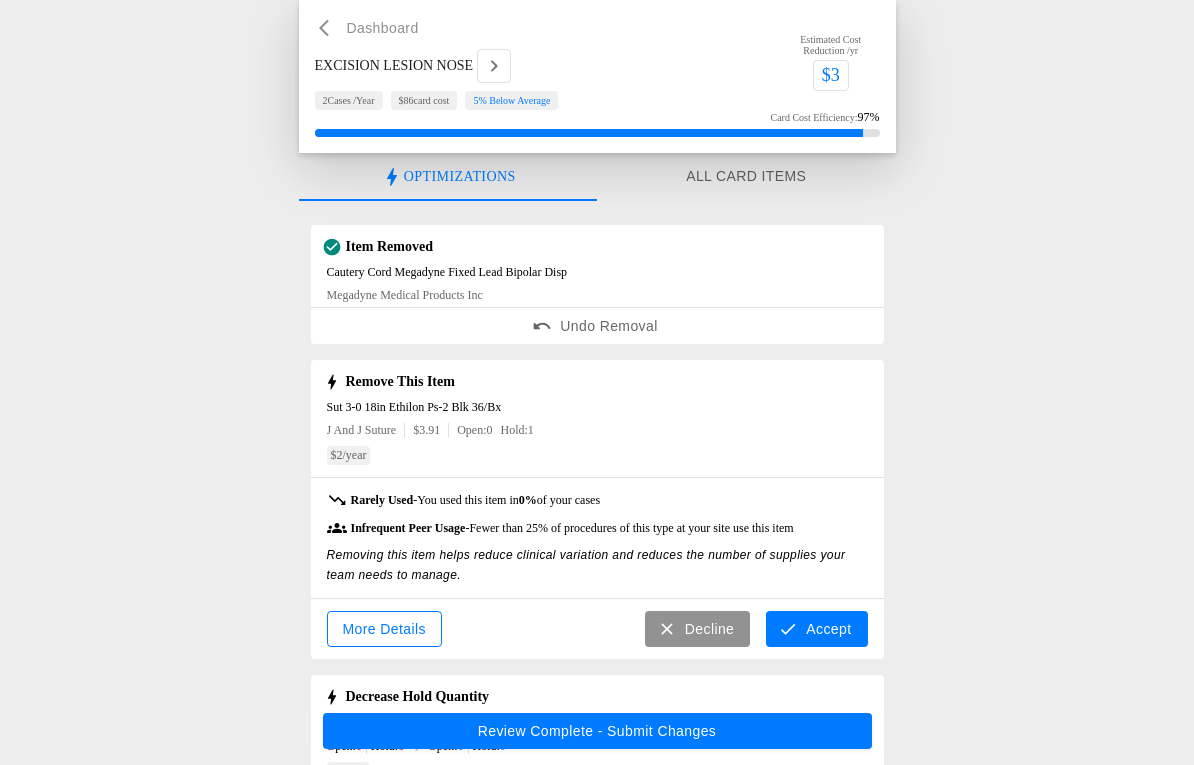 click on "Accept" at bounding box center (816, 629) 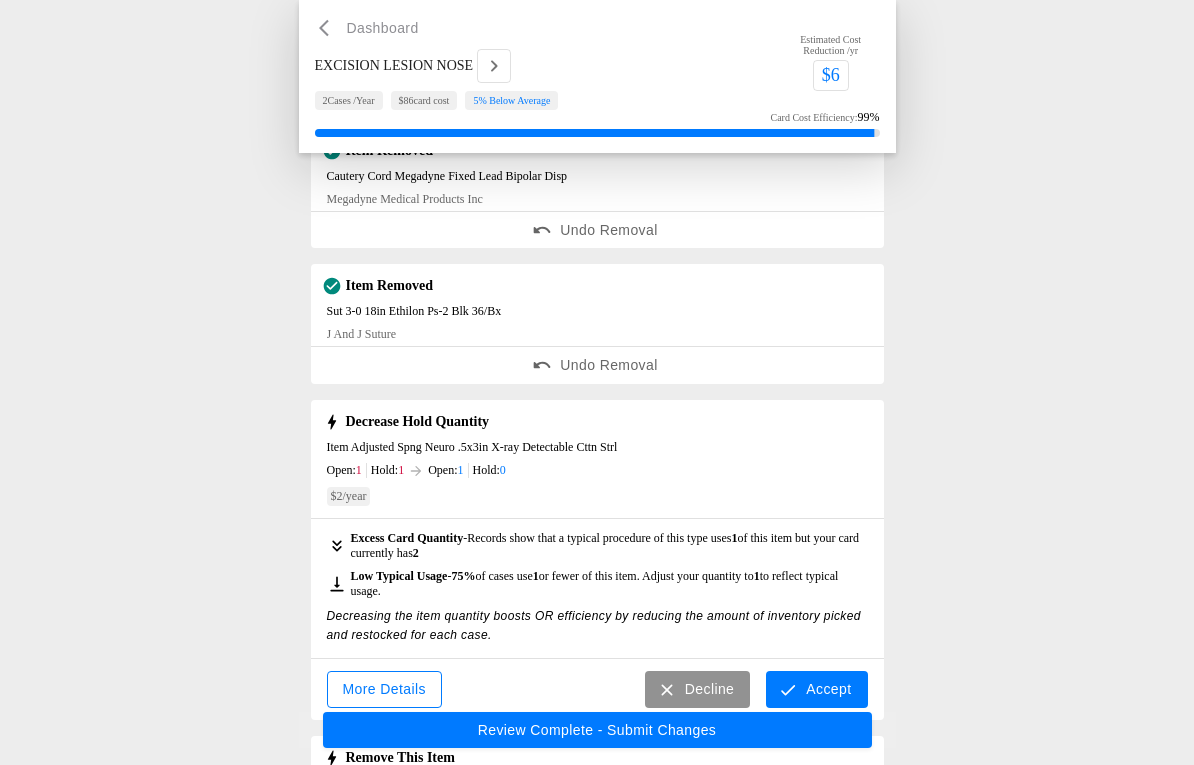 click on "Accept" at bounding box center [816, 689] 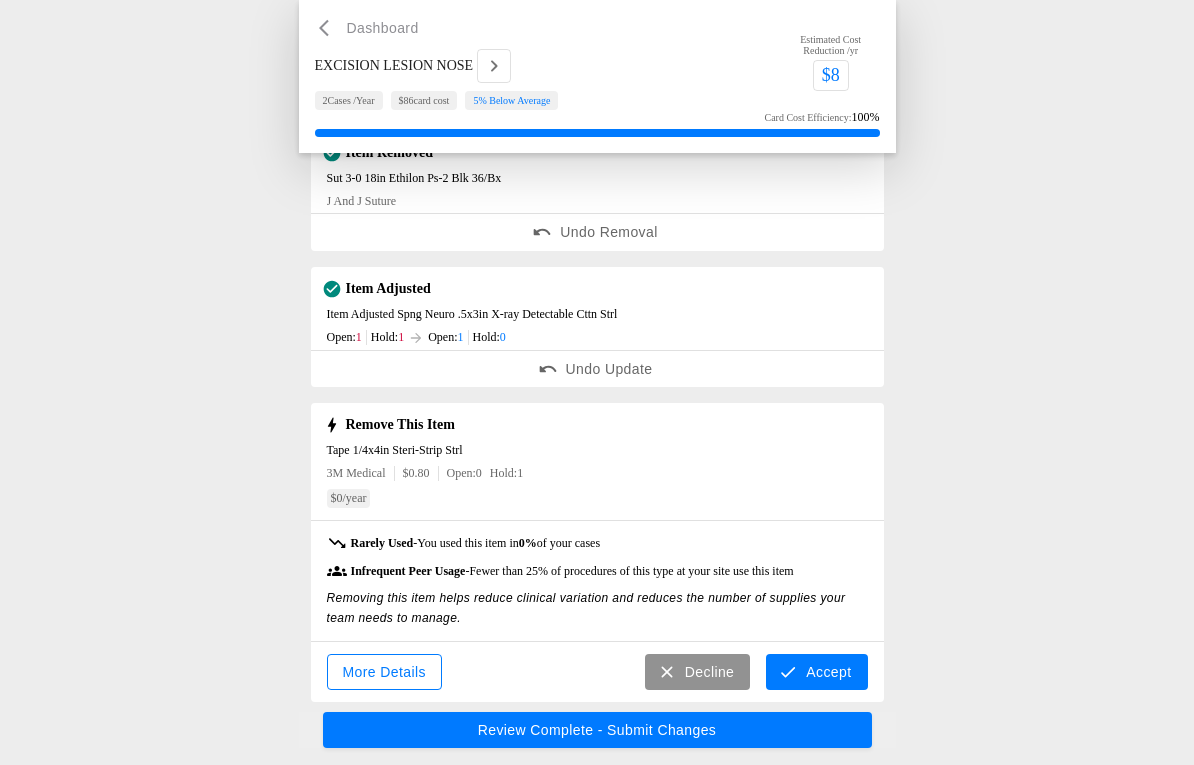 click on "Accept" at bounding box center (816, 672) 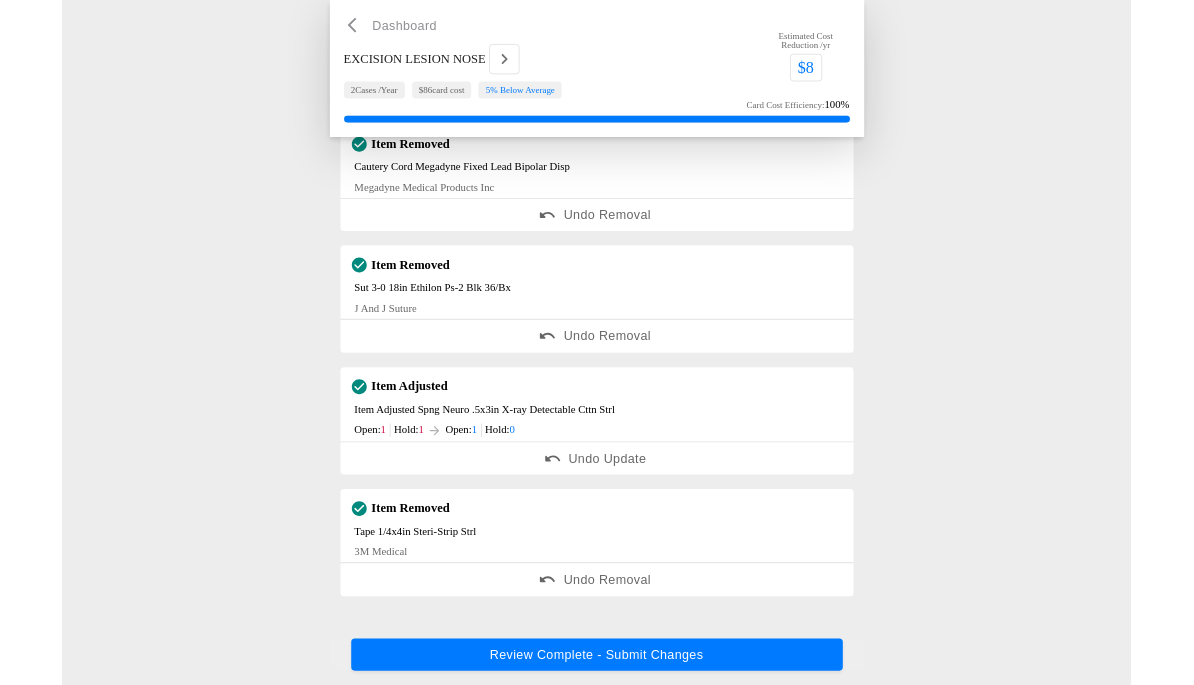 scroll, scrollTop: 166, scrollLeft: 0, axis: vertical 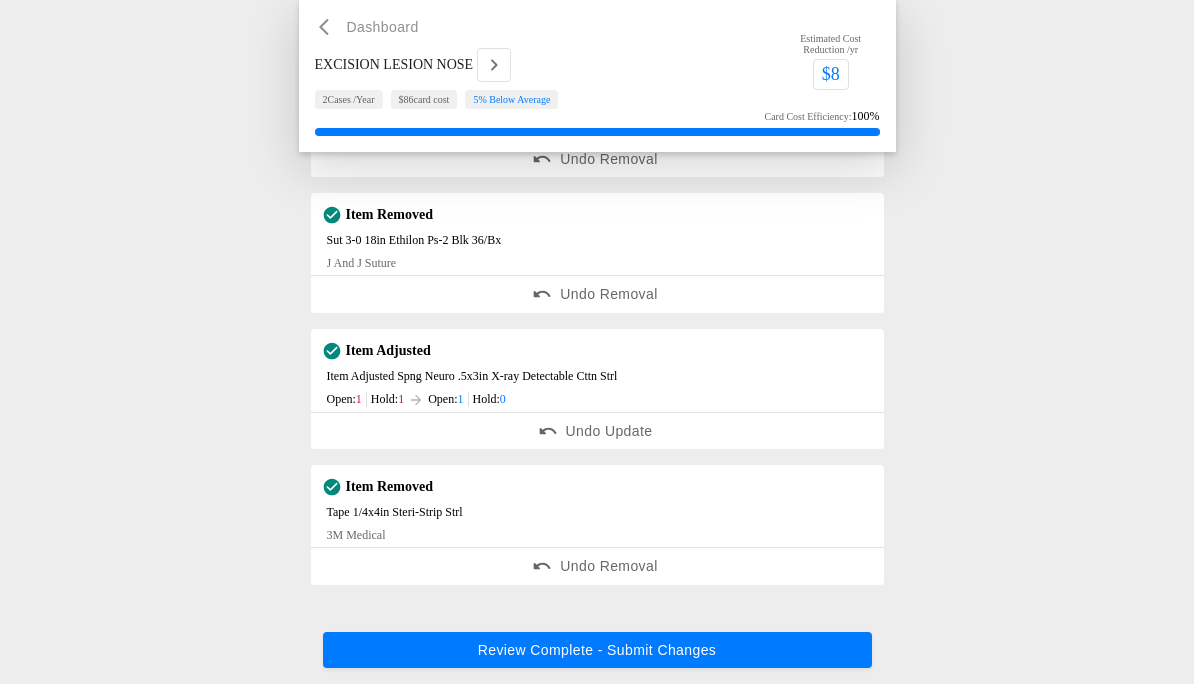click on "Review Complete - Submit Changes" at bounding box center [597, 651] 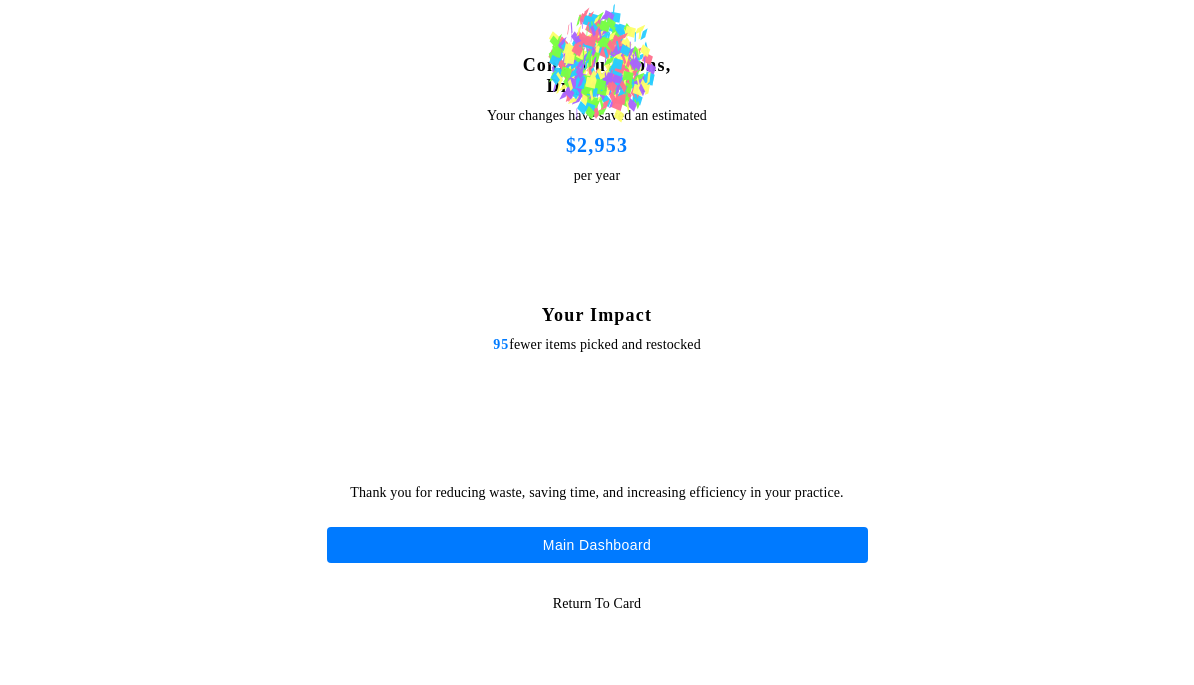 scroll, scrollTop: 0, scrollLeft: 0, axis: both 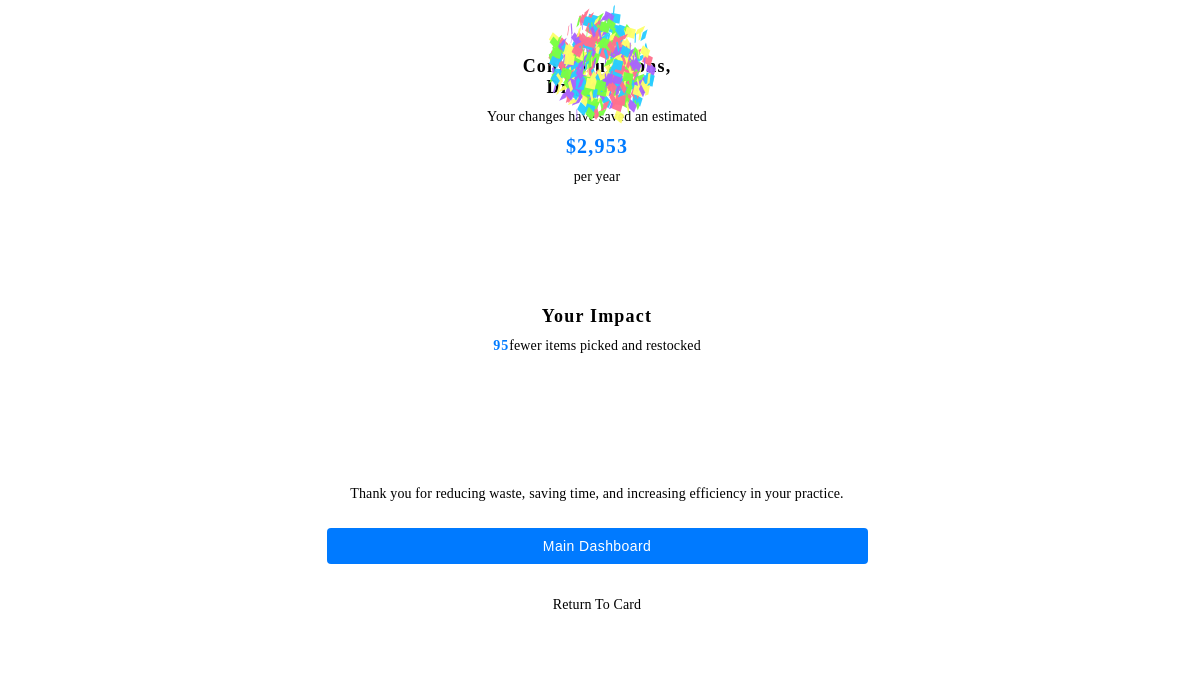 click on "Congratulations, Dr. [LAST] ! Your changes have saved an estimated $2,953 per year Your Impact 95 fewer items picked and restocked Thank you for reducing waste, saving time, and increasing efficiency in your practice. Main Dashboard Return to card" at bounding box center [597, 342] 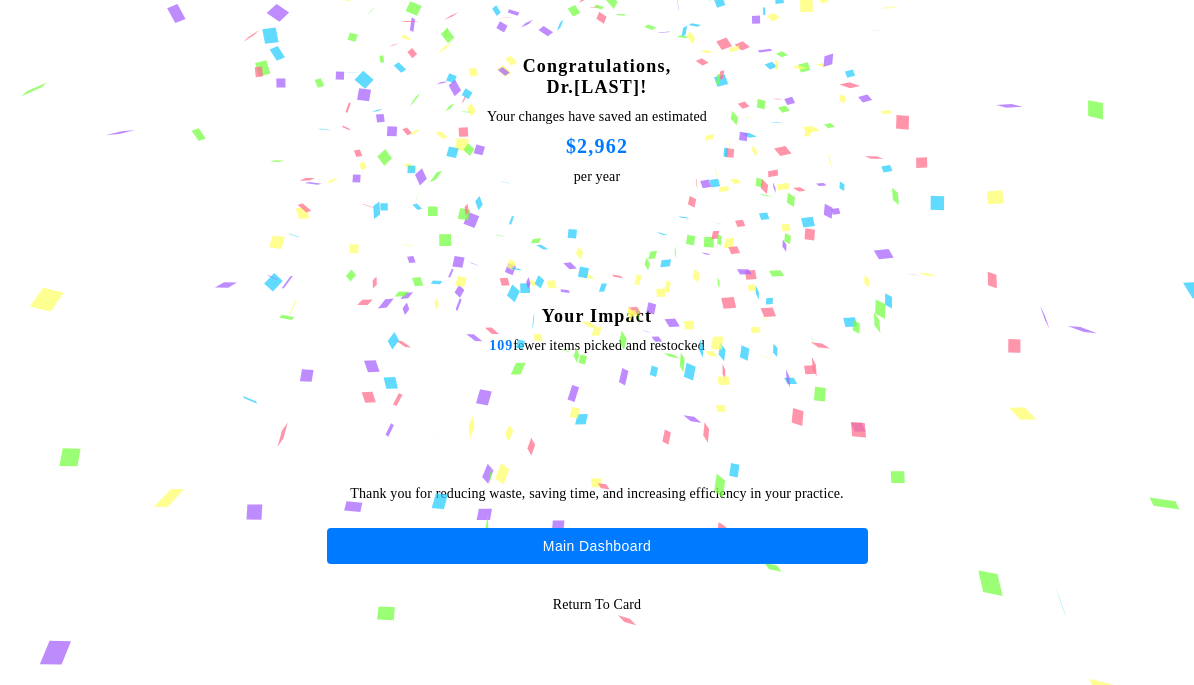 click on "Main Dashboard" at bounding box center [597, 546] 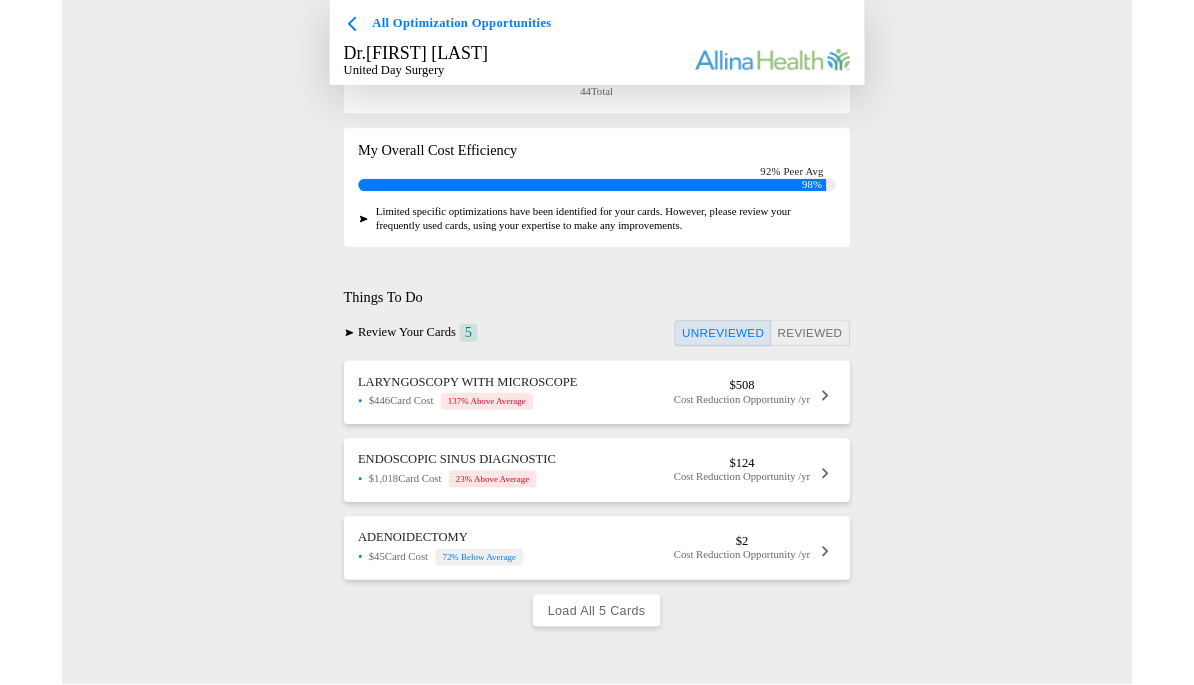 scroll, scrollTop: 375, scrollLeft: 0, axis: vertical 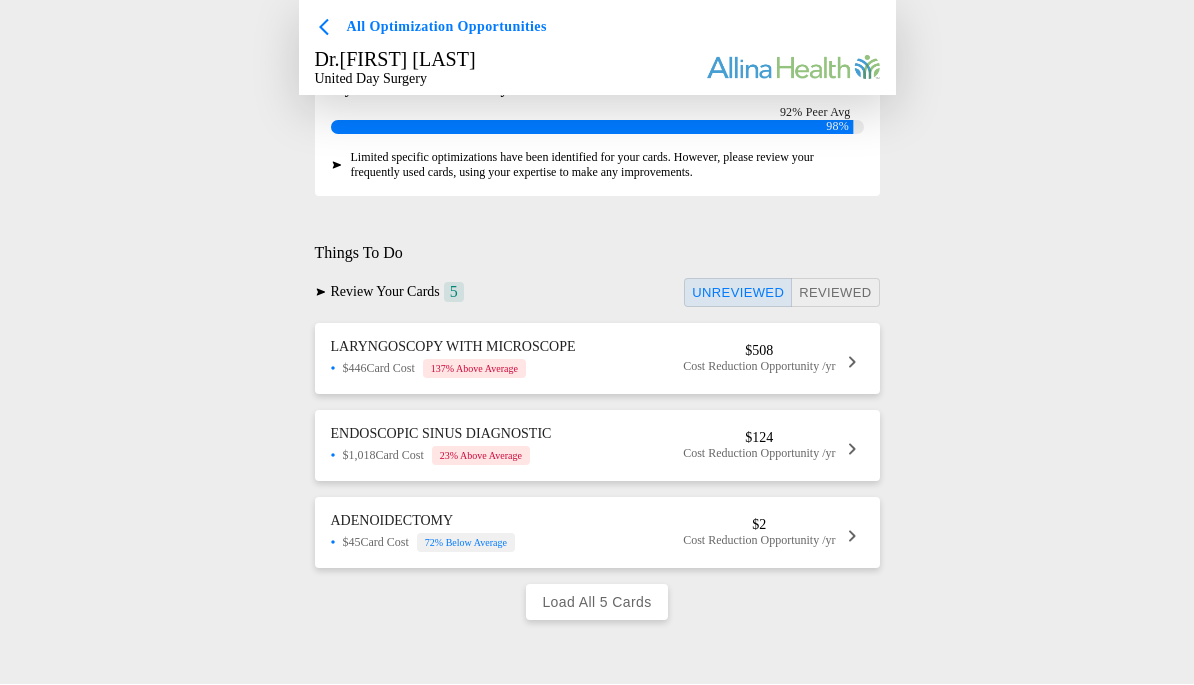 click on "Cost Reduction Opportunity /yr" at bounding box center (759, 367) 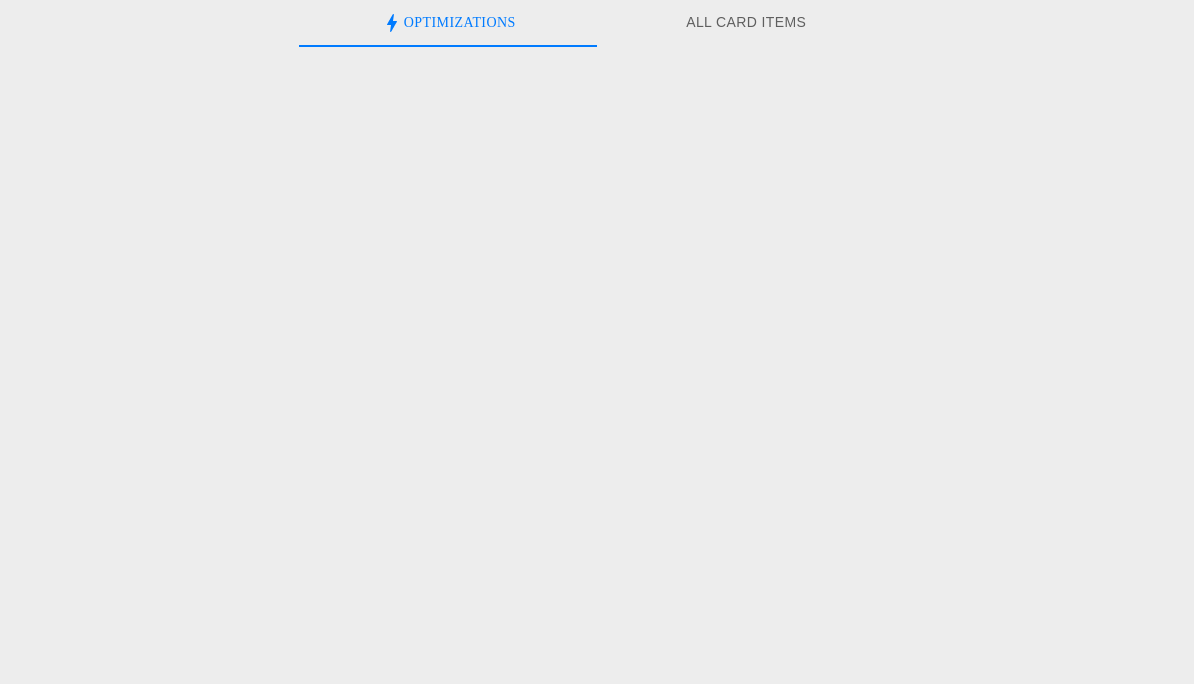 scroll, scrollTop: 0, scrollLeft: 0, axis: both 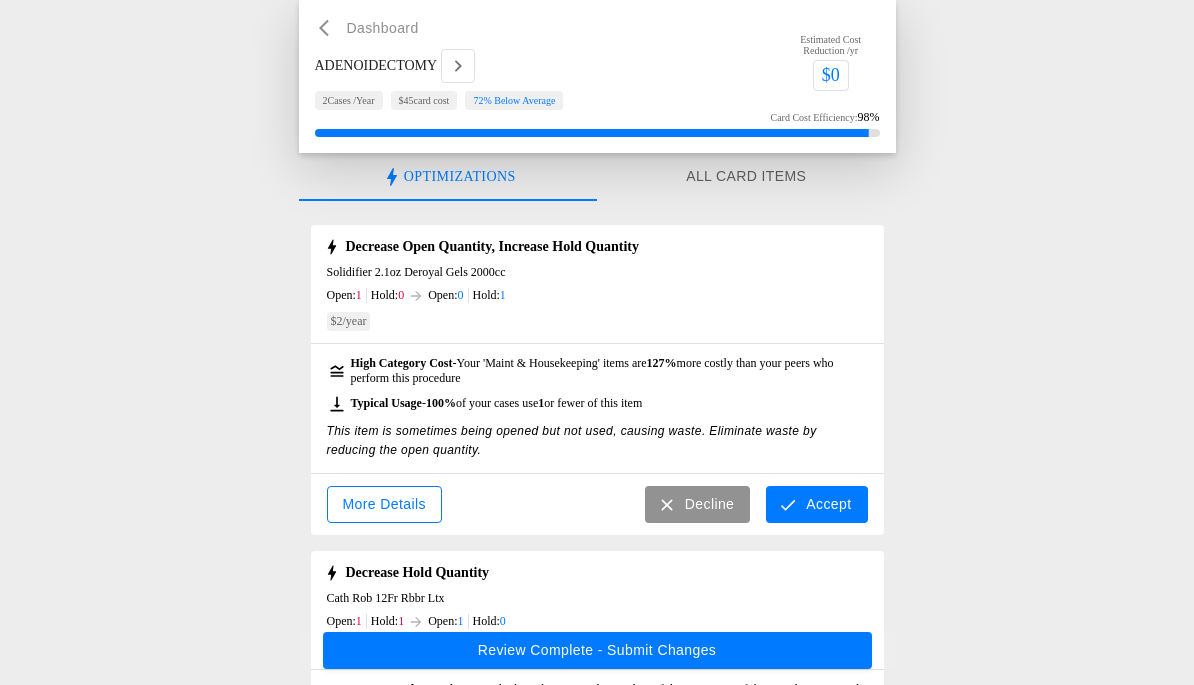 click on "Accept" at bounding box center [816, 504] 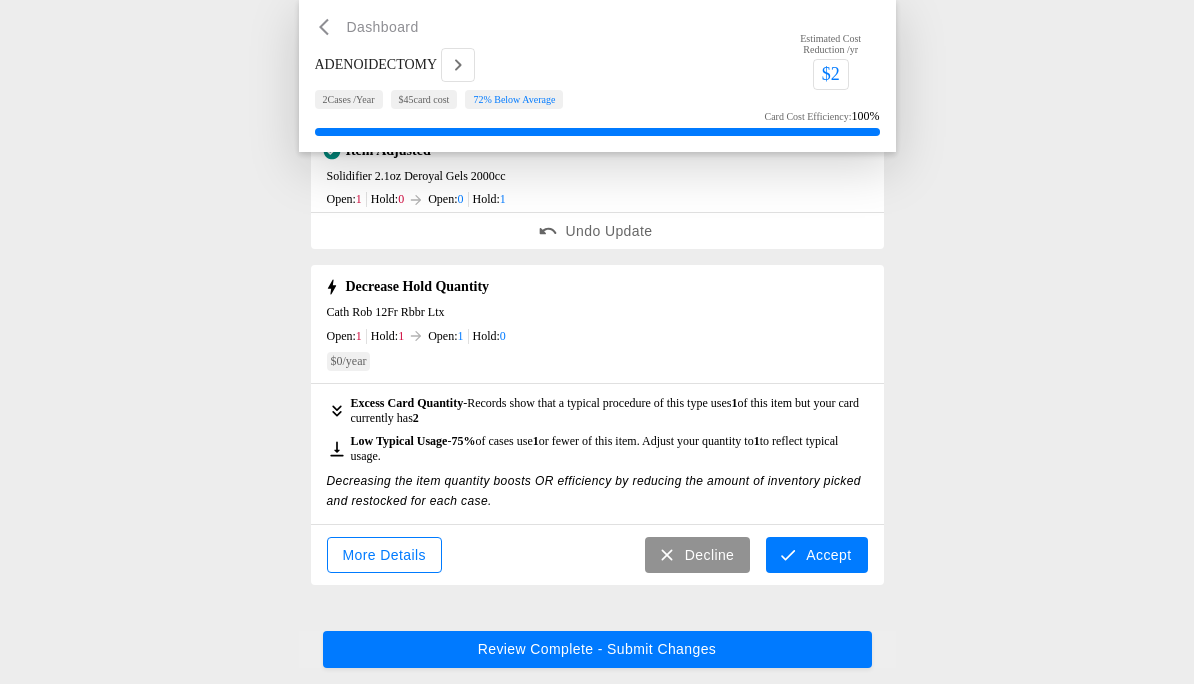 click on "Accept" at bounding box center [816, 556] 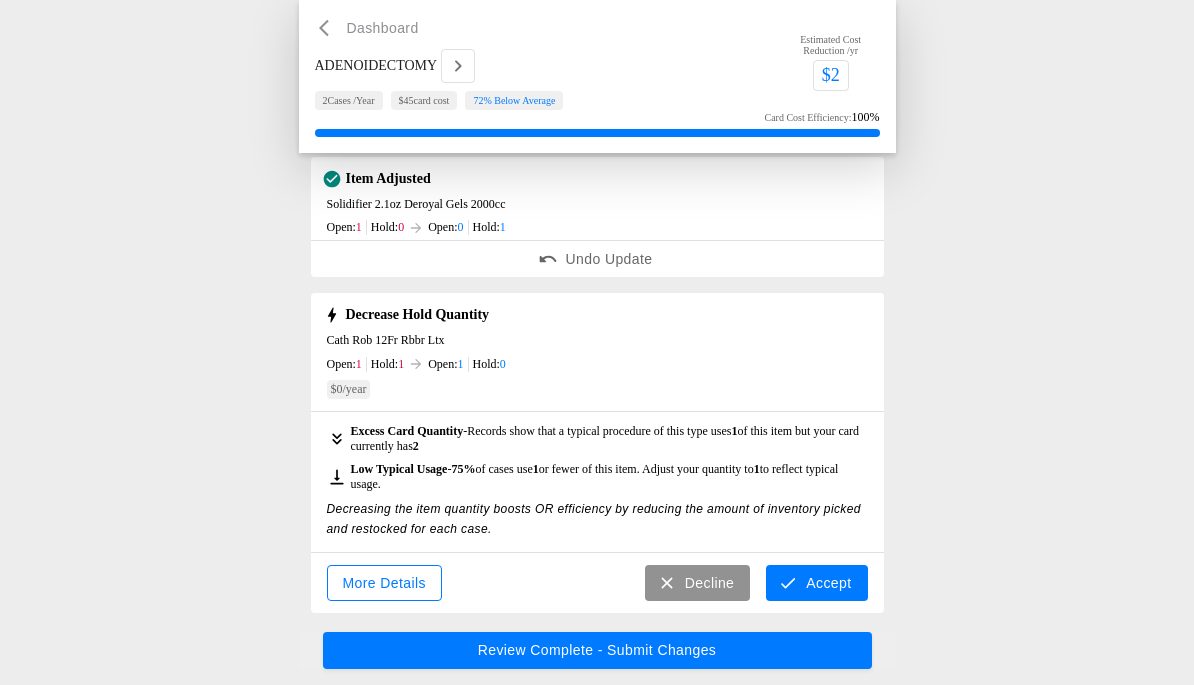 scroll, scrollTop: 0, scrollLeft: 0, axis: both 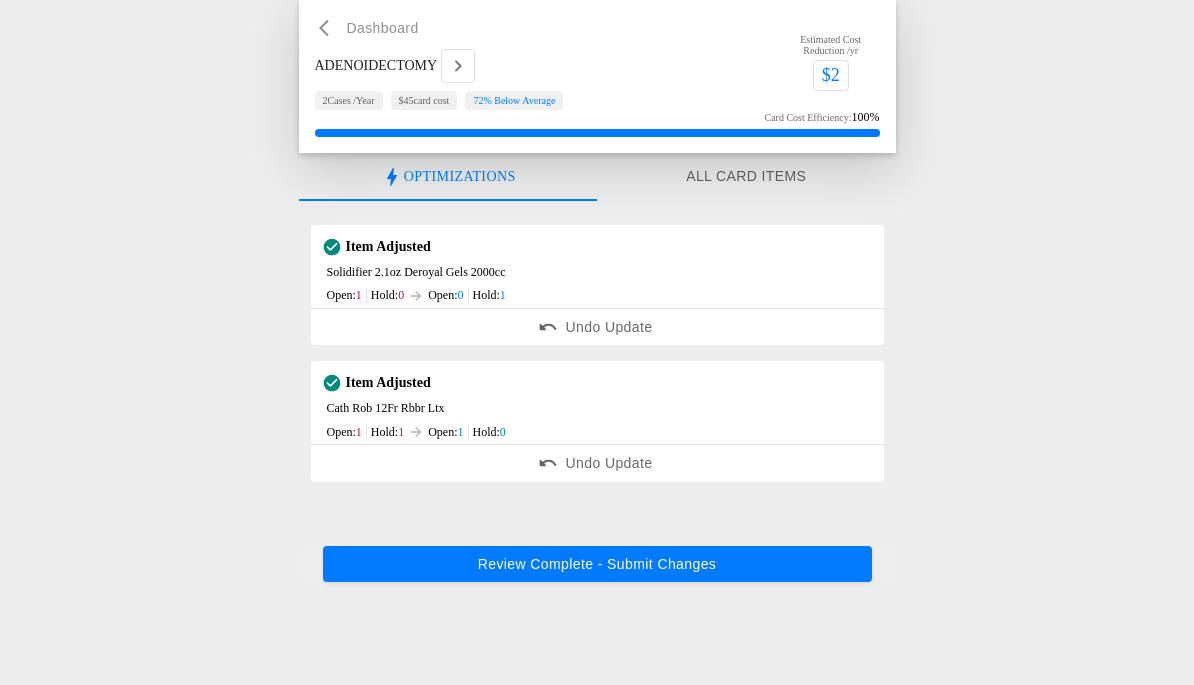 click on "Review Complete - Submit Changes" at bounding box center [597, 564] 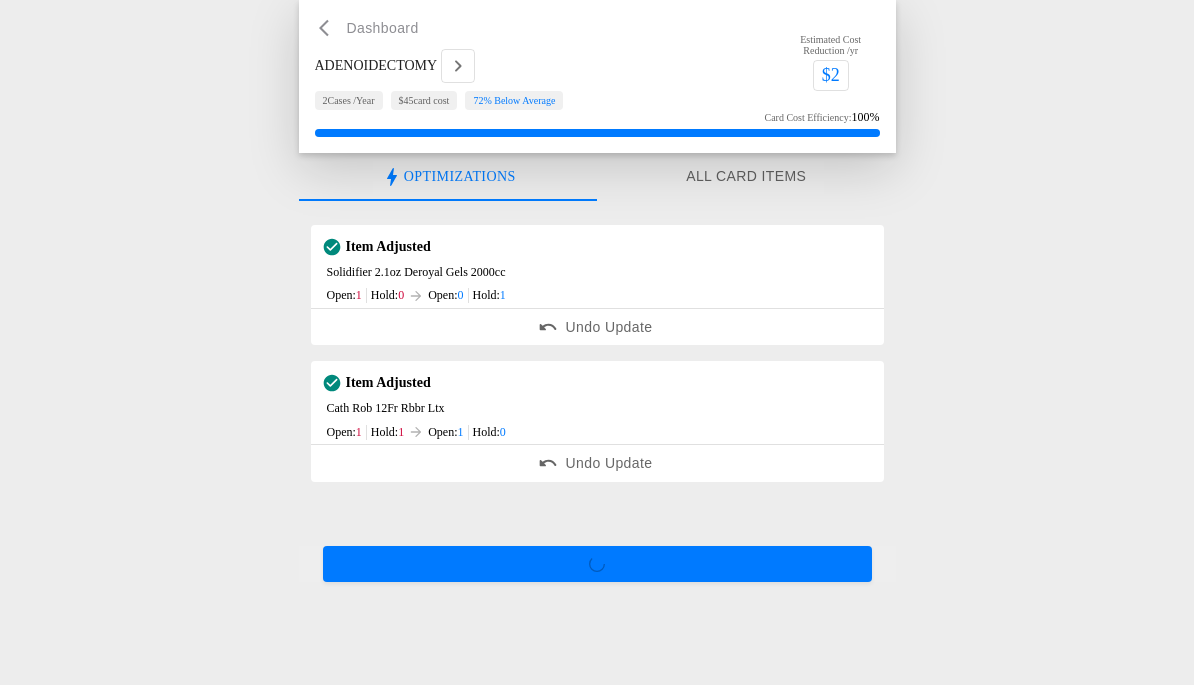 click on "Review Complete - Submit Changes" at bounding box center (597, 564) 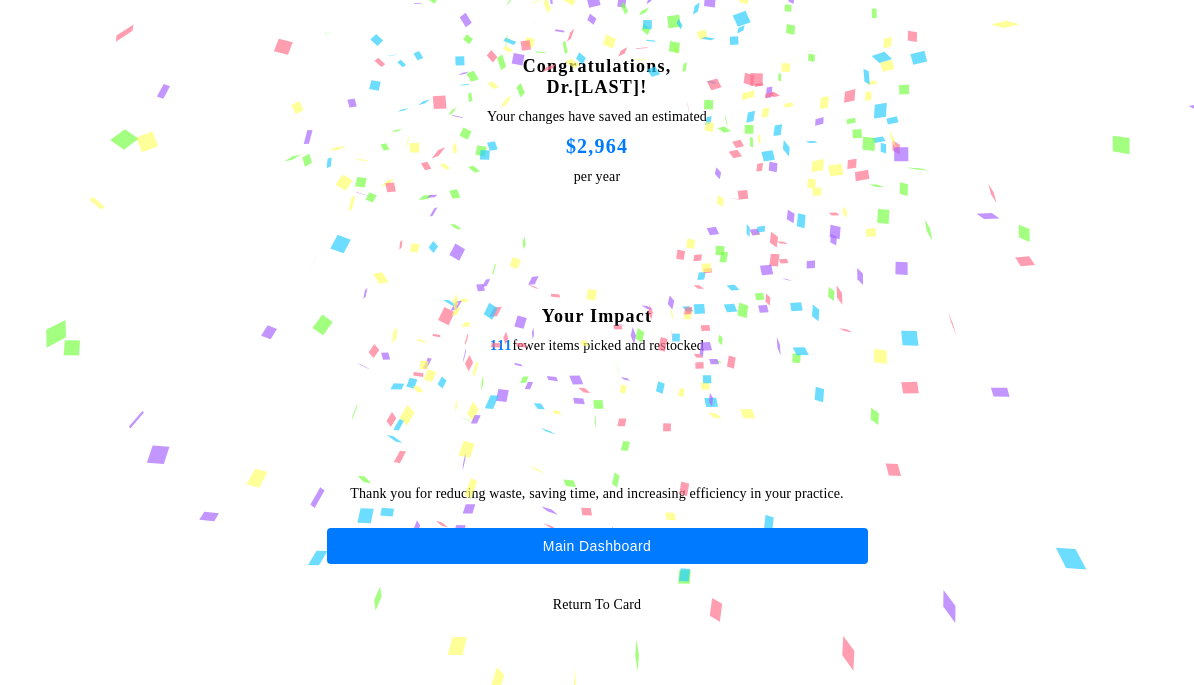 click on "Main Dashboard" at bounding box center (597, 546) 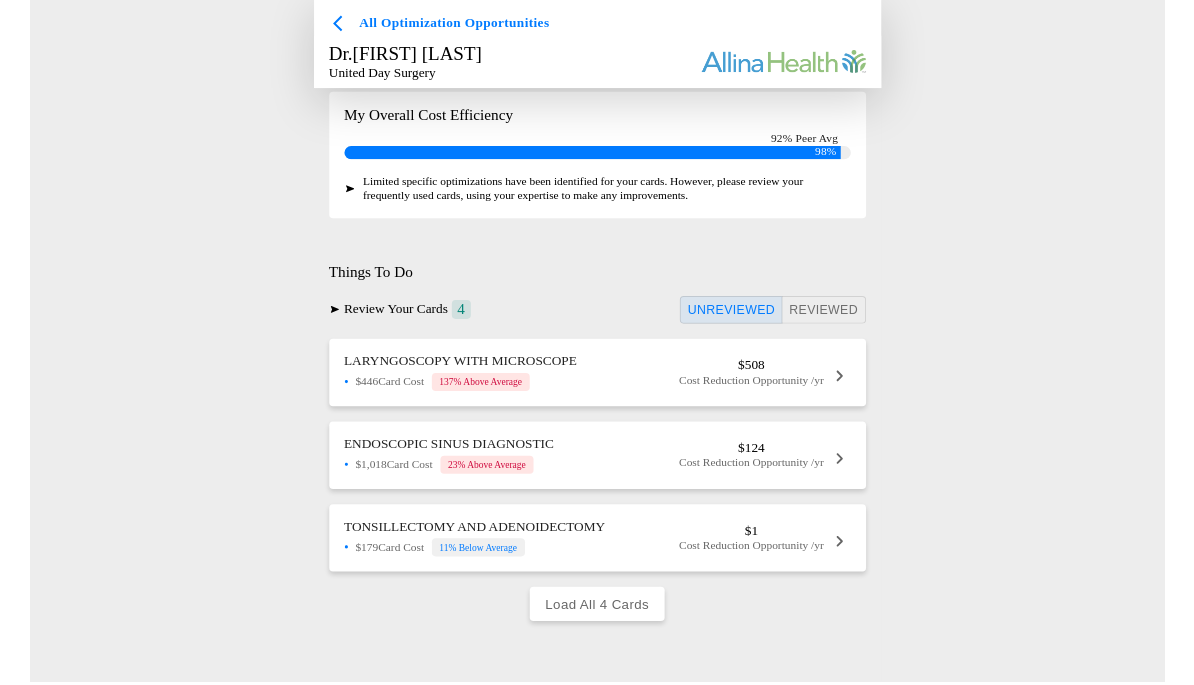 scroll, scrollTop: 369, scrollLeft: 0, axis: vertical 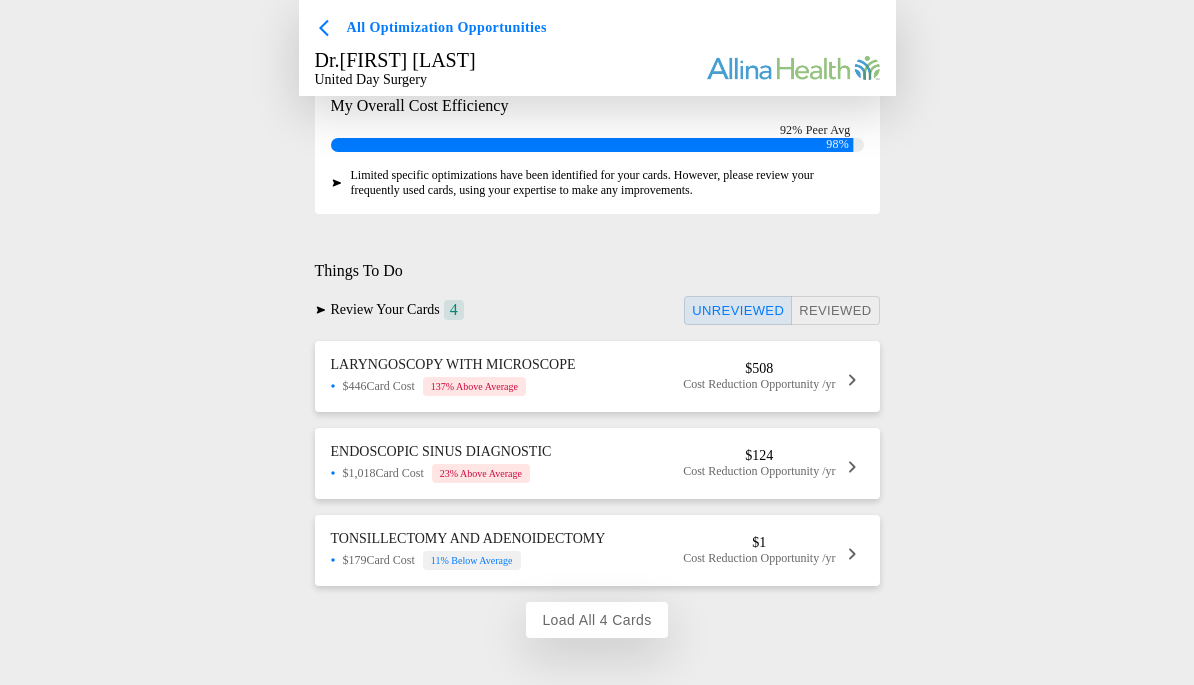 click on "Load All 4 Cards" at bounding box center (596, 621) 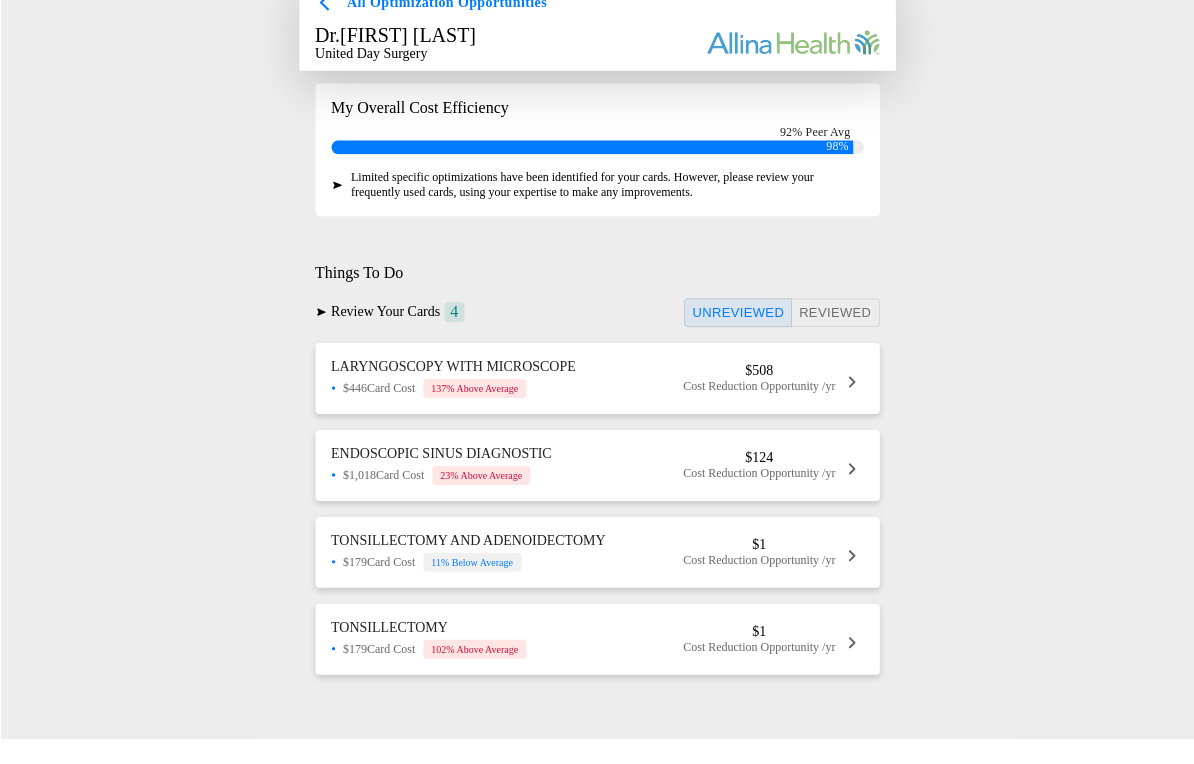 scroll, scrollTop: 334, scrollLeft: 0, axis: vertical 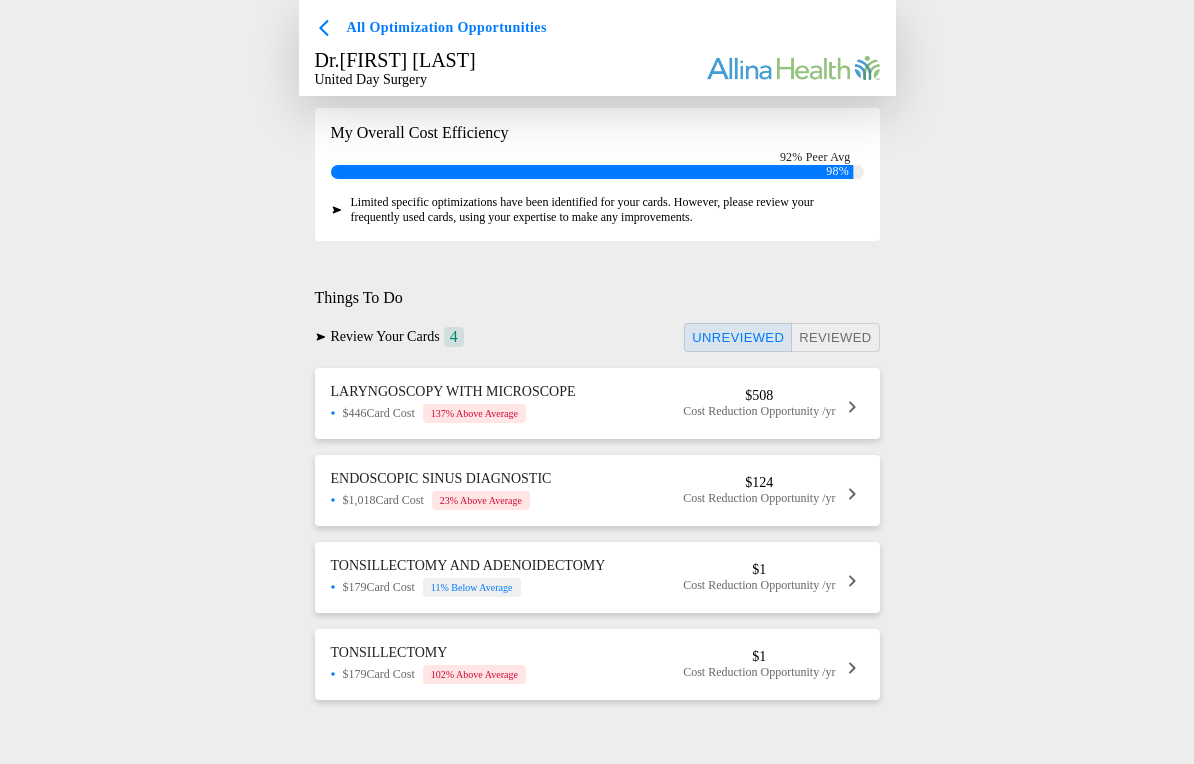 click at bounding box center [852, 407] 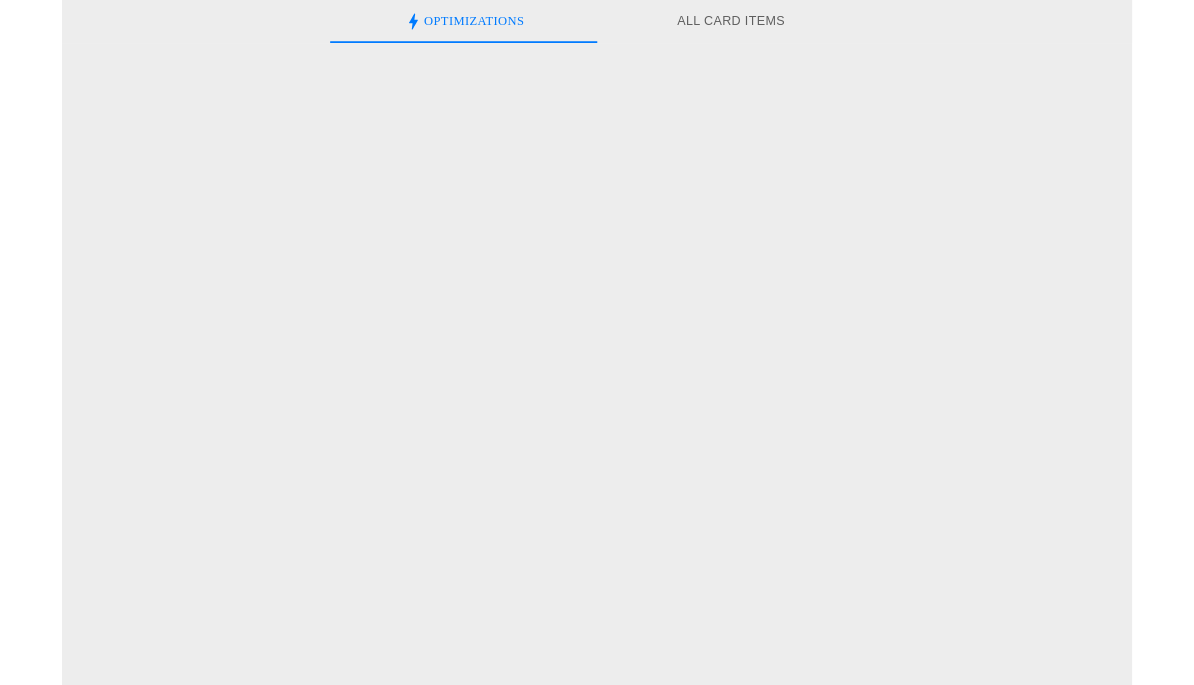 scroll, scrollTop: 0, scrollLeft: 0, axis: both 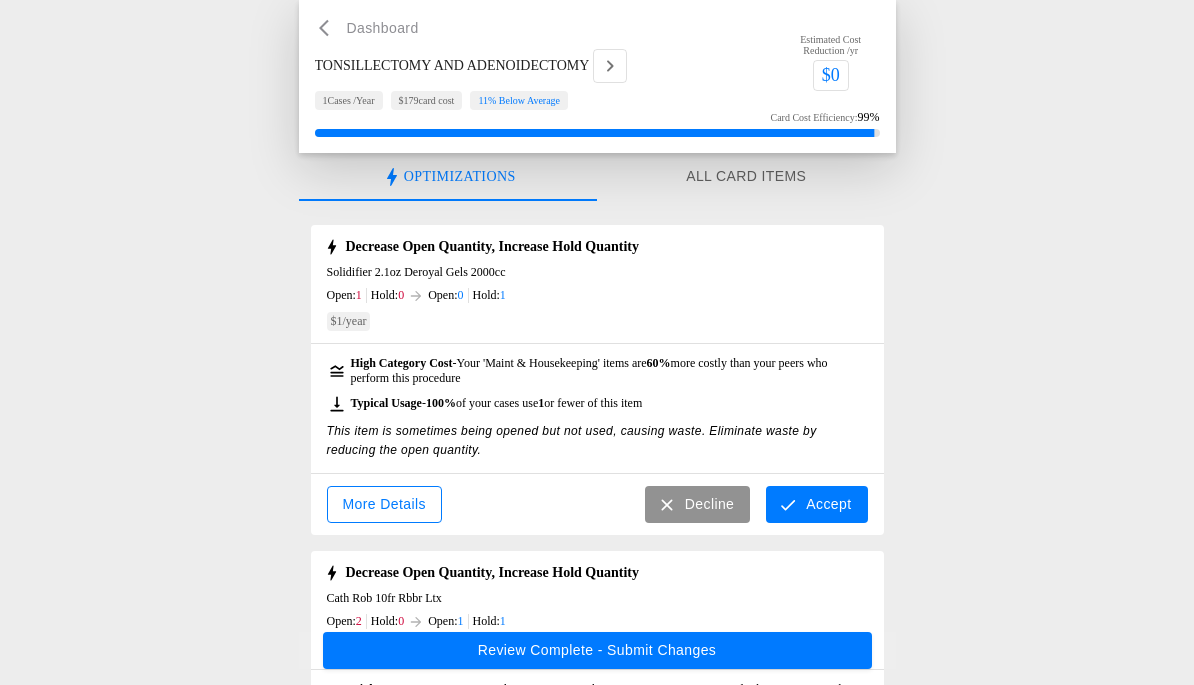 click on "Accept" at bounding box center [816, 504] 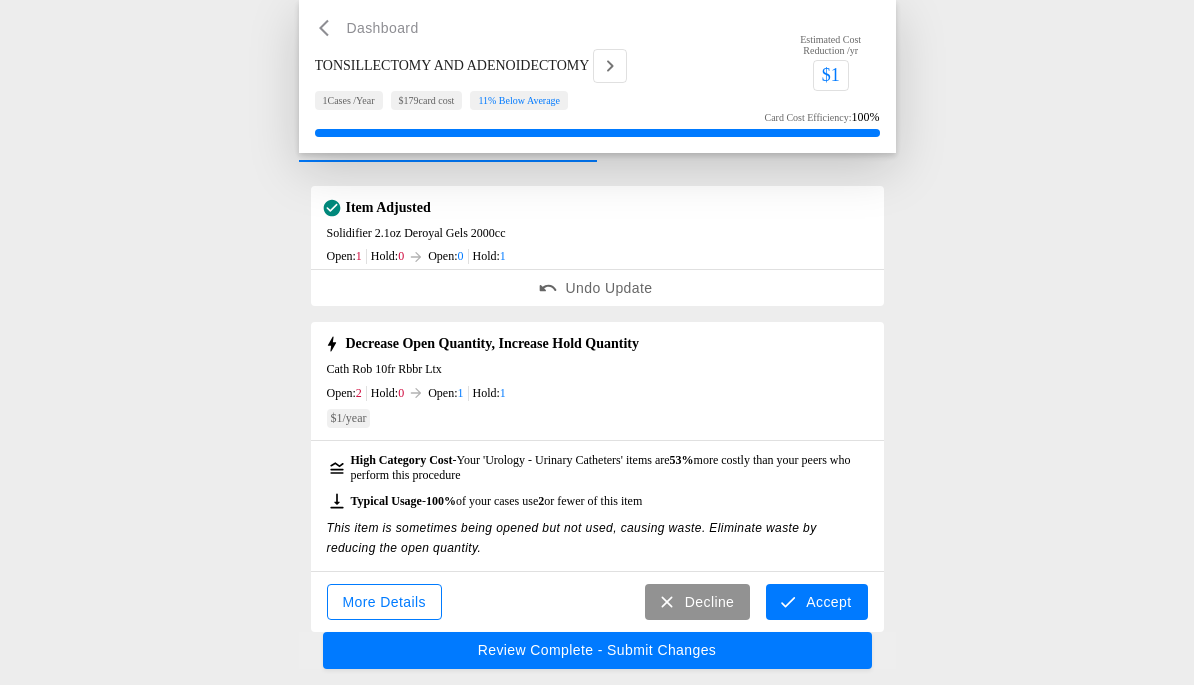 scroll, scrollTop: 33, scrollLeft: 0, axis: vertical 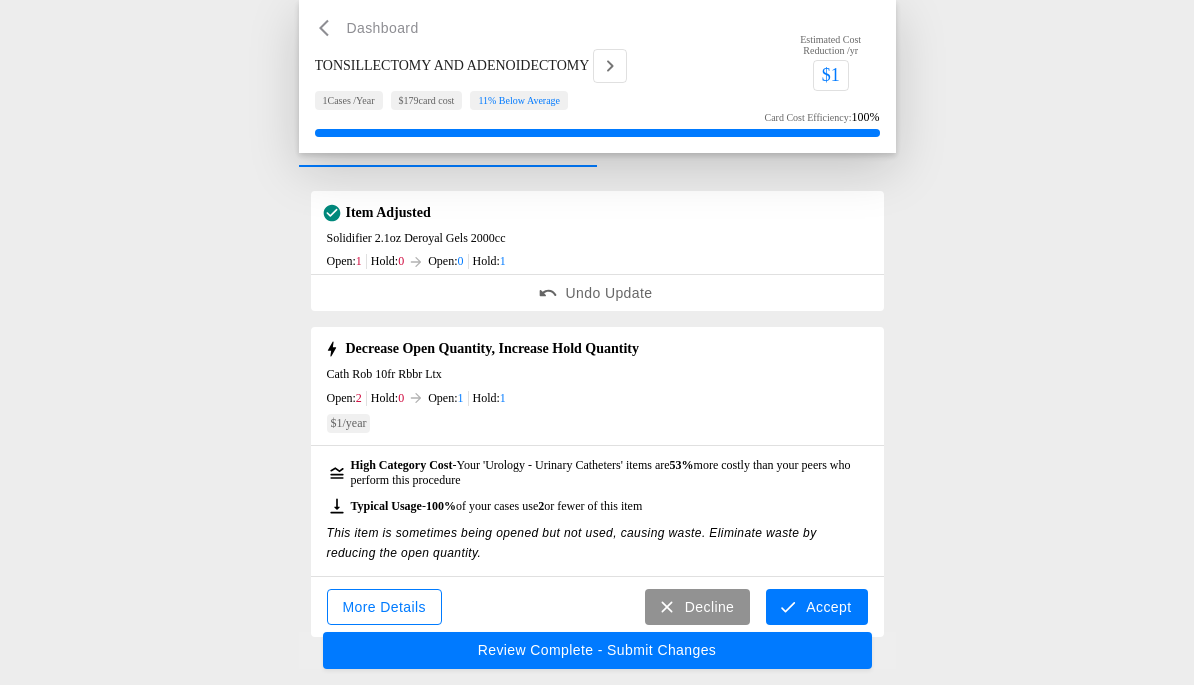 click on "Decline" at bounding box center (698, 608) 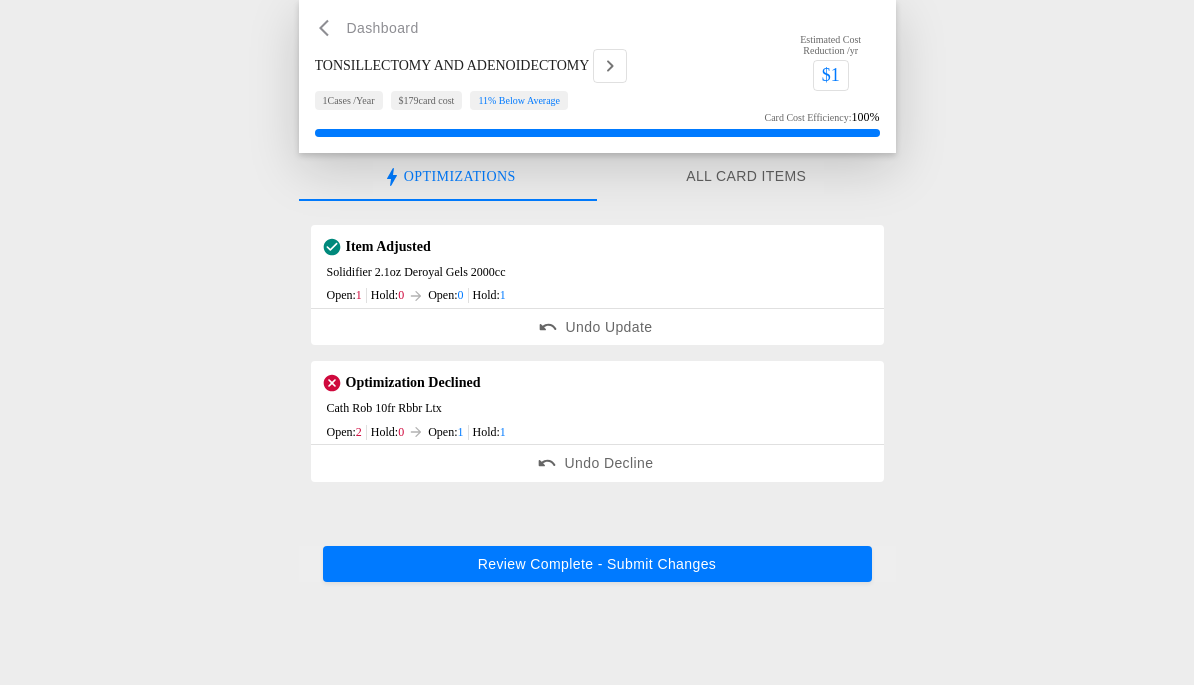 click on "Review Complete - Submit Changes" at bounding box center (597, 564) 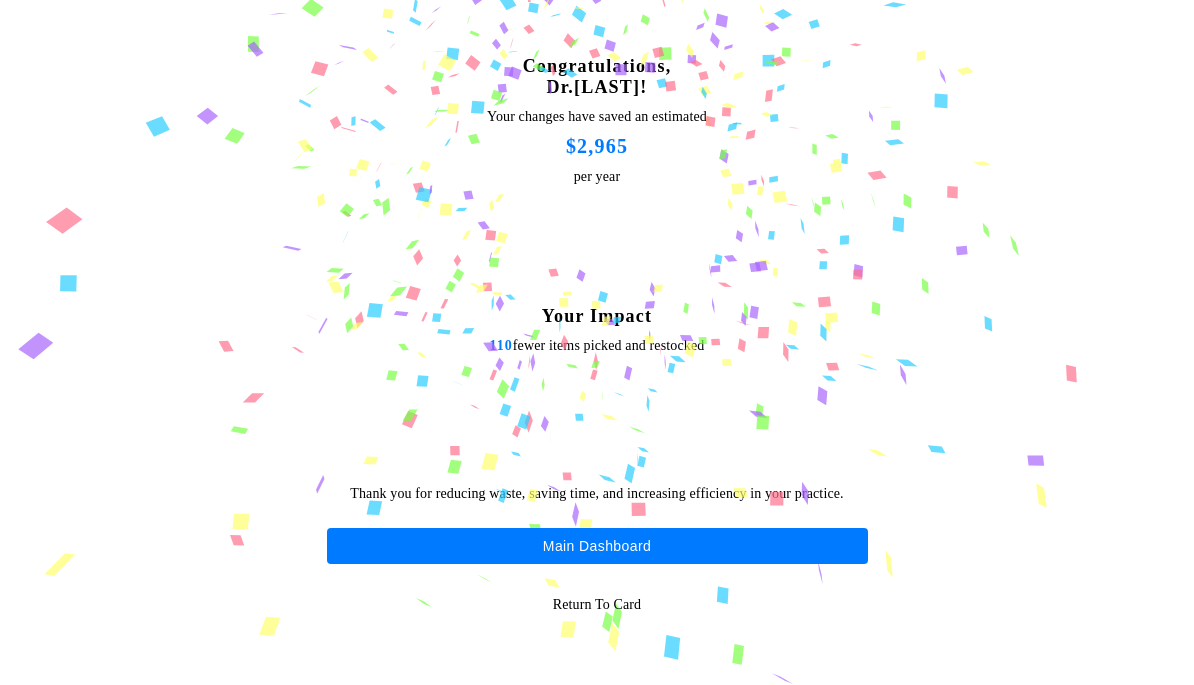 click on "Main Dashboard" at bounding box center (597, 546) 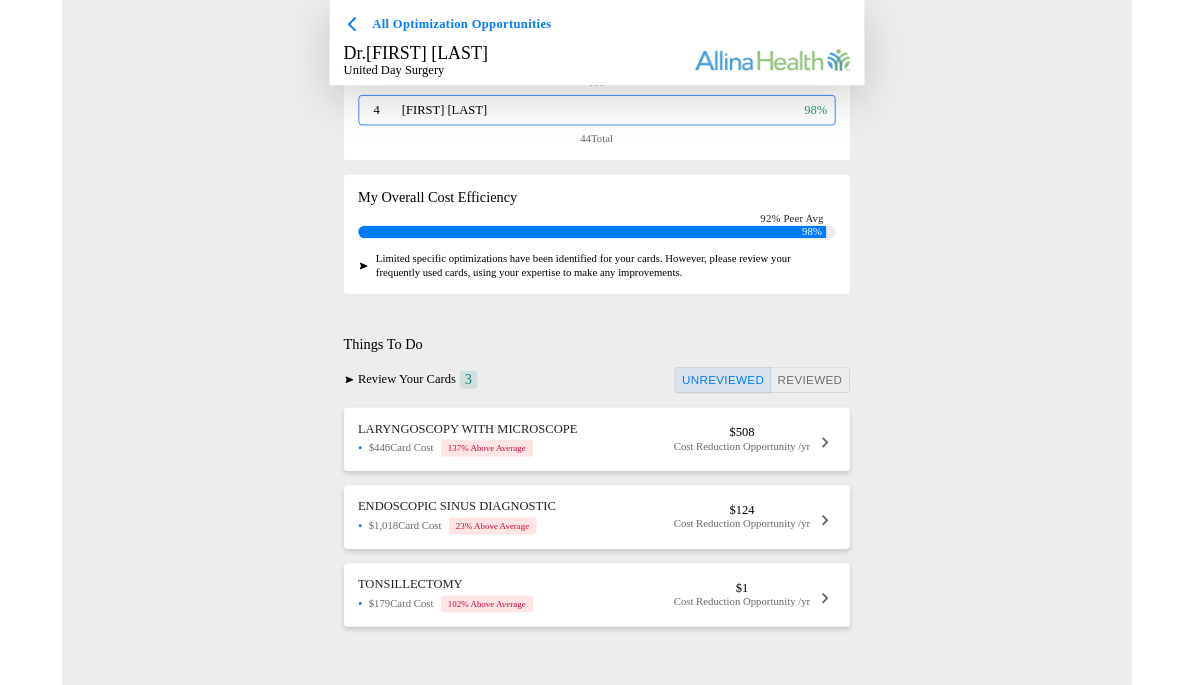 scroll, scrollTop: 323, scrollLeft: 0, axis: vertical 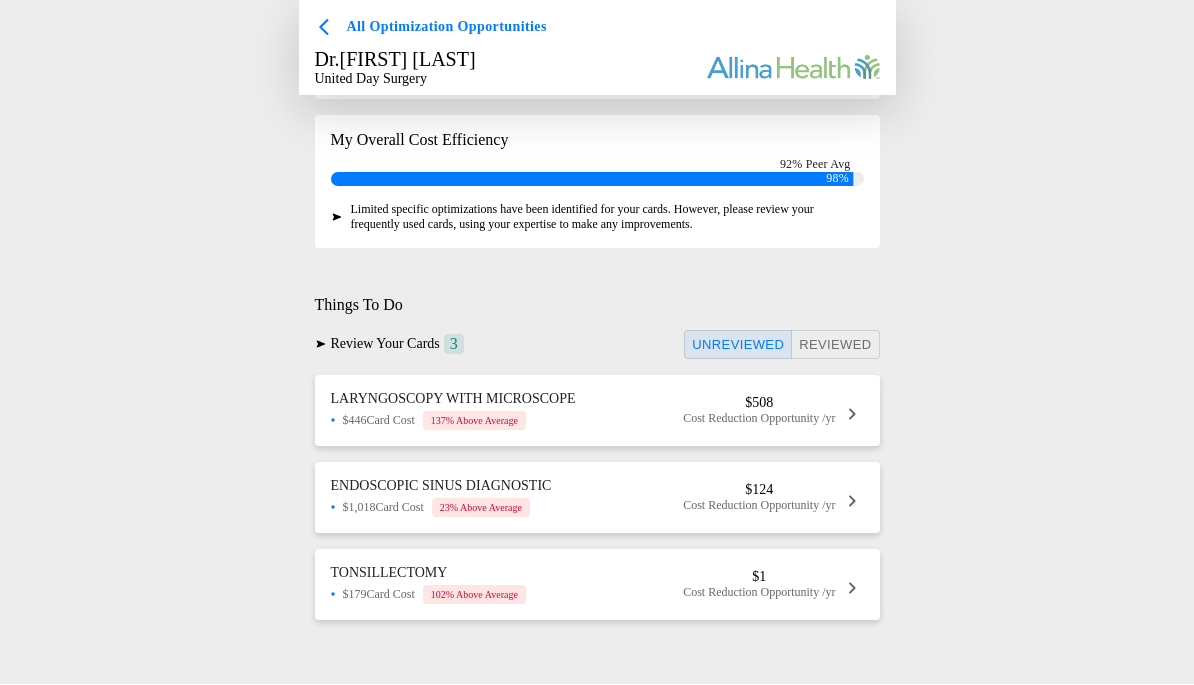 click on "Cost Reduction Opportunity /yr" at bounding box center (759, 419) 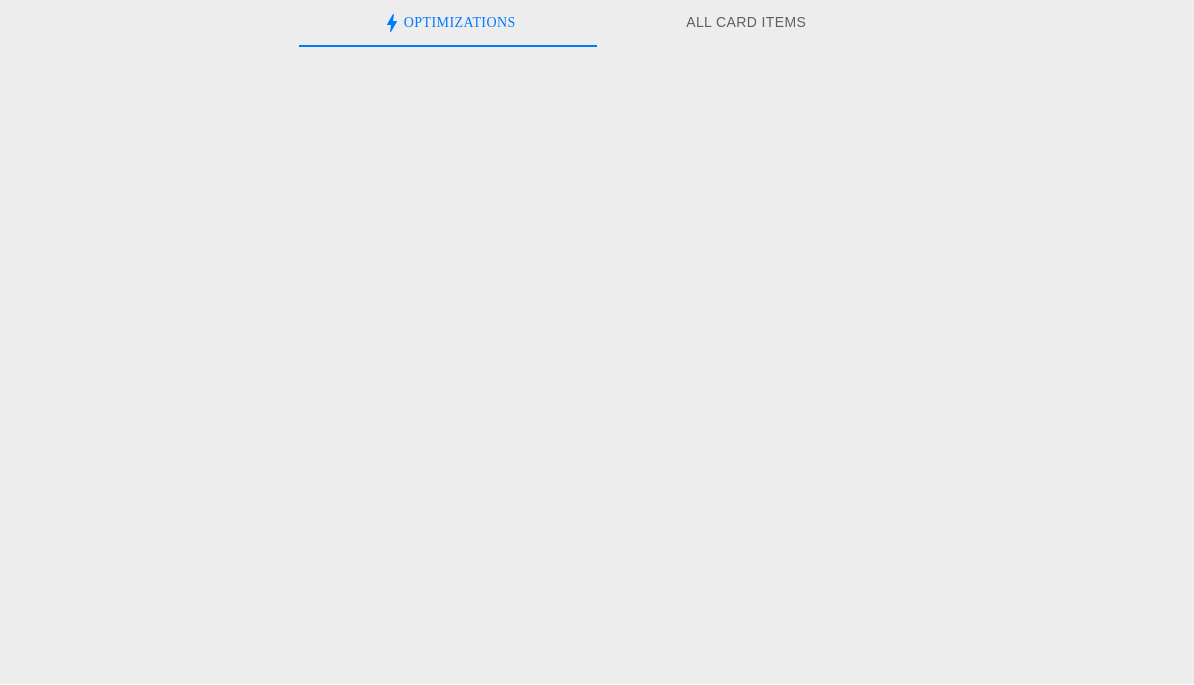 scroll, scrollTop: 0, scrollLeft: 0, axis: both 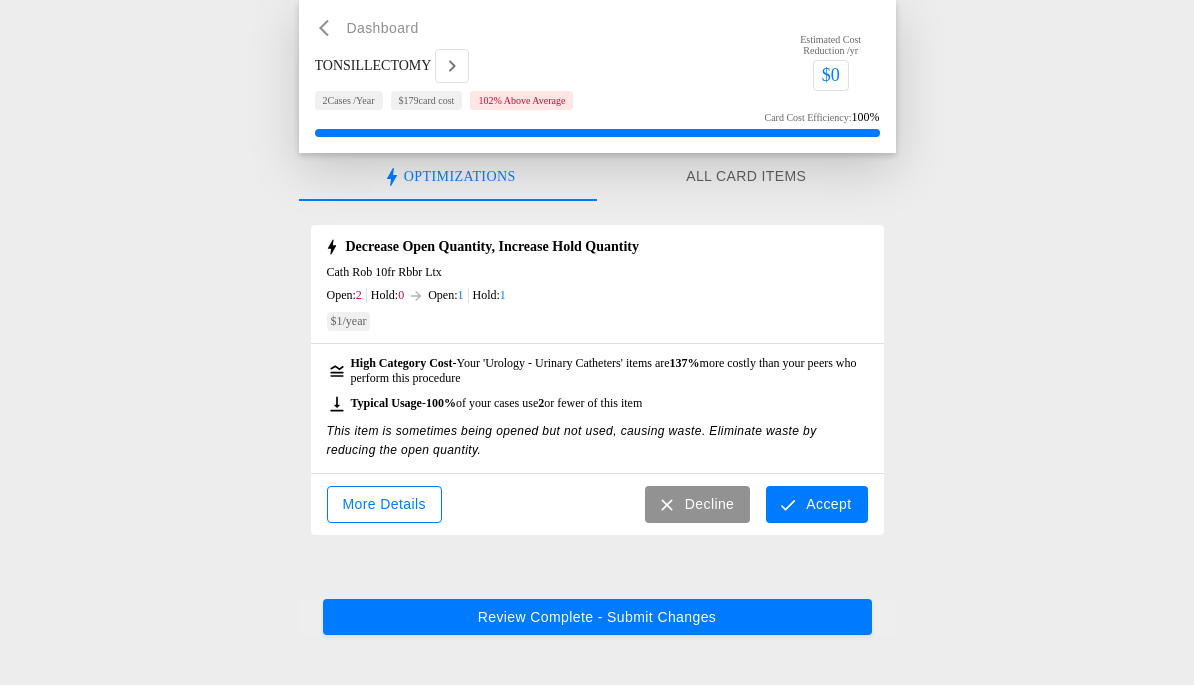click on "Decline" at bounding box center (698, 504) 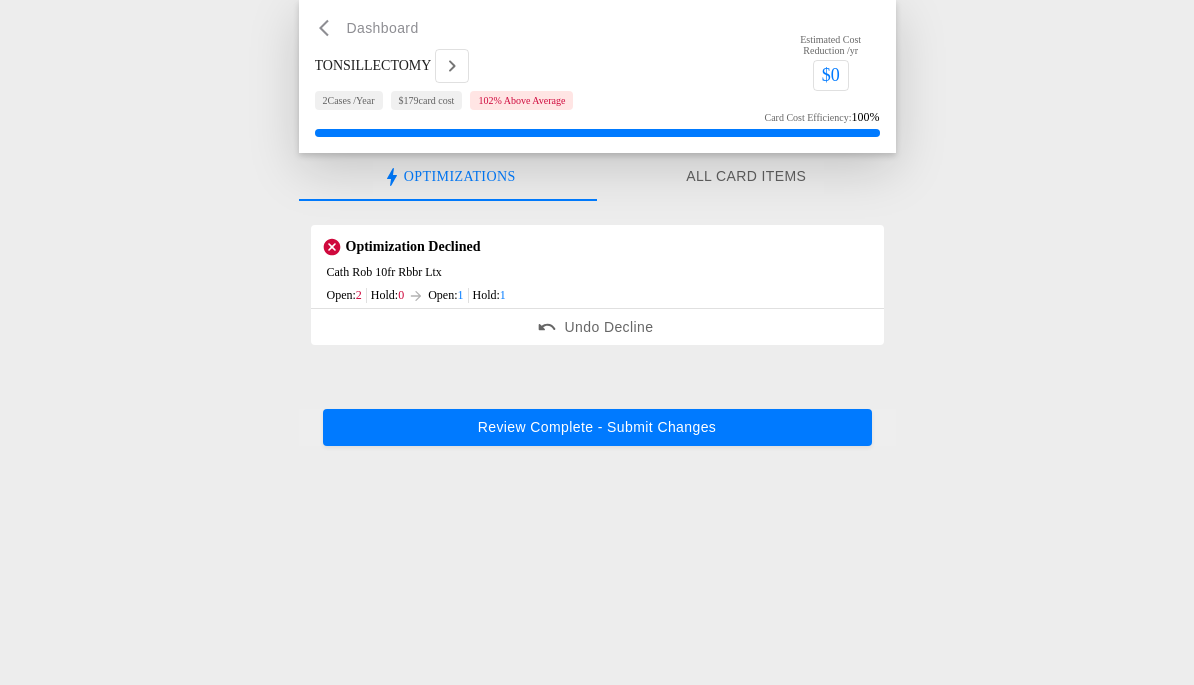 click on "Review Complete - Submit Changes" at bounding box center (597, 427) 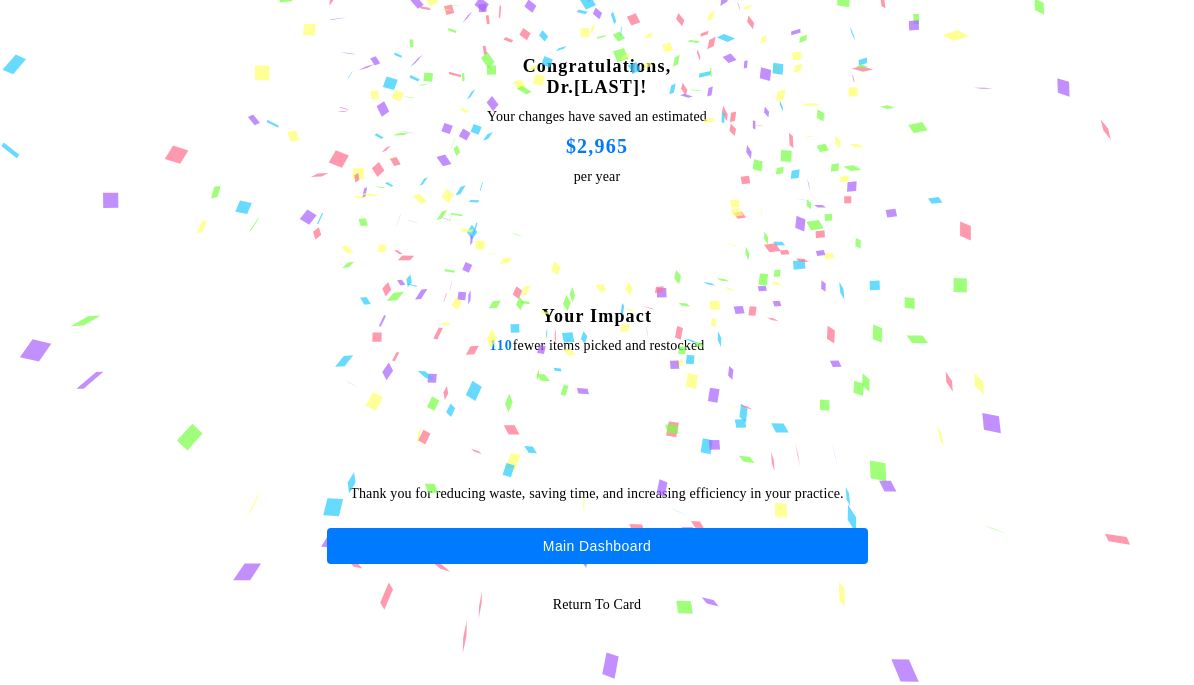 click on "Main Dashboard" at bounding box center [597, 546] 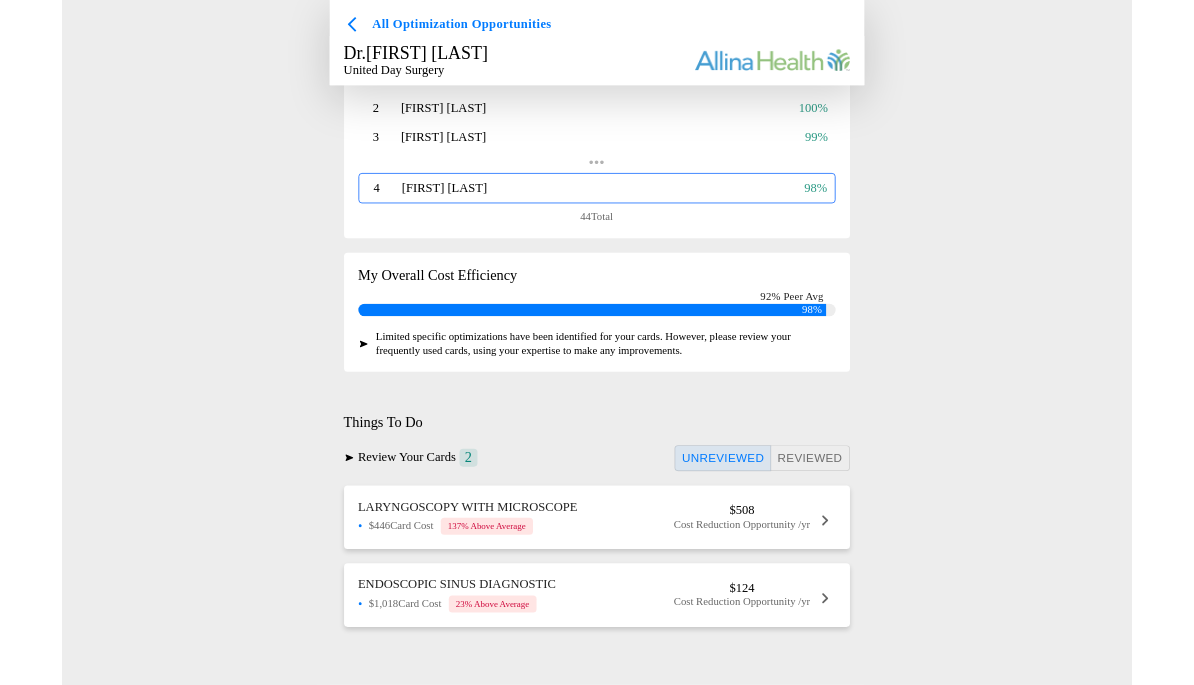 scroll, scrollTop: 233, scrollLeft: 0, axis: vertical 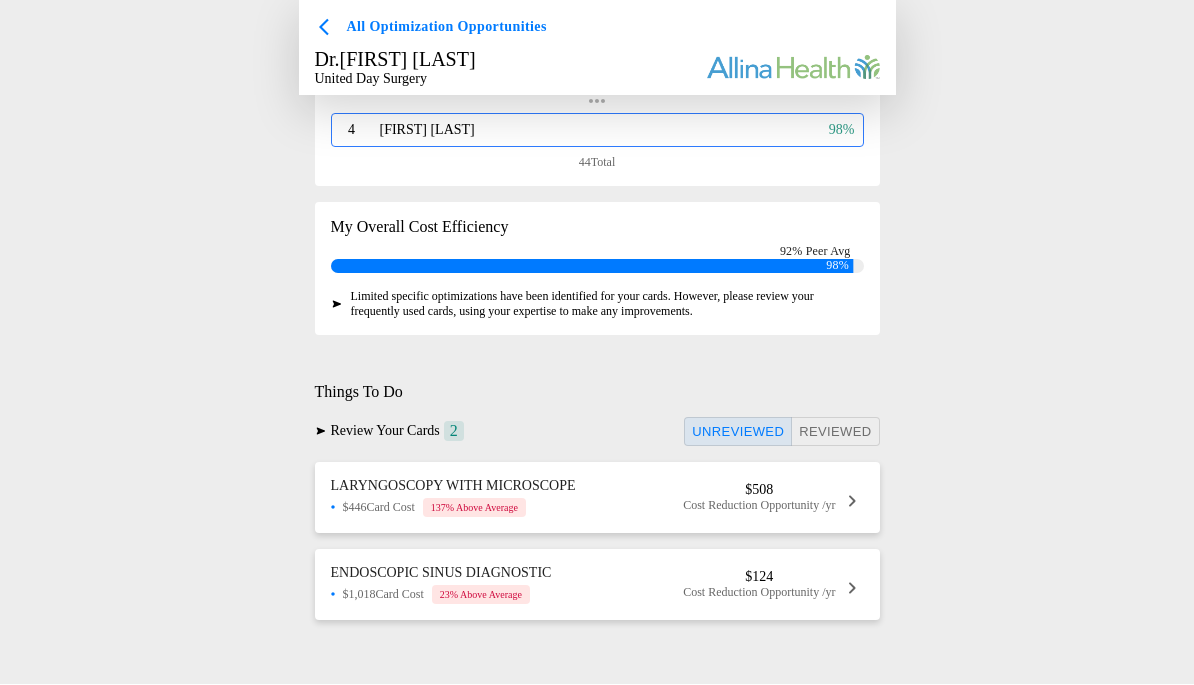 click on "Cost Reduction Opportunity /yr" at bounding box center (759, 506) 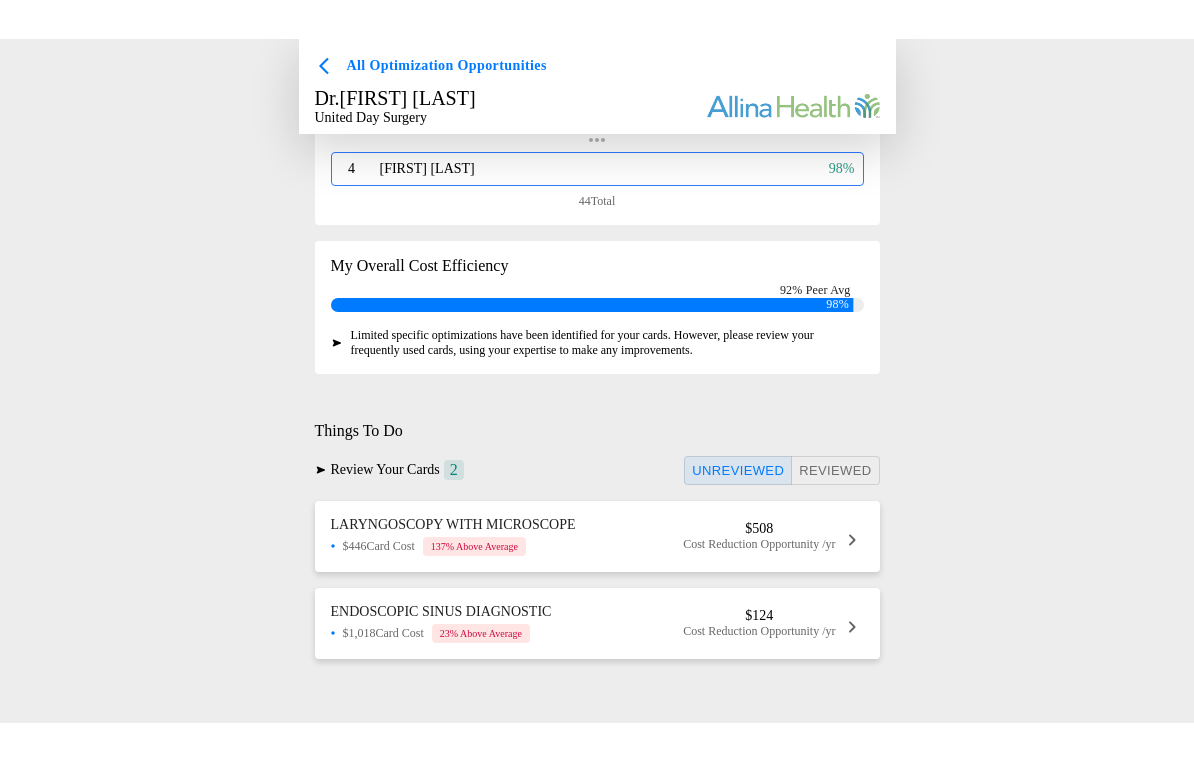 scroll, scrollTop: 0, scrollLeft: 0, axis: both 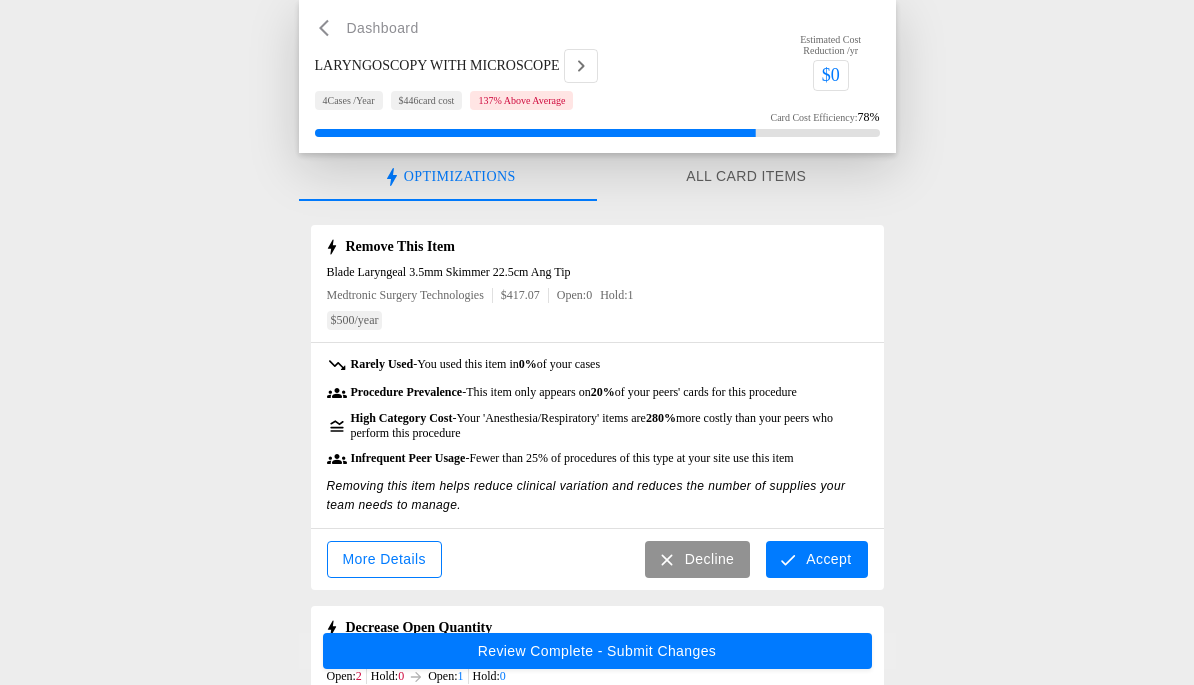click on "Accept" at bounding box center (816, 559) 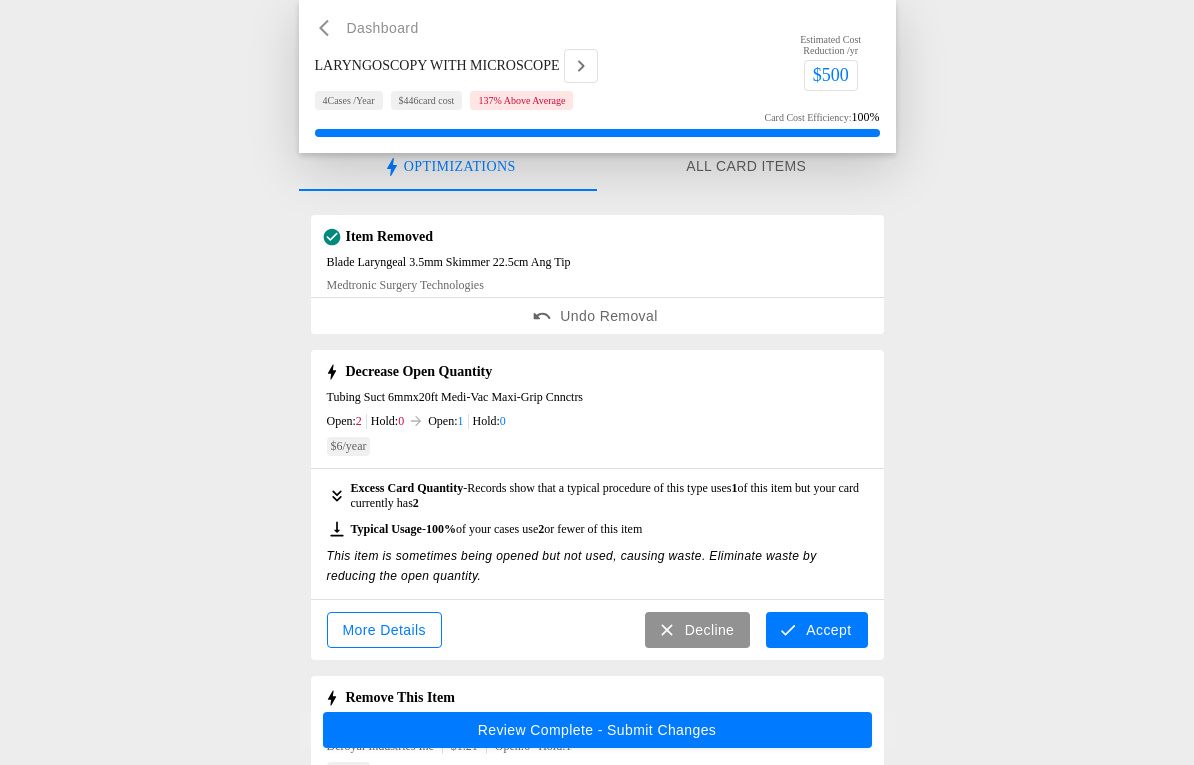 click on "Accept" at bounding box center (816, 631) 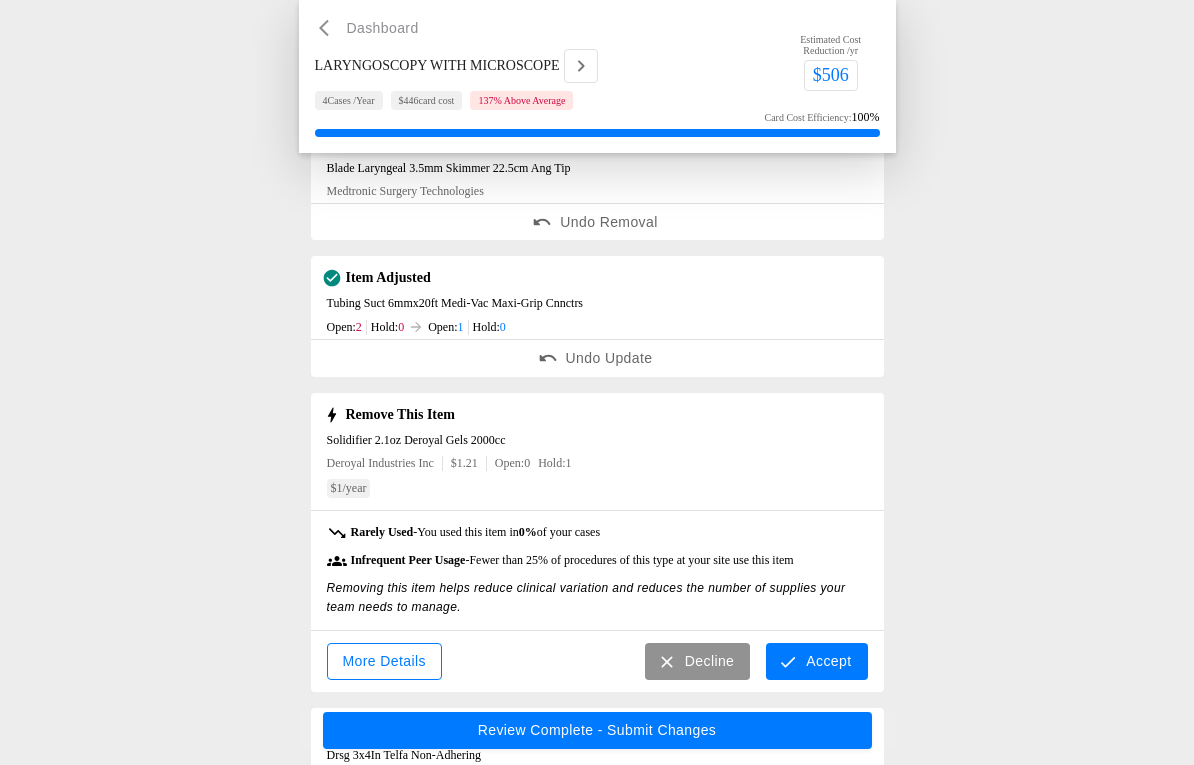 click on "Accept" at bounding box center (816, 661) 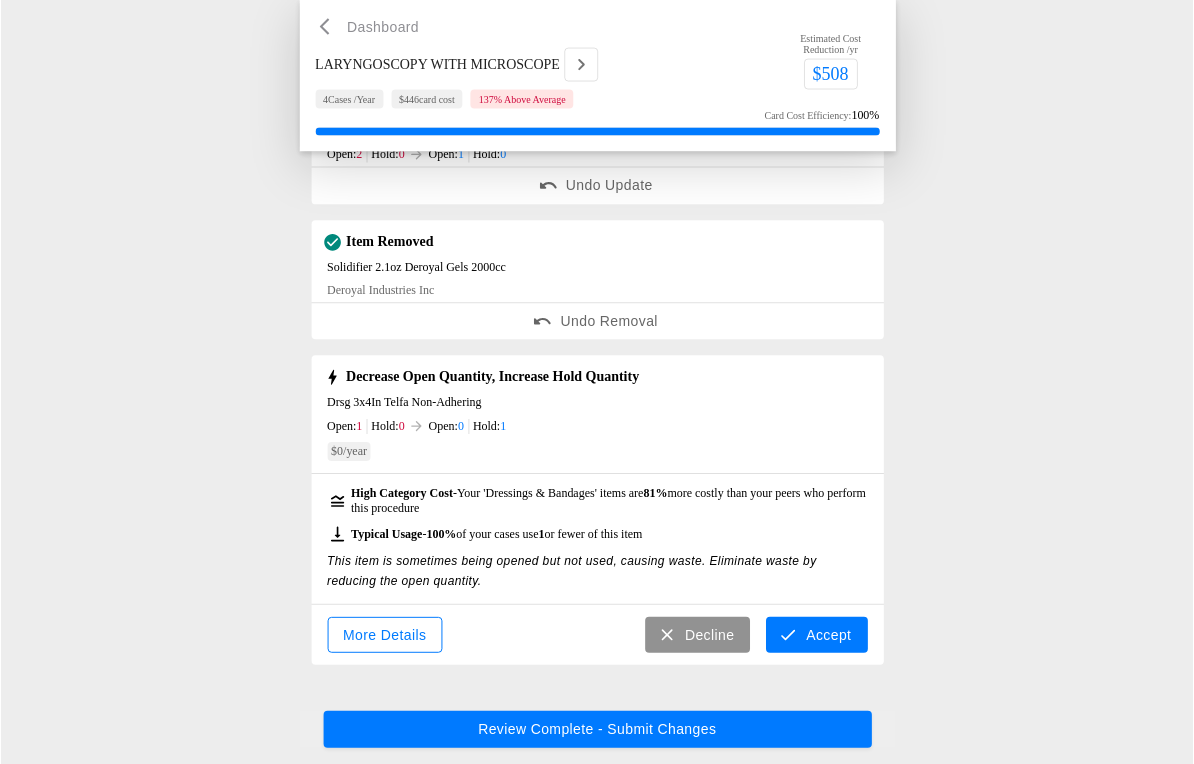 scroll, scrollTop: 276, scrollLeft: 0, axis: vertical 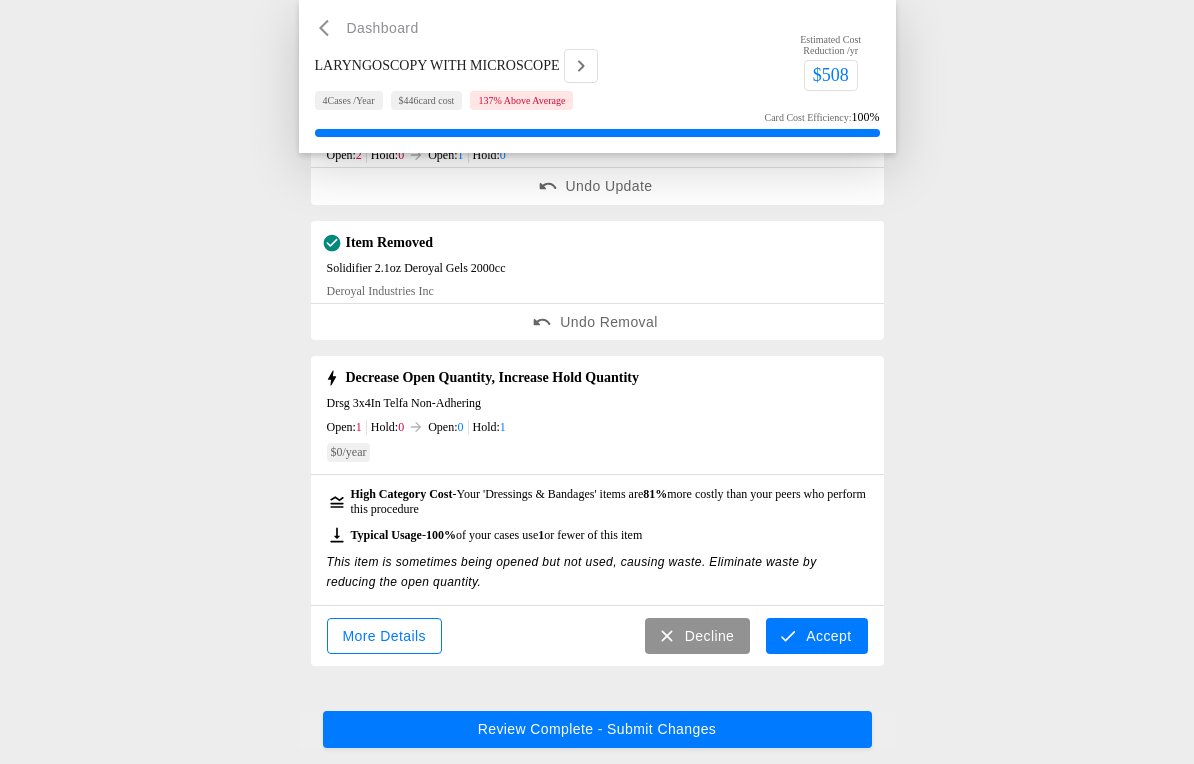 click on "Accept" at bounding box center (816, 636) 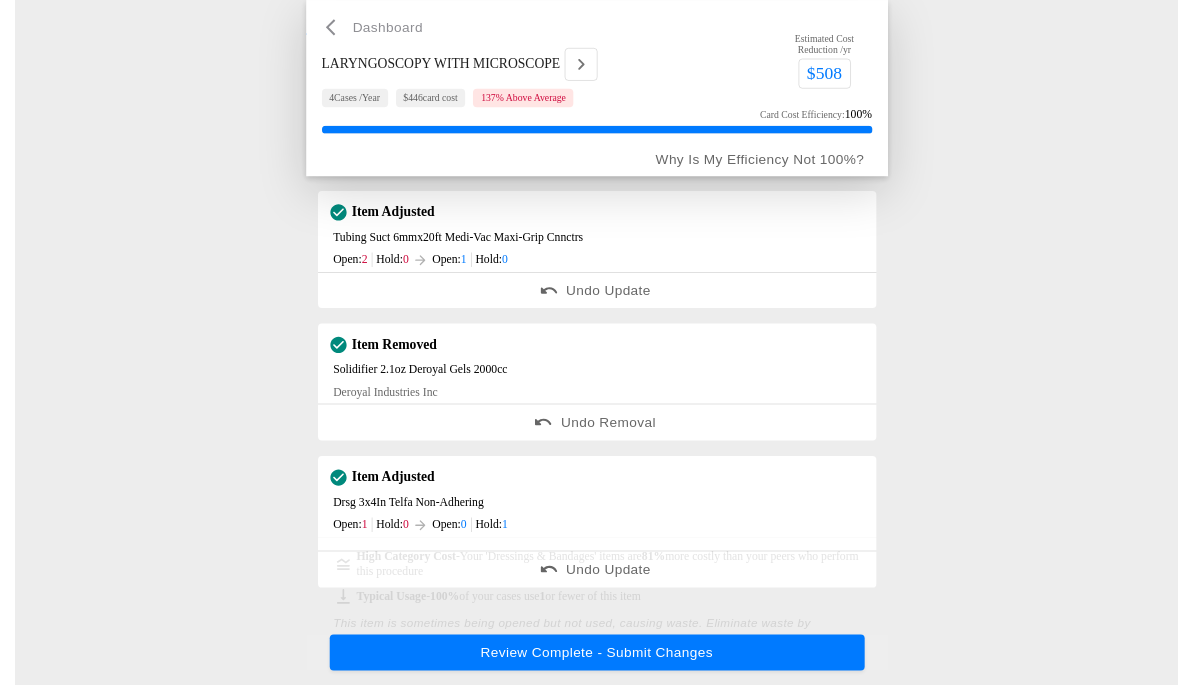 scroll, scrollTop: 163, scrollLeft: 0, axis: vertical 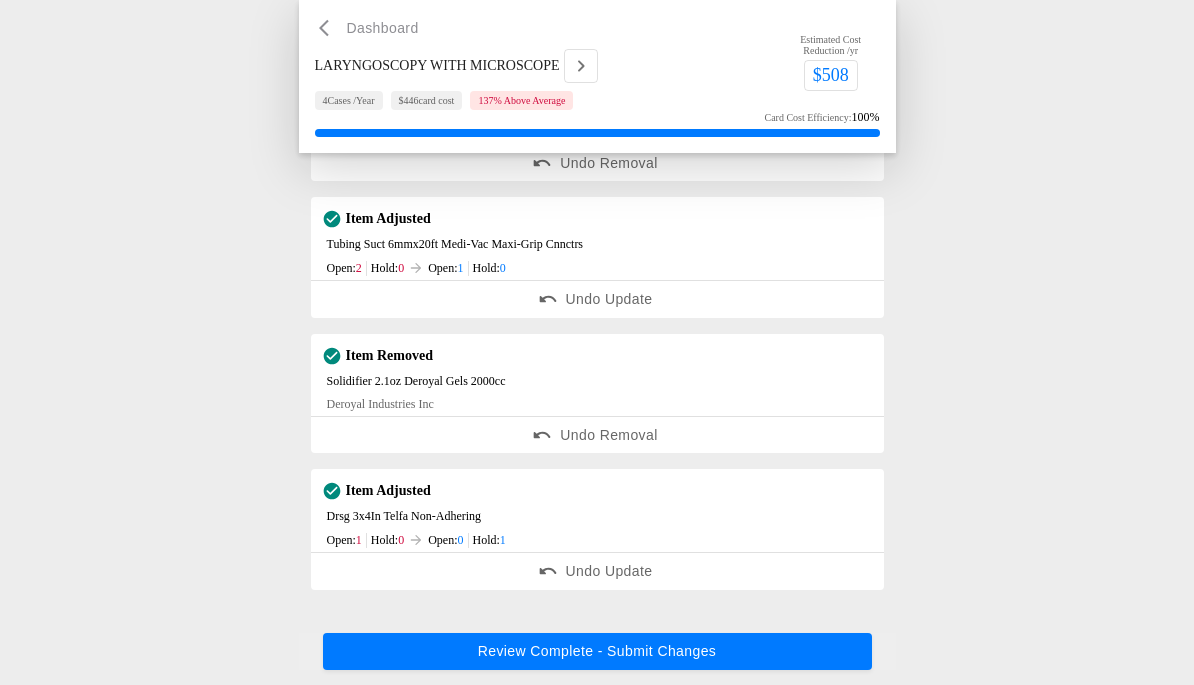 click on "Review Complete - Submit Changes" at bounding box center (597, 651) 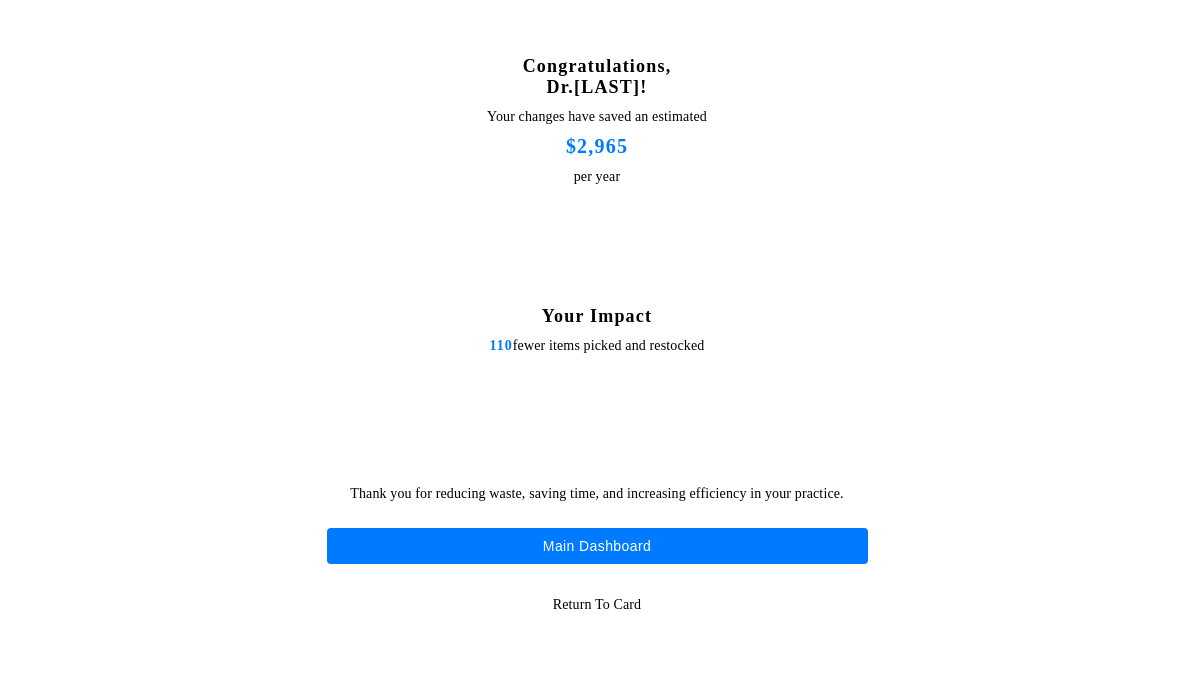 scroll, scrollTop: 0, scrollLeft: 0, axis: both 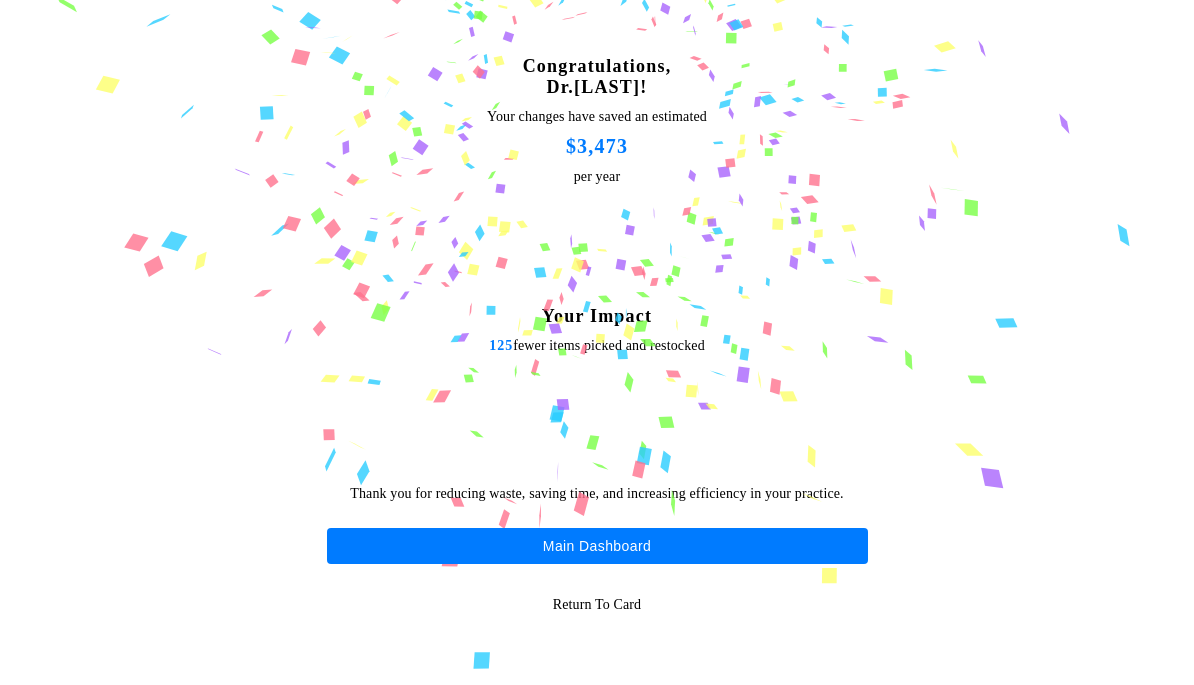 click on "Main Dashboard" at bounding box center [597, 546] 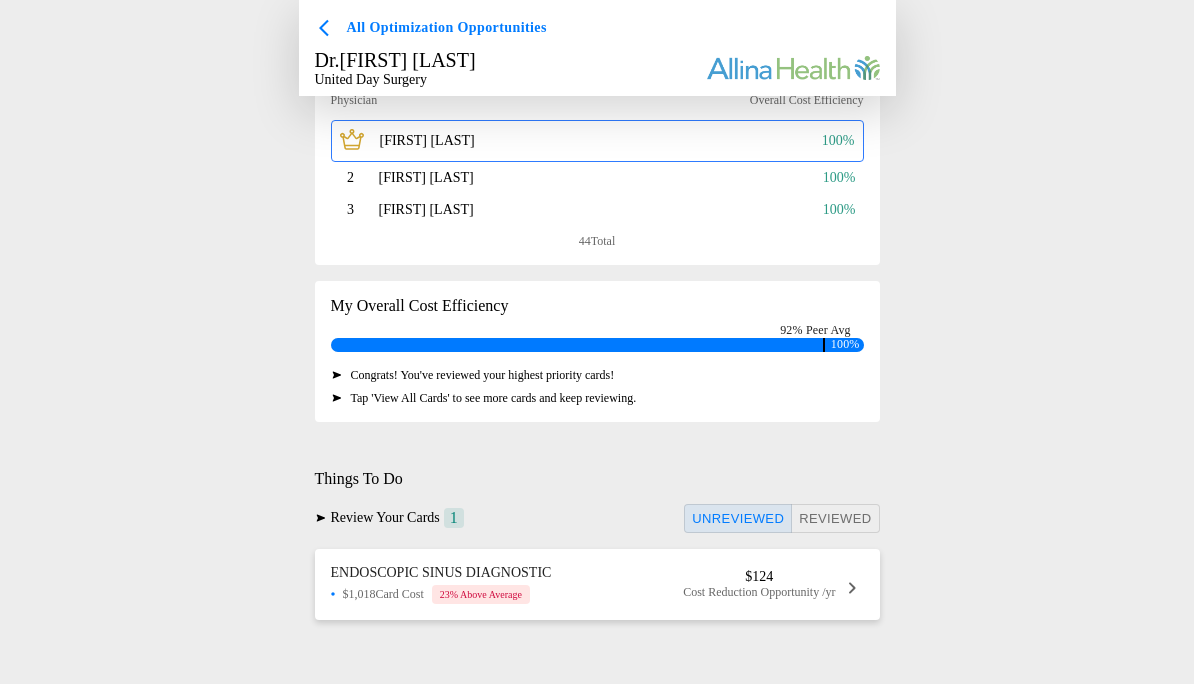 scroll, scrollTop: 94, scrollLeft: 0, axis: vertical 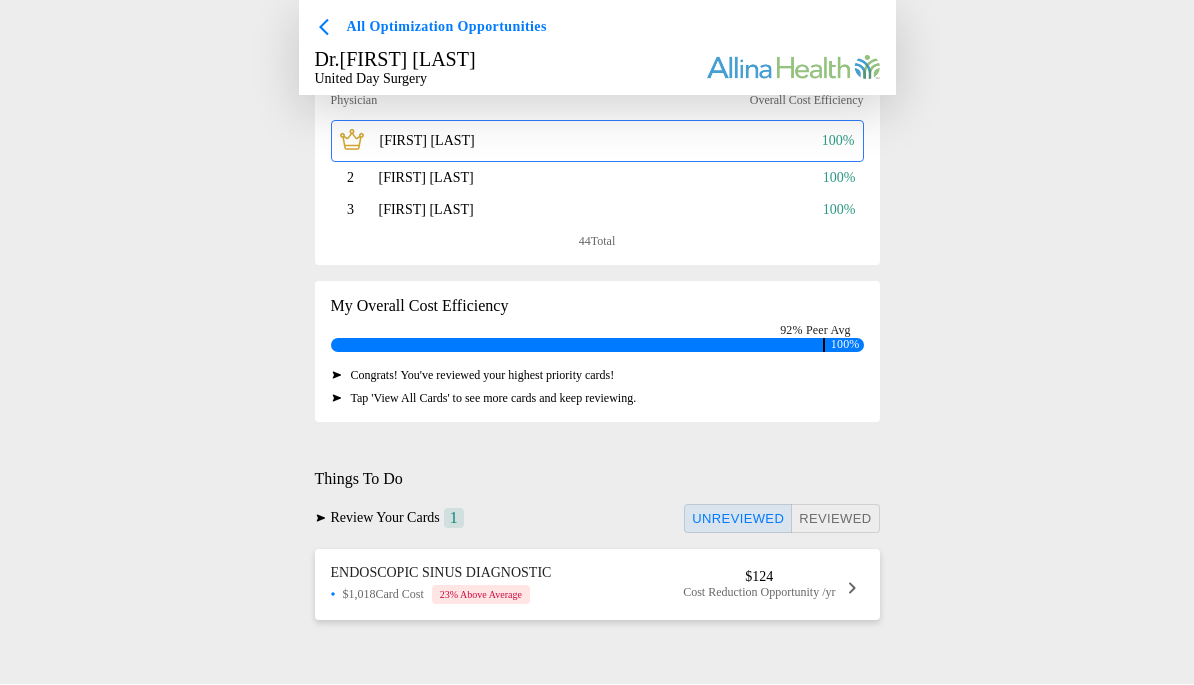 click on "ENDOSCOPIC SINUS DIAGNOSTIC $1,018 Card Cost 23 % Above Average $124 Cost Reduction Opportunity /yr" at bounding box center (597, 585) 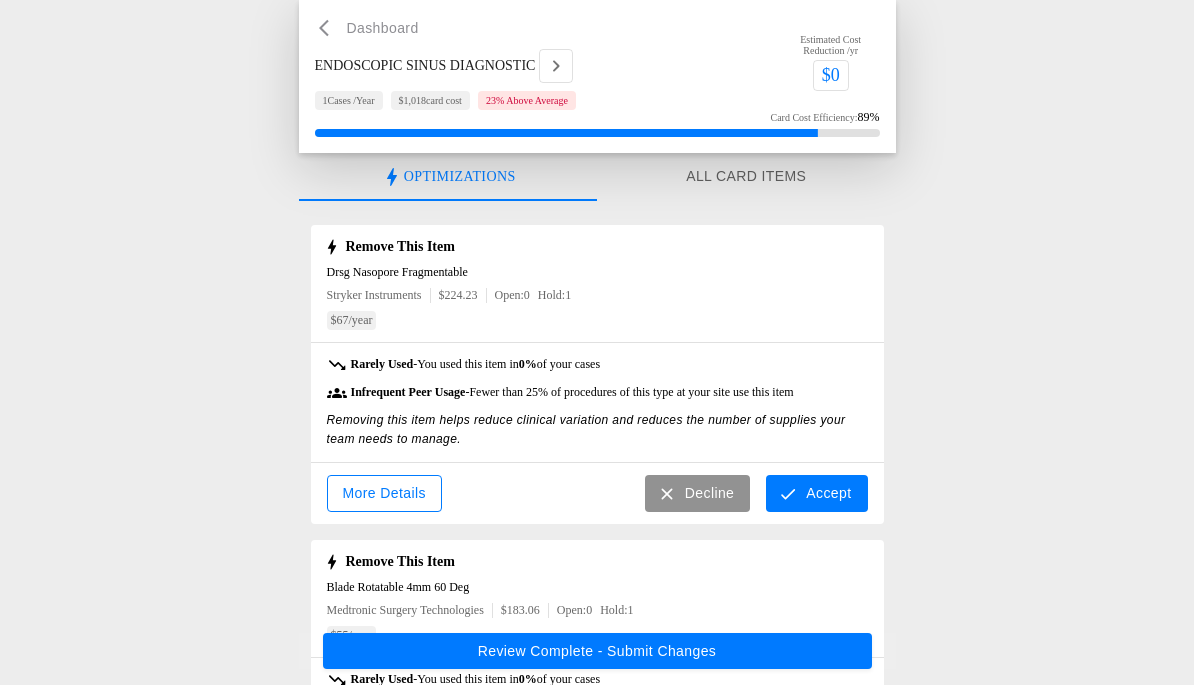 click on "Accept" at bounding box center (816, 493) 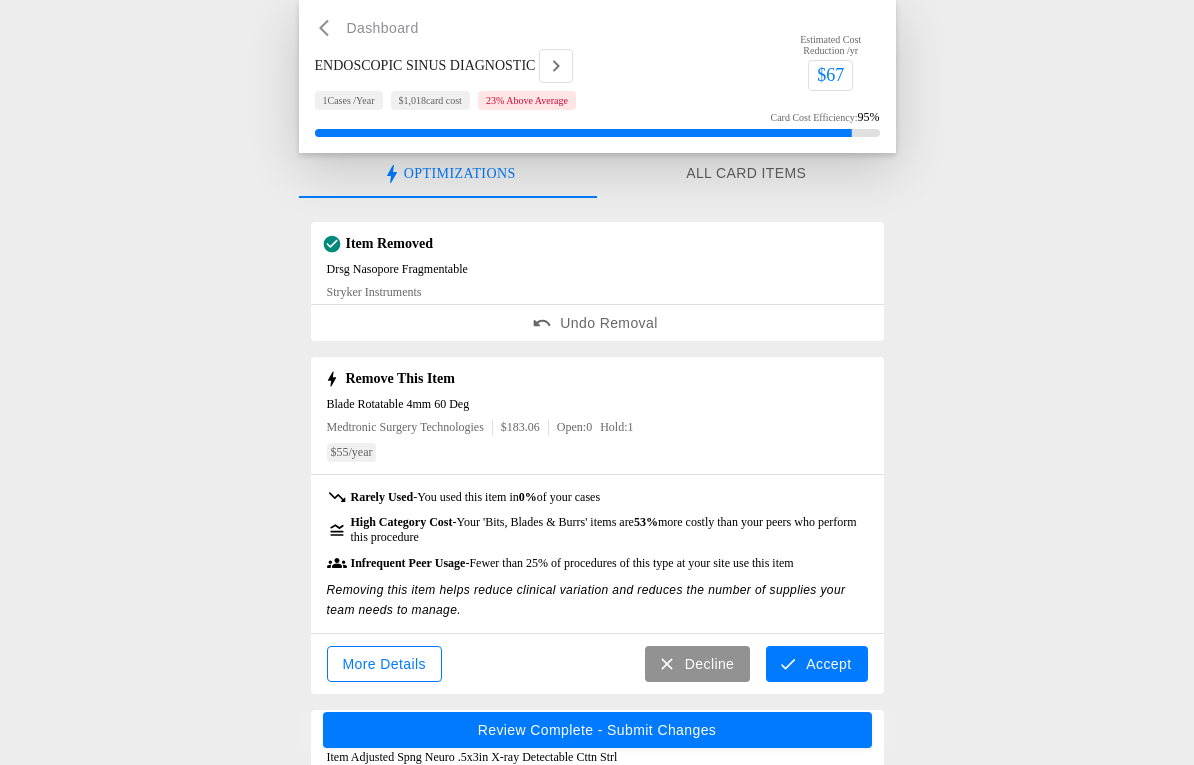 scroll, scrollTop: 59, scrollLeft: 0, axis: vertical 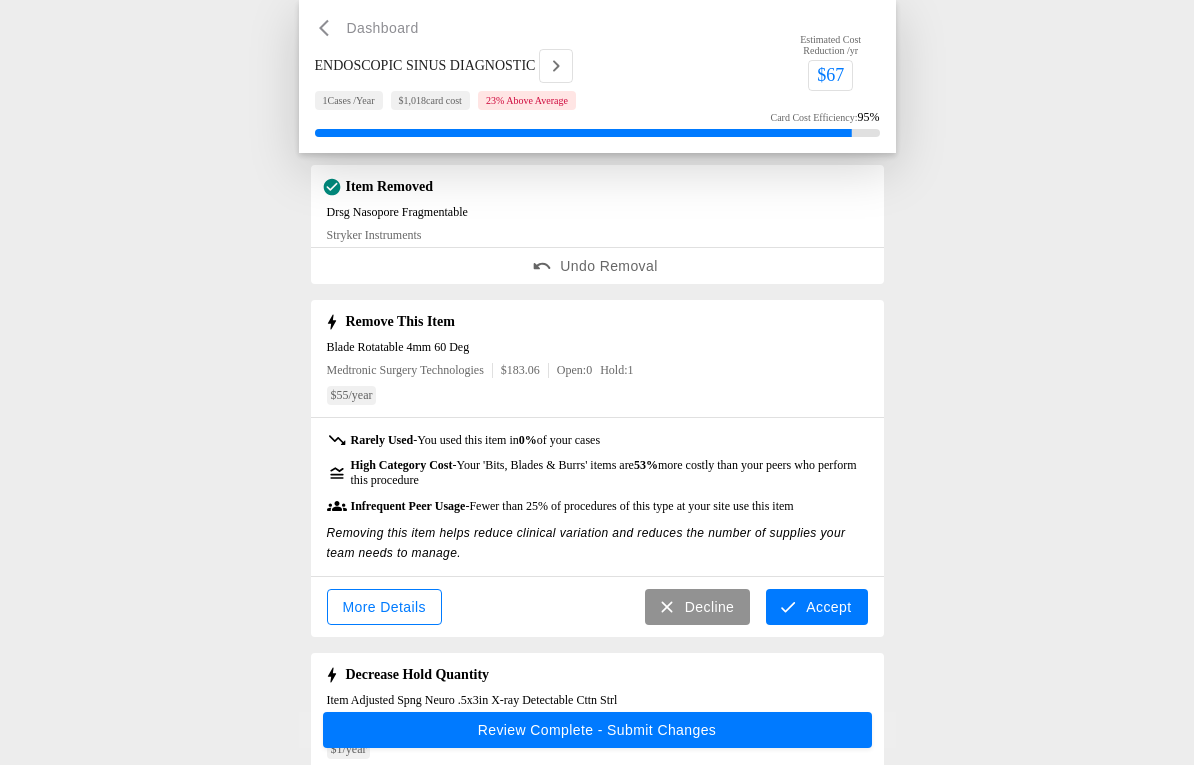 click on "More Details Decline Accept" at bounding box center (597, 608) 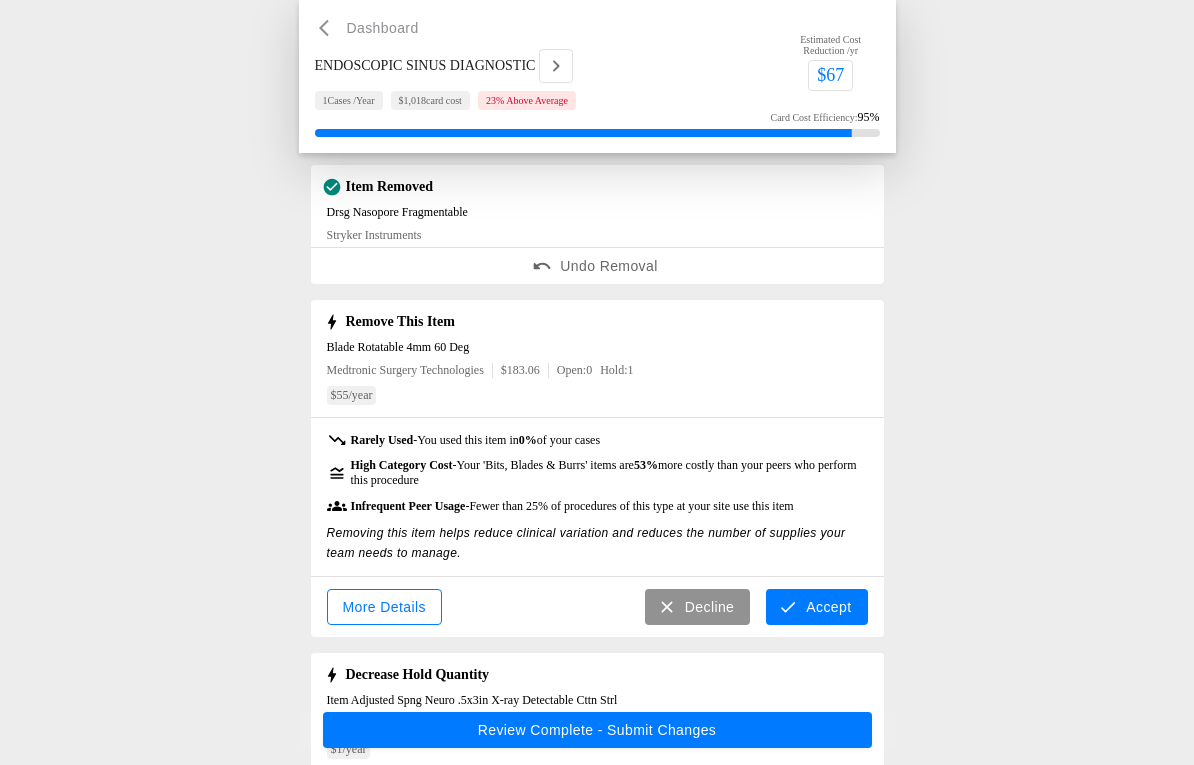 click on "Accept" at bounding box center [816, 608] 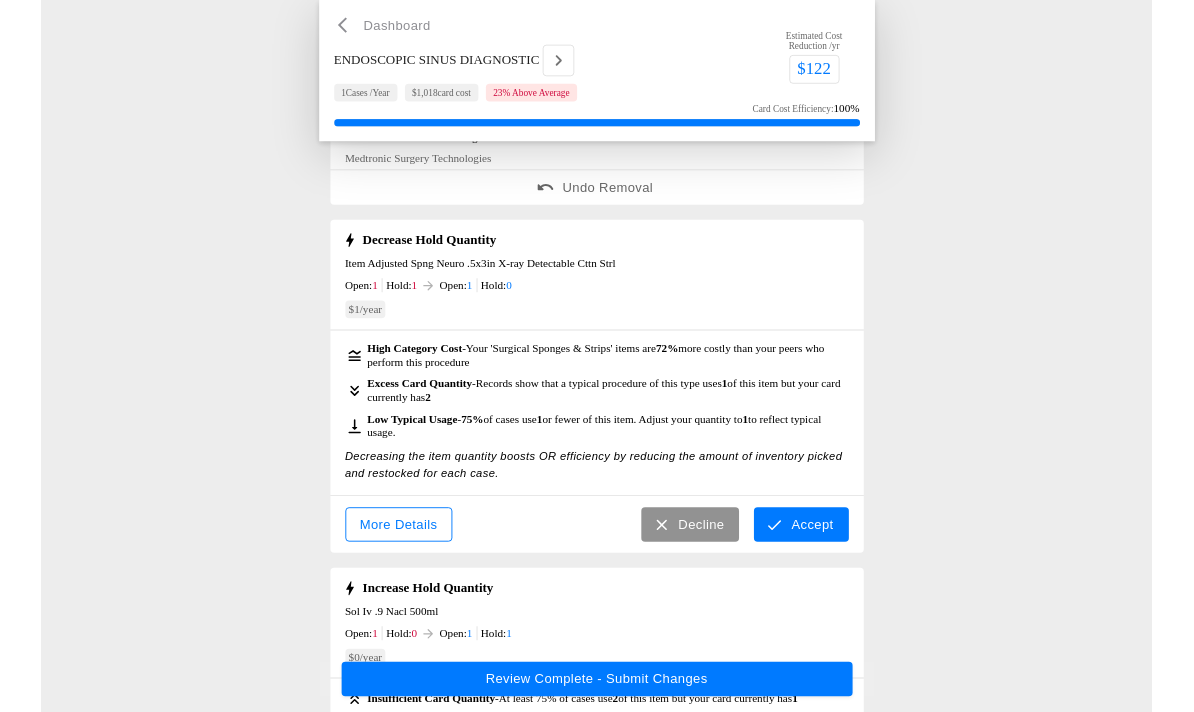 scroll, scrollTop: 340, scrollLeft: 0, axis: vertical 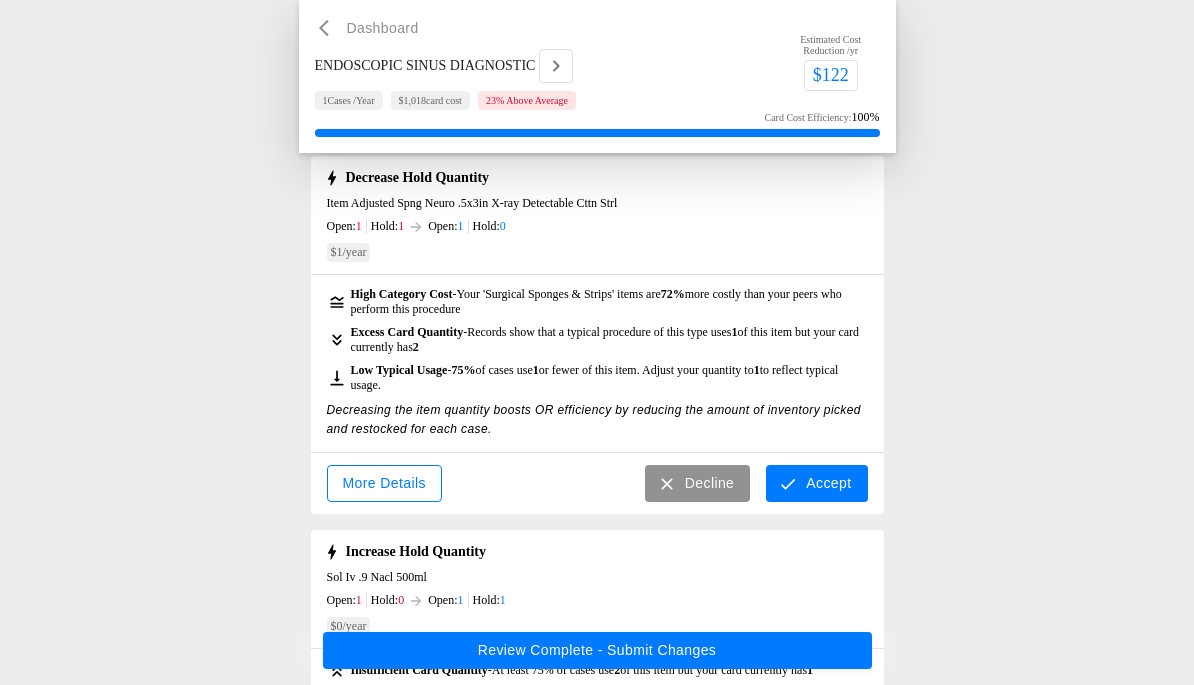 click on "Accept" at bounding box center [816, 483] 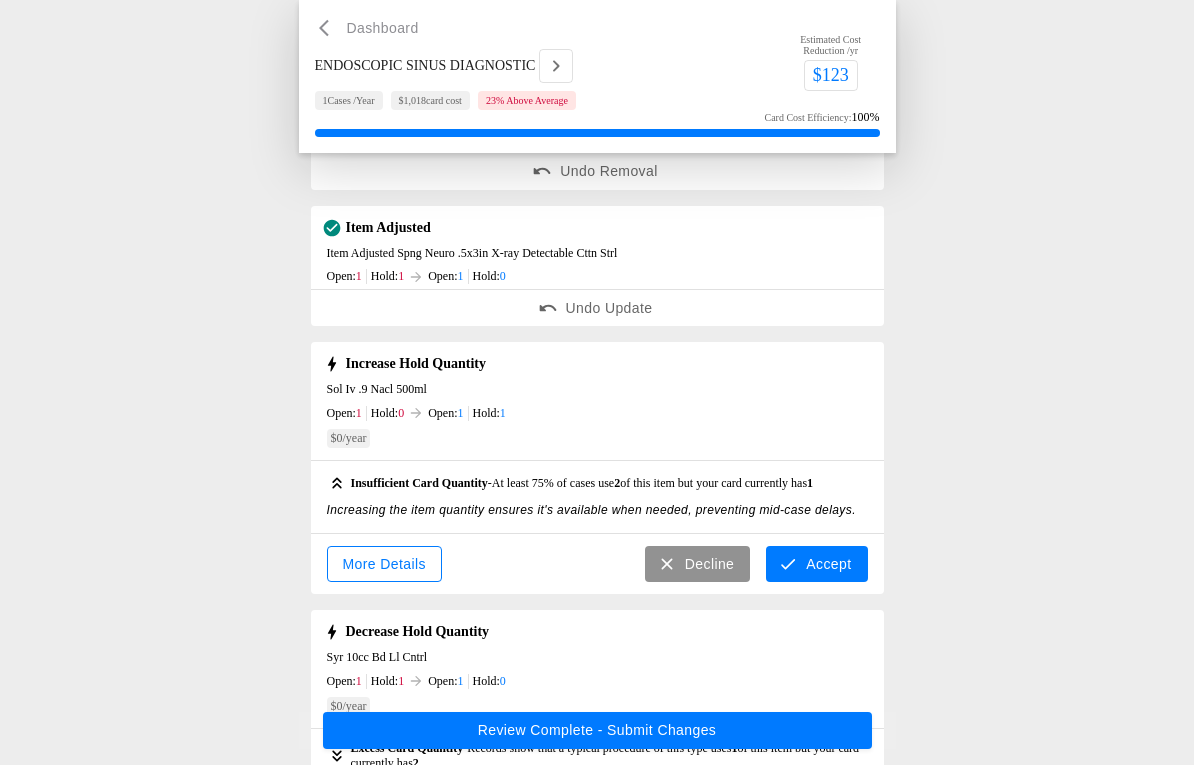 click on "Accept" at bounding box center [816, 564] 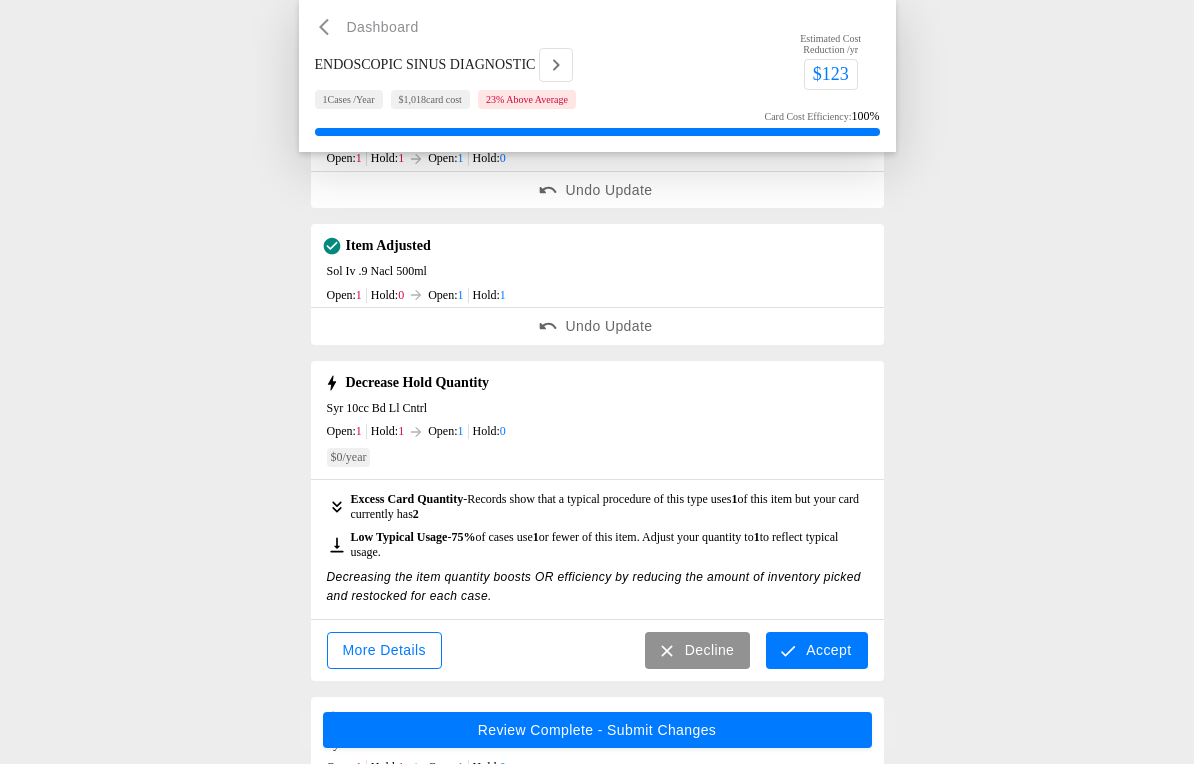 click on "Accept" at bounding box center [816, 651] 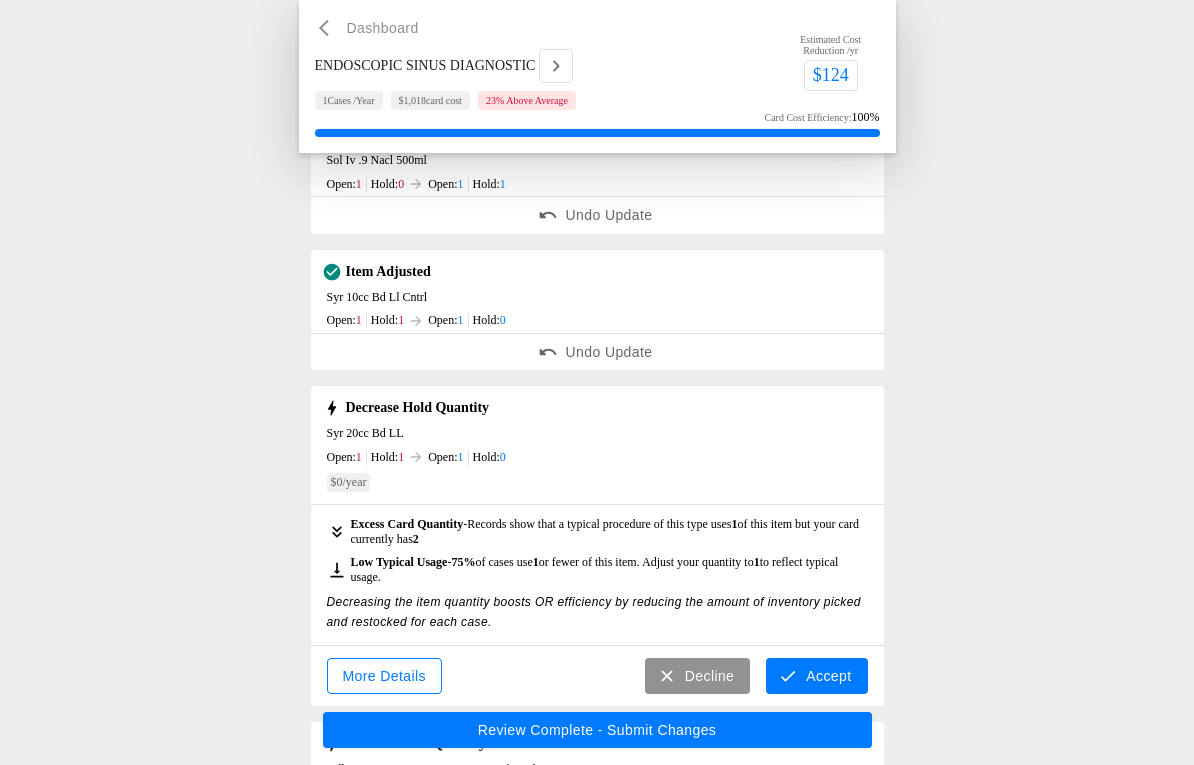 scroll, scrollTop: 519, scrollLeft: 0, axis: vertical 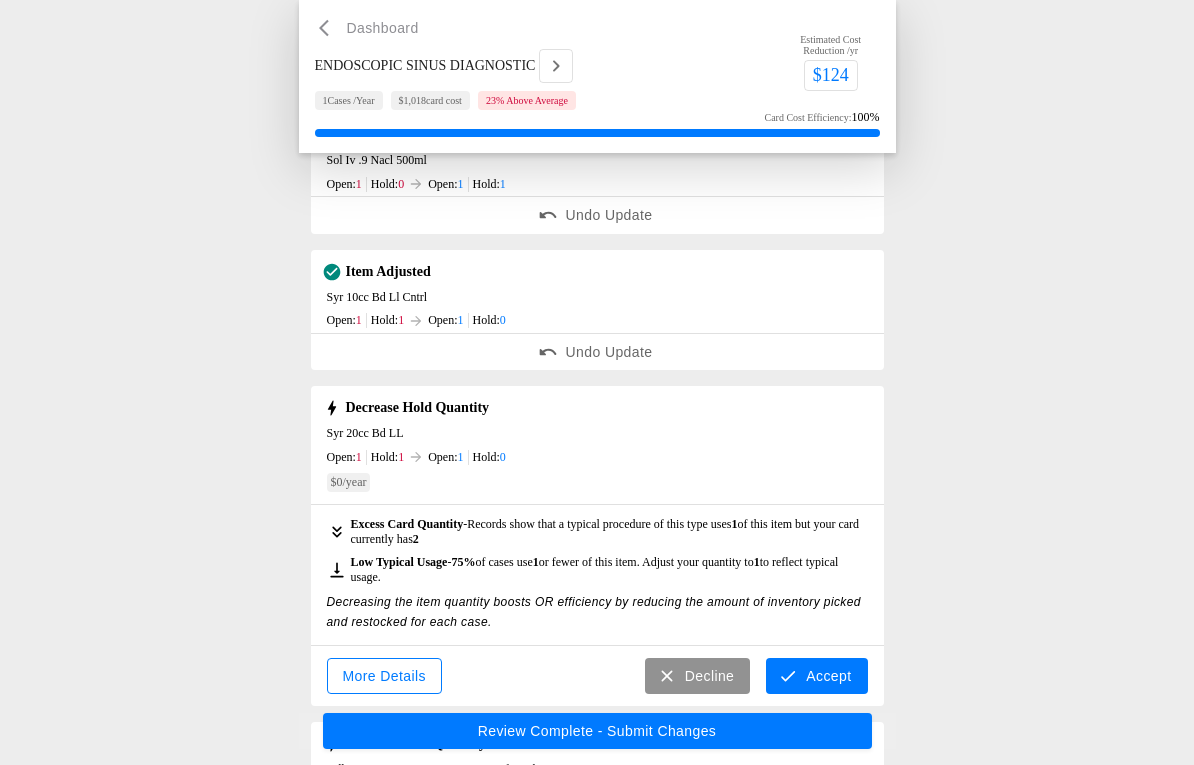 click on "Item Removed Drsg Nasopore Fragmentable Stryker Instruments Rarely Used - You used this item in 0 % of your cases Infrequent Peer Usage - Fewer than 25% of procedures of this type at your site use this item Removing this item helps reduce clinical variation and reduces the number of supplies your team needs to manage. Undo Removal Item Removed Blade Rotatable 4mm 60 Deg Medtronic Surgery Technologies Rarely Used - You used this item in 0 % of your cases High Category Cost - Your ' Bits, Blades & Burrs ' items are 53 % more costly than your peers who perform this procedure Infrequent Peer Usage - Fewer than 25% of procedures of this type at your site use this item Removing this item helps reduce clinical variation and reduces the number of supplies your team needs to manage. Undo Removal Item Adjusted Spng Neuro .5x3in X-ray Detectable Cttn Strl Open: 1 Hold: 1 Open: 1 Hold: 0 High Category Cost - Your ' Surgical Sponges & Strips ' items are 72 % Excess Card Quantity - 1 2 - 75% 1 1" at bounding box center [597, 340] 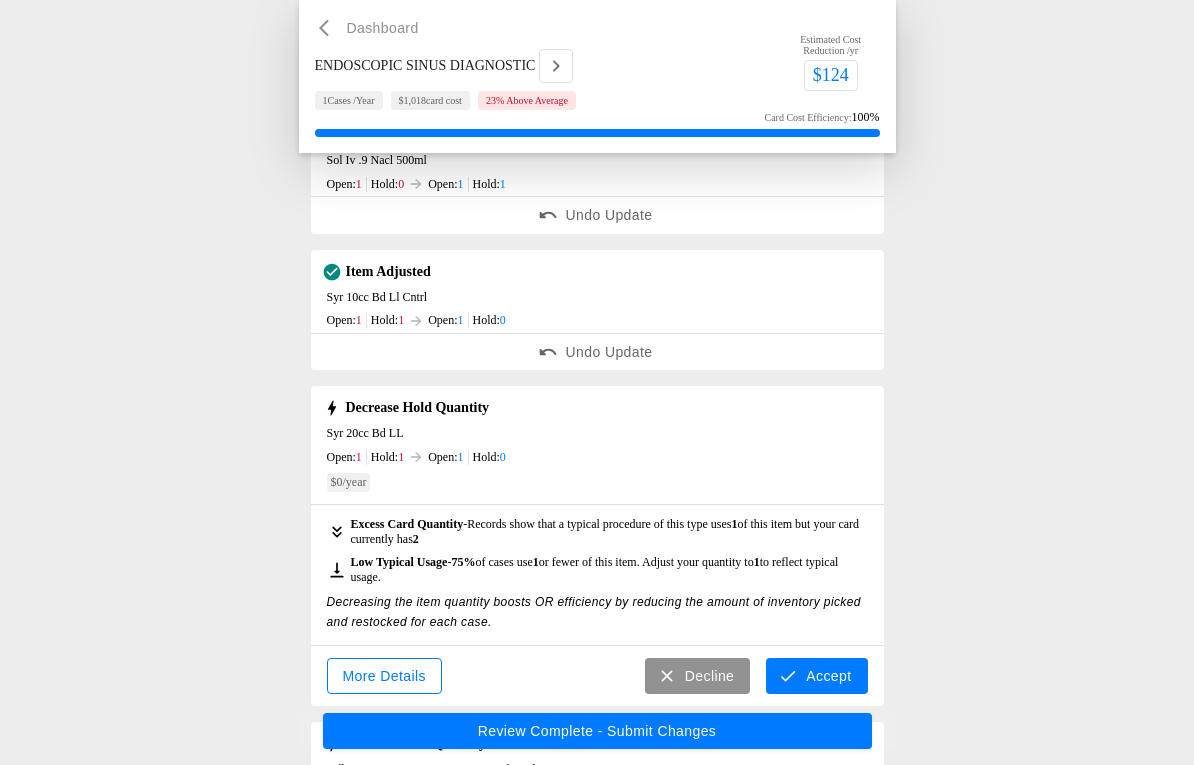click on "Accept" at bounding box center [816, 676] 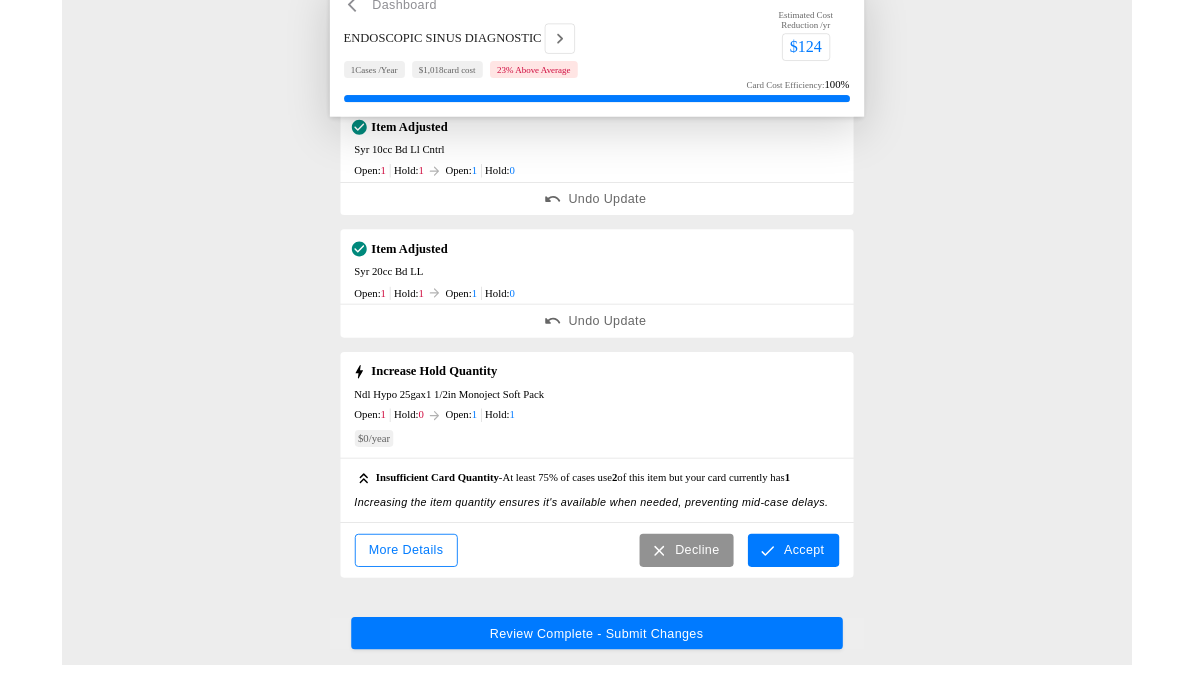 scroll, scrollTop: 706, scrollLeft: 0, axis: vertical 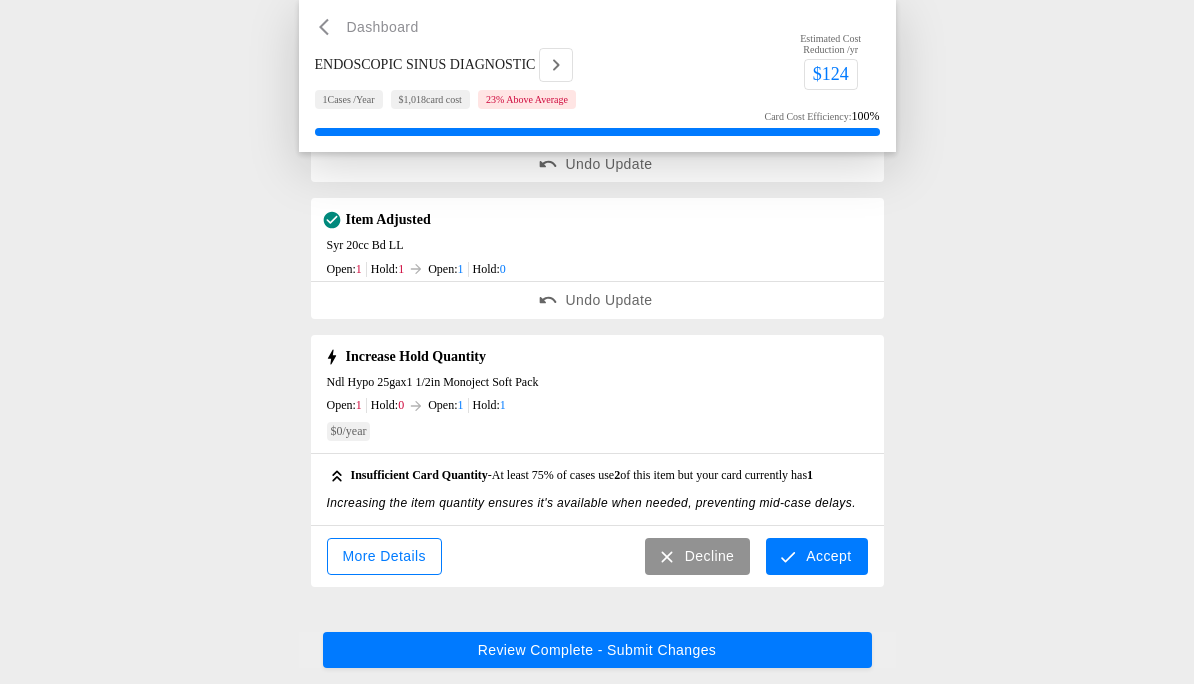 click on "Accept" at bounding box center [816, 557] 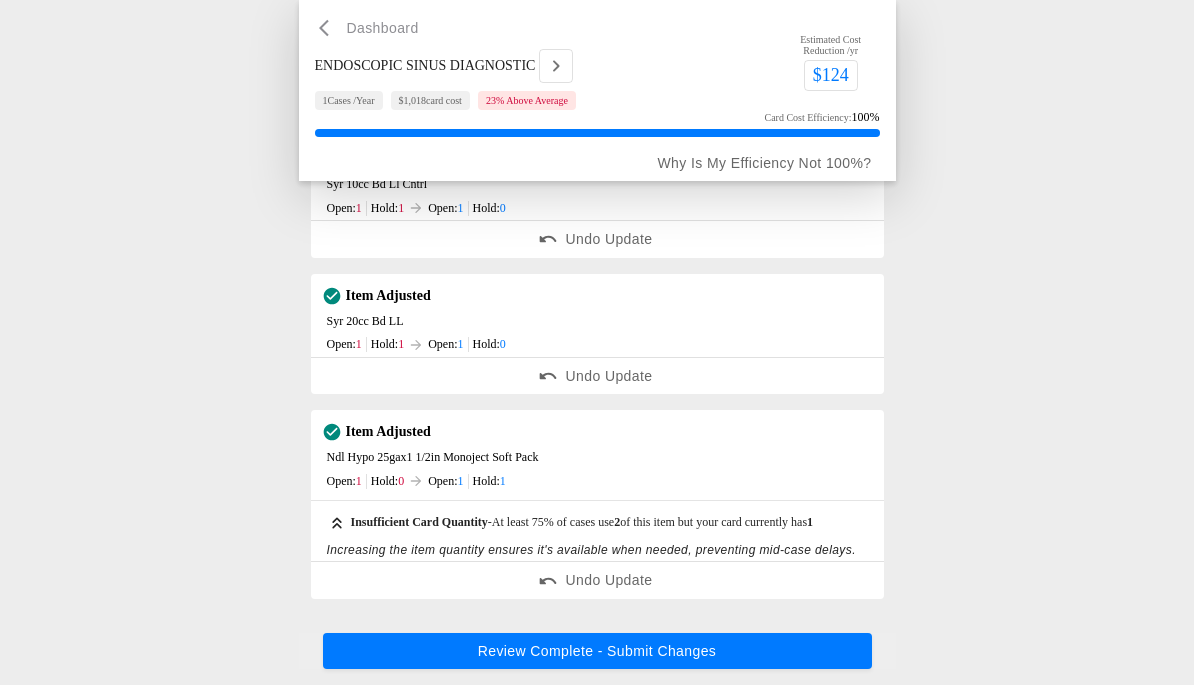 scroll, scrollTop: 575, scrollLeft: 0, axis: vertical 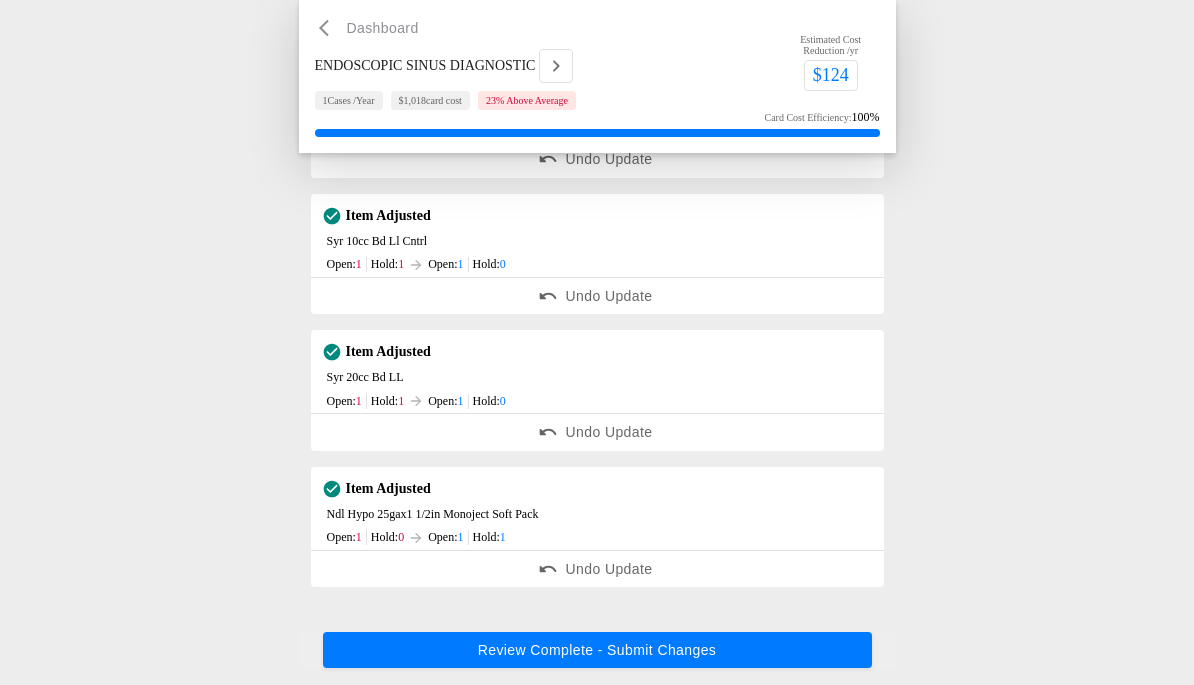 click on "Review Complete - Submit Changes" at bounding box center [597, 651] 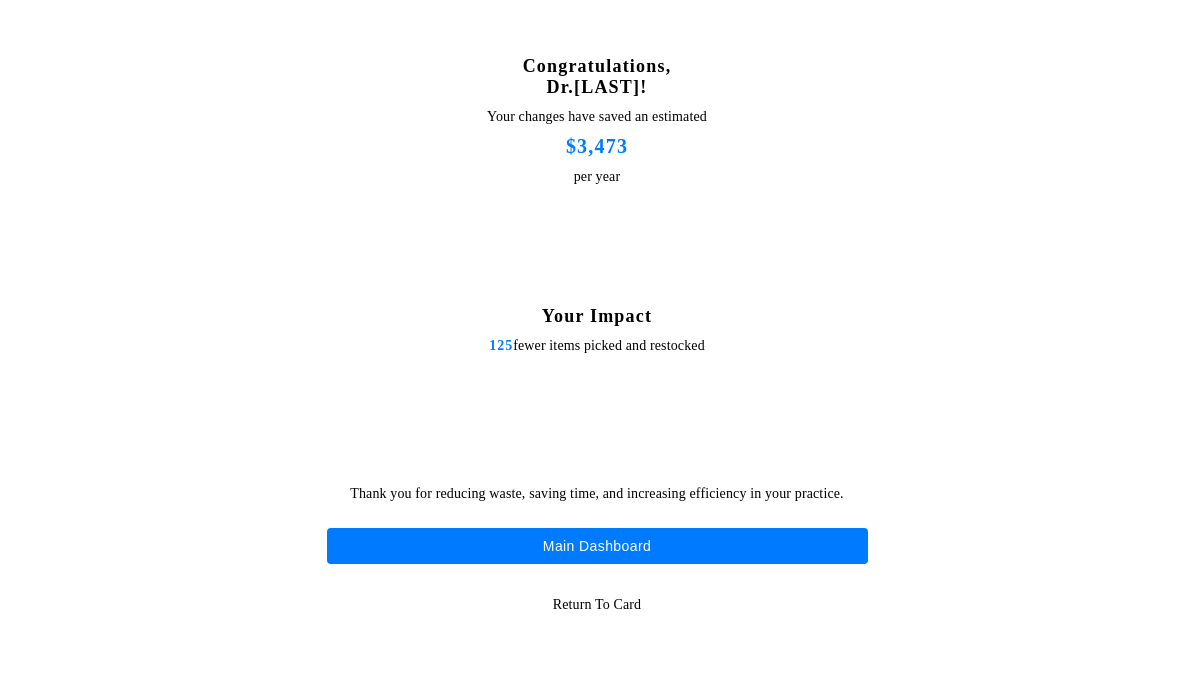 scroll, scrollTop: 0, scrollLeft: 0, axis: both 